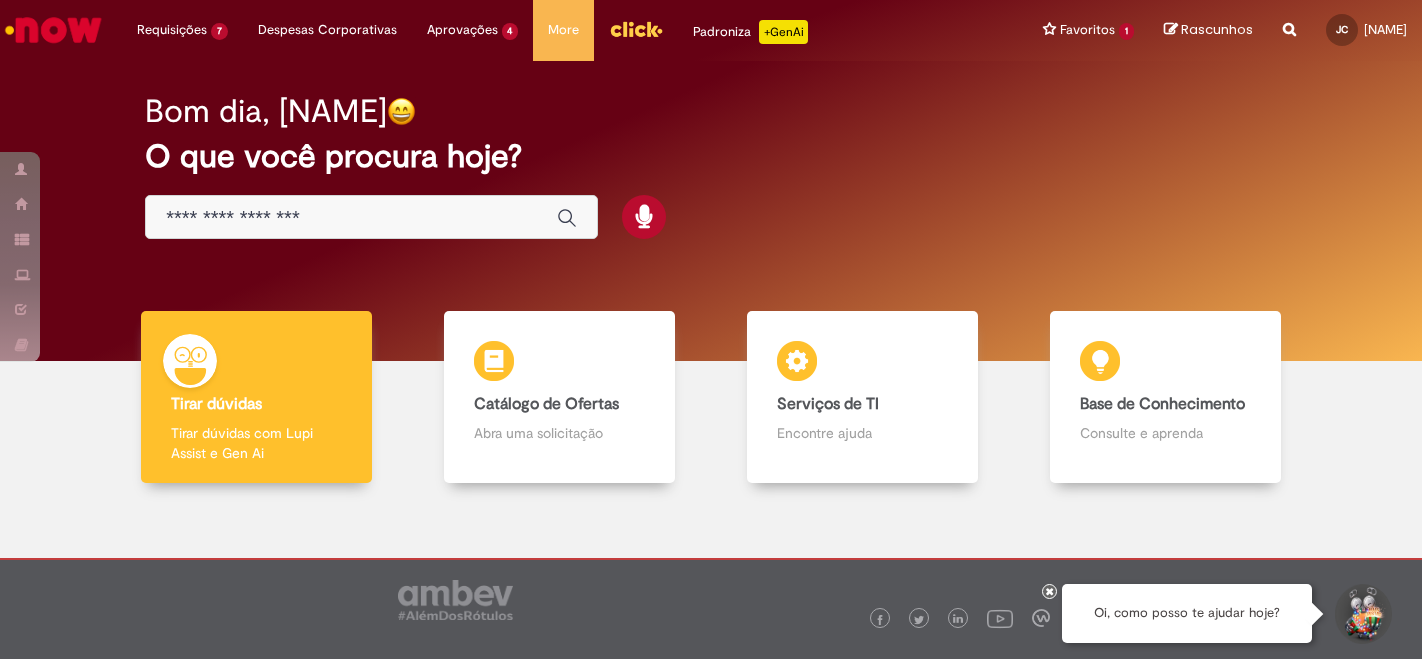 scroll, scrollTop: 0, scrollLeft: 0, axis: both 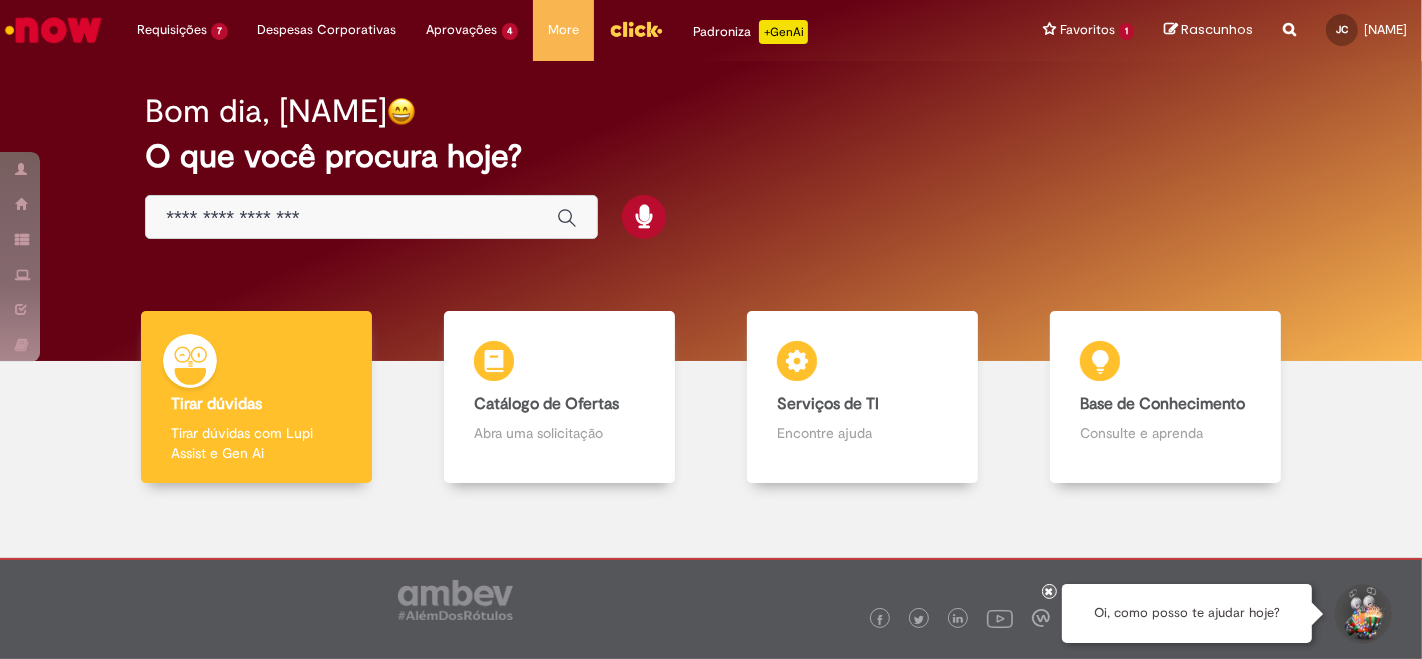 click at bounding box center (351, 218) 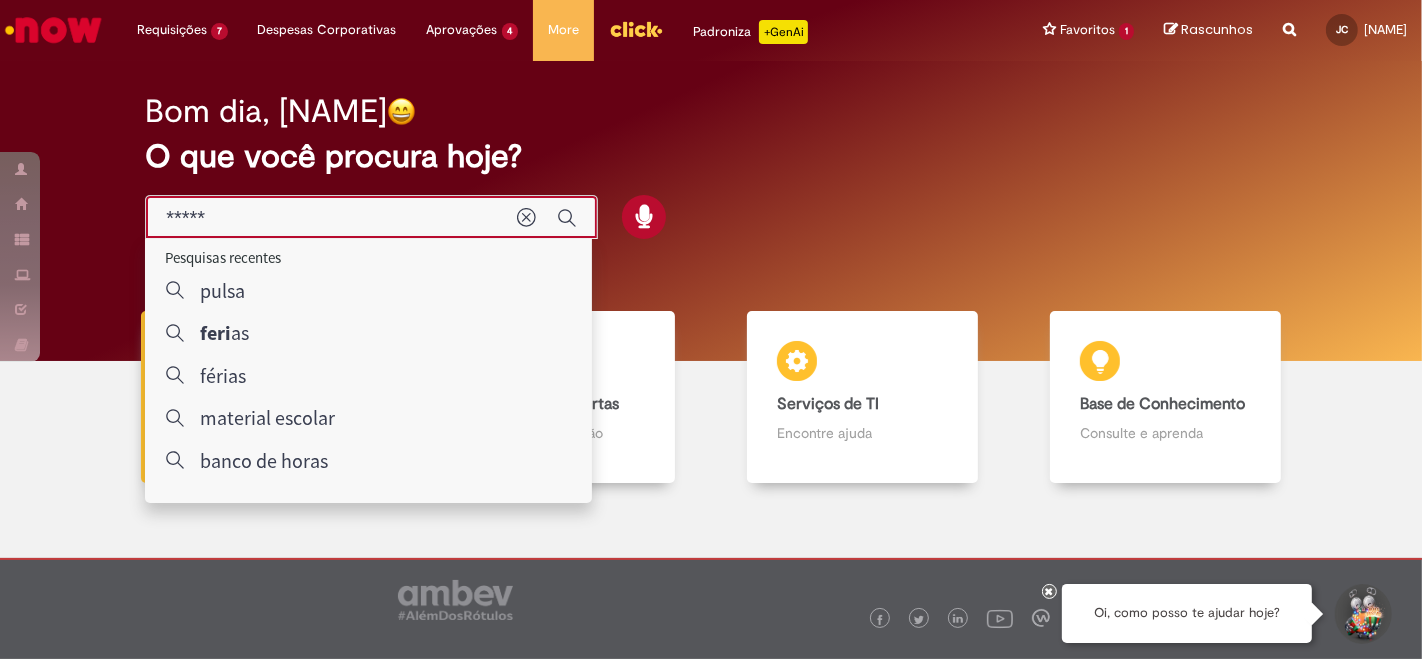type on "******" 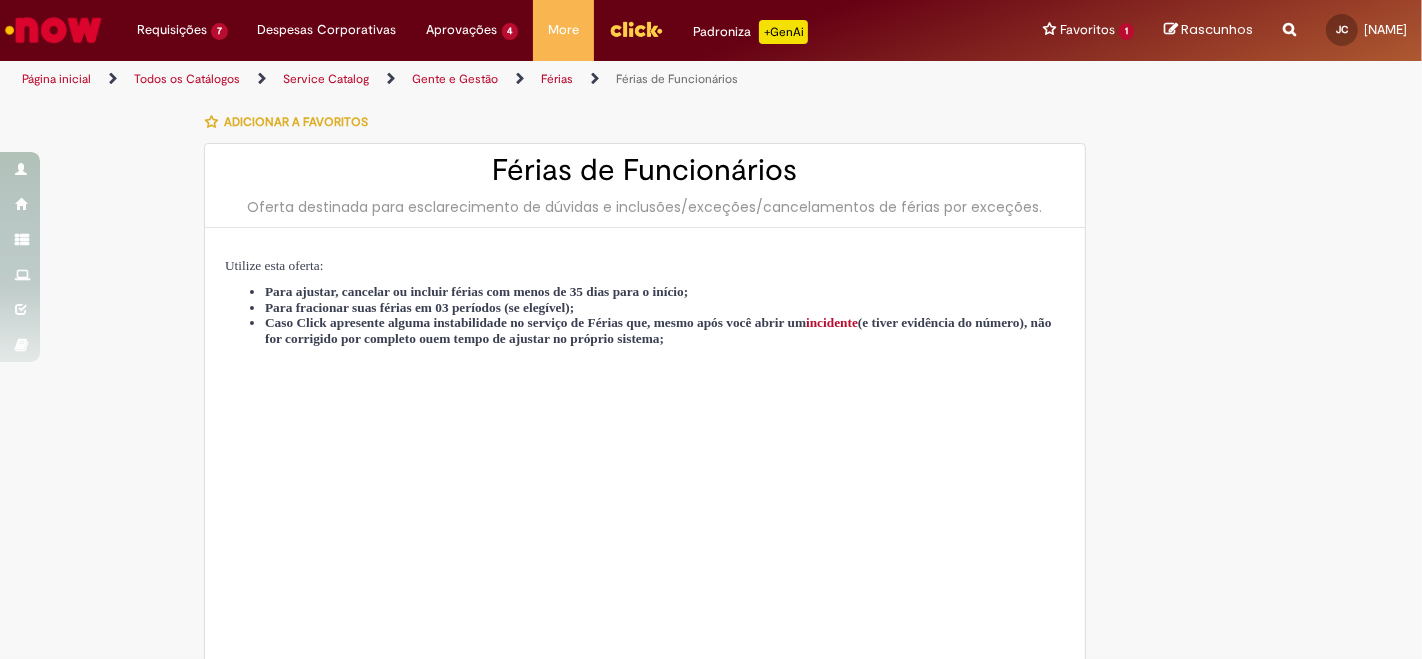 type on "********" 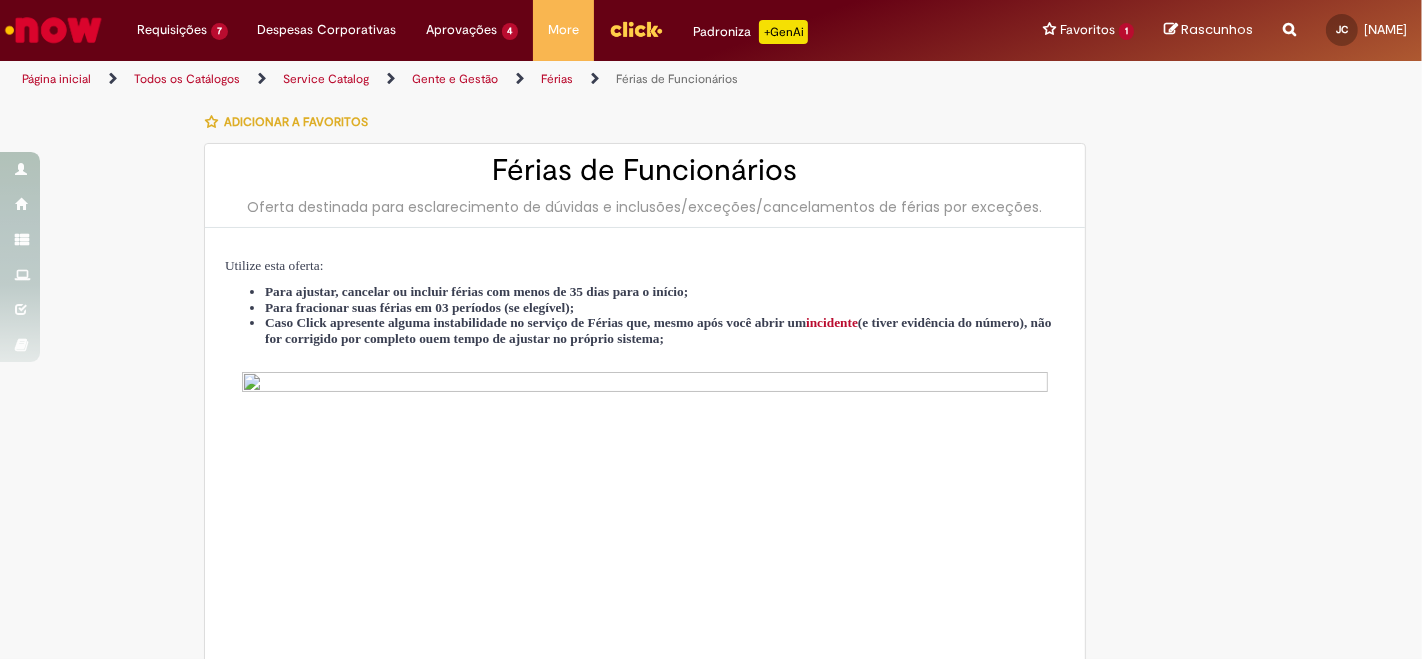 type on "**********" 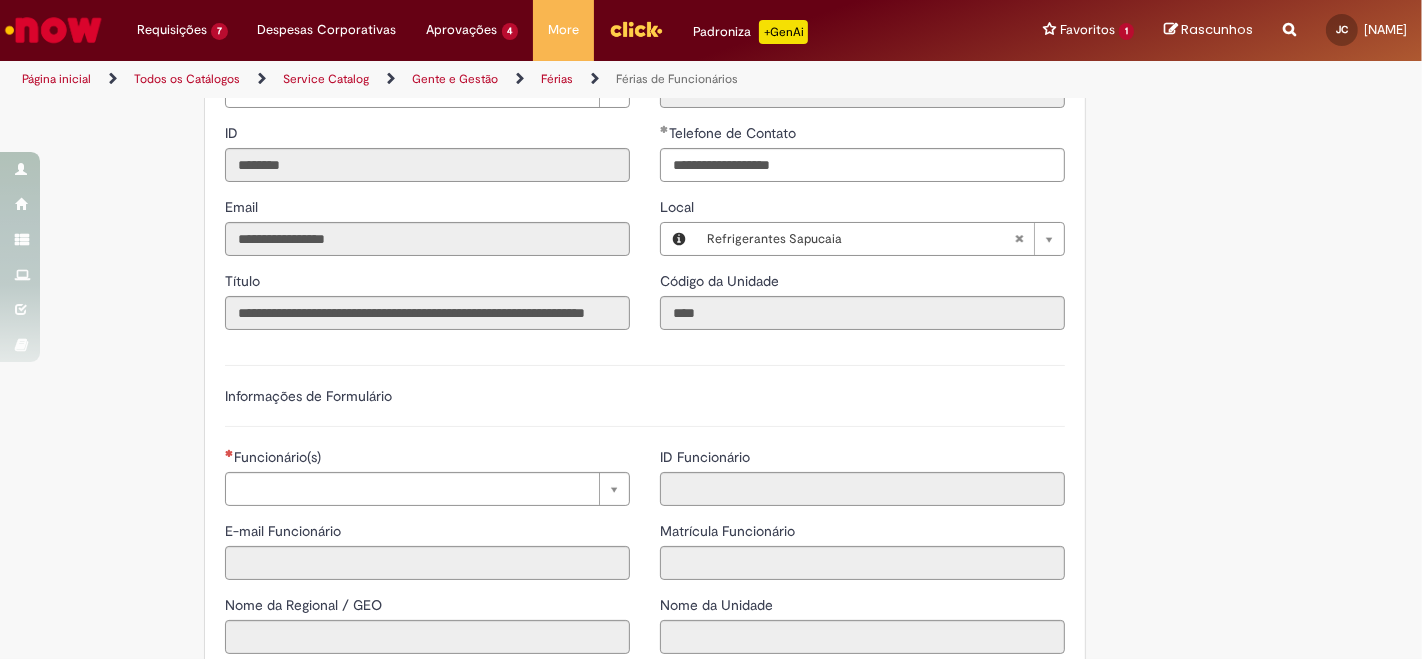 scroll, scrollTop: 1333, scrollLeft: 0, axis: vertical 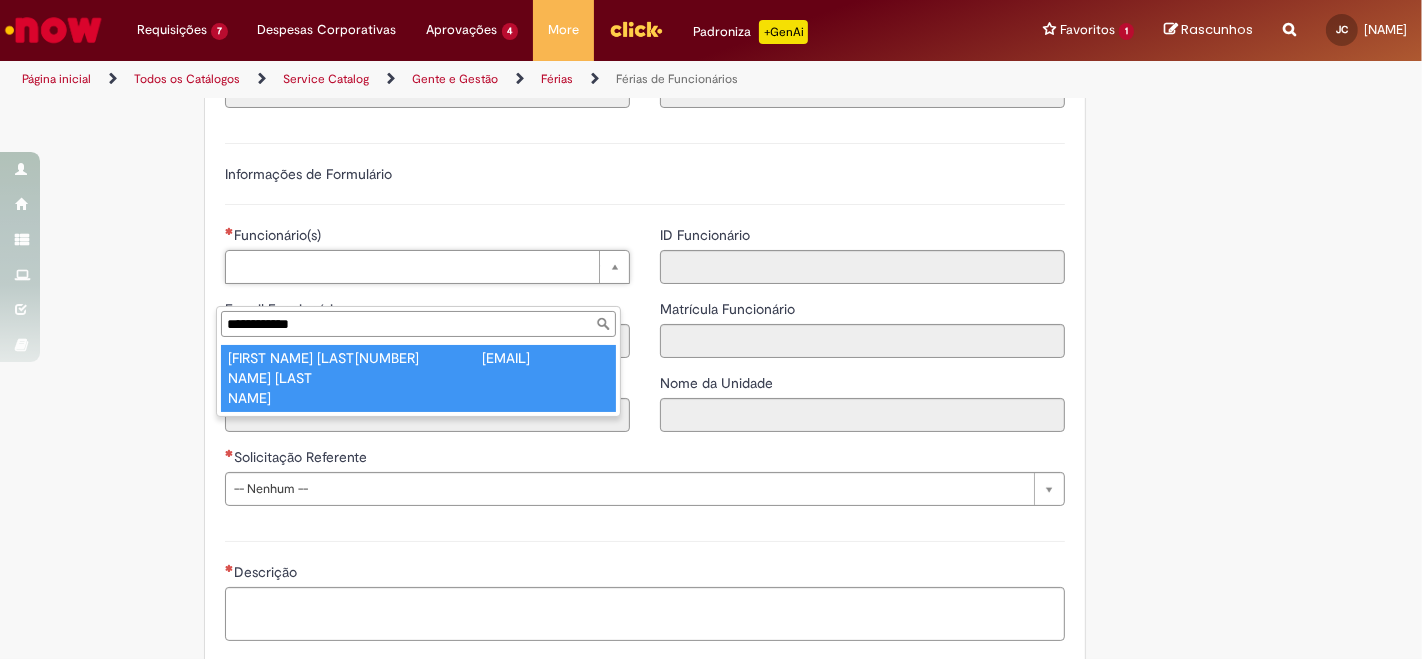 type on "**********" 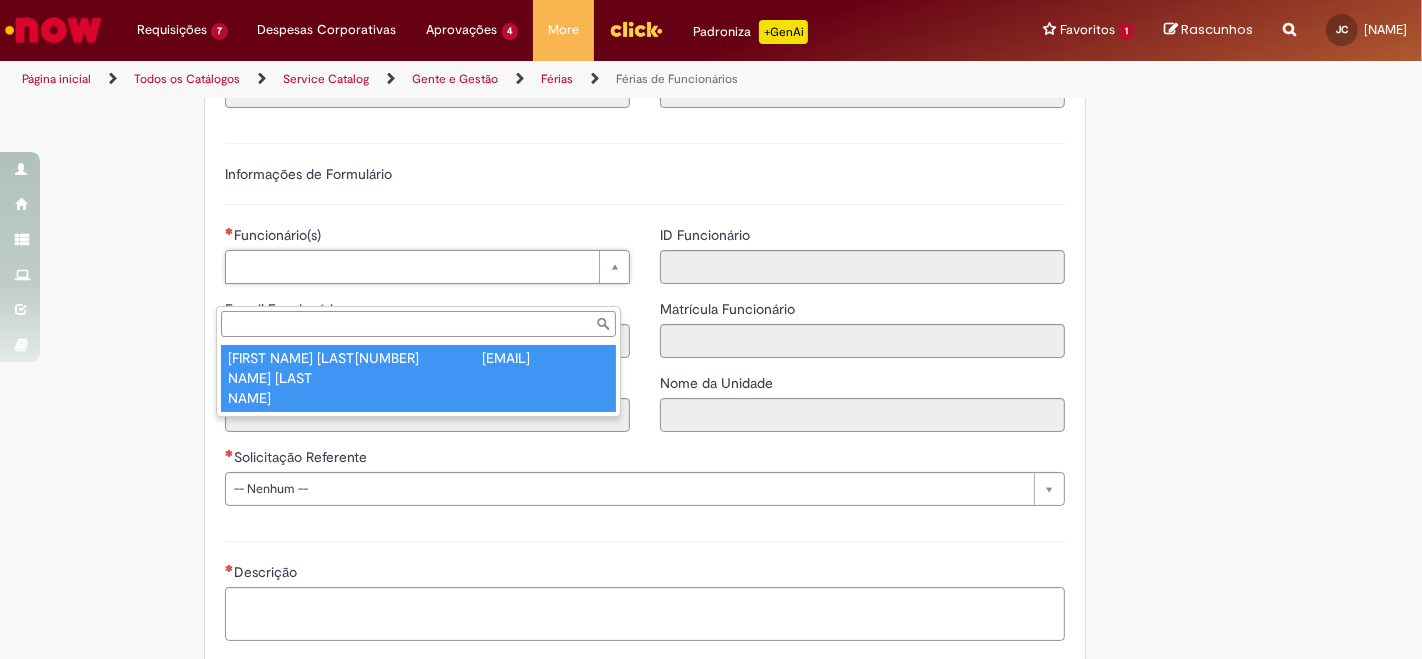 type on "**********" 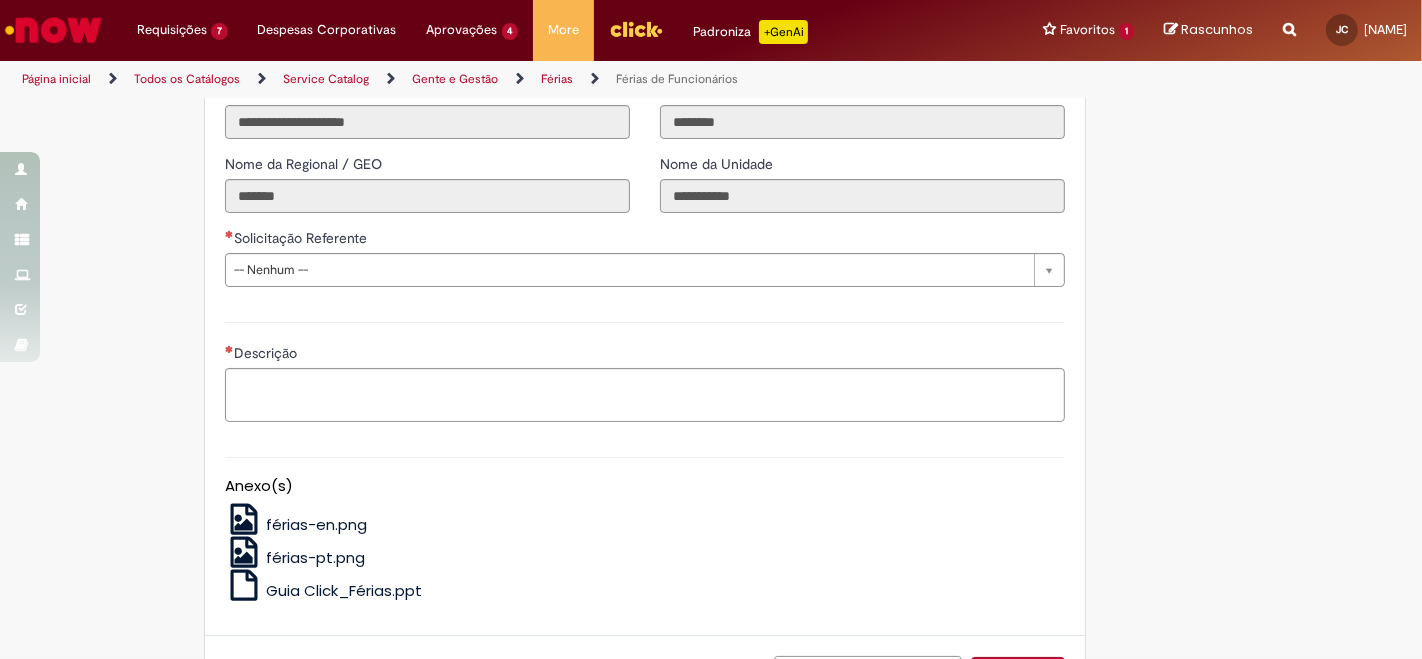 scroll, scrollTop: 1555, scrollLeft: 0, axis: vertical 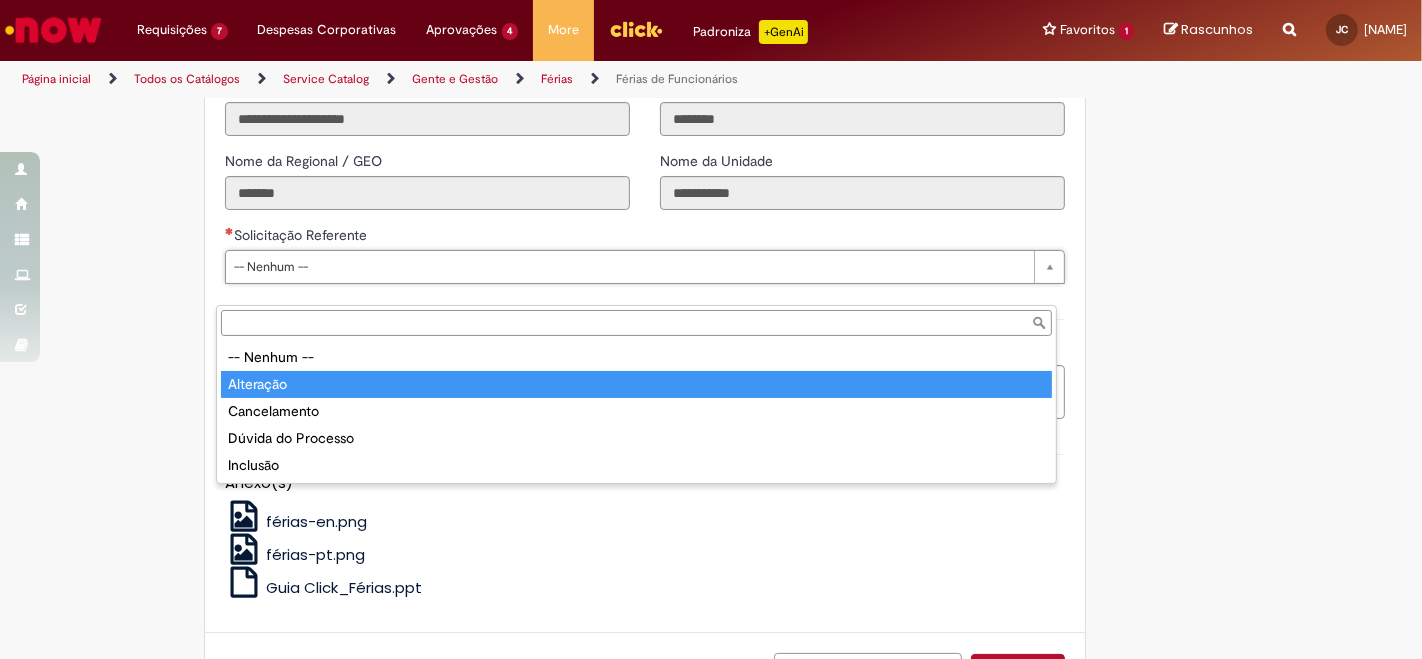type on "*********" 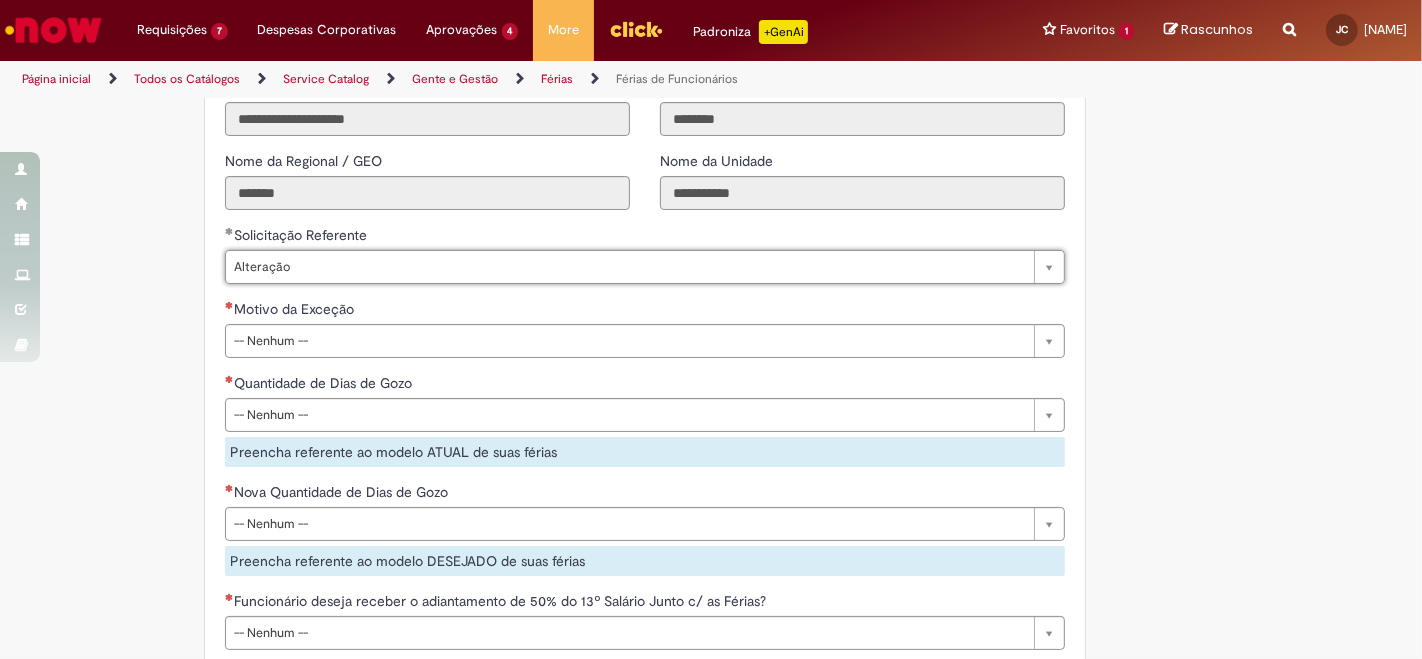 click on "Quantidade de Dias de Gozo" at bounding box center [645, 385] 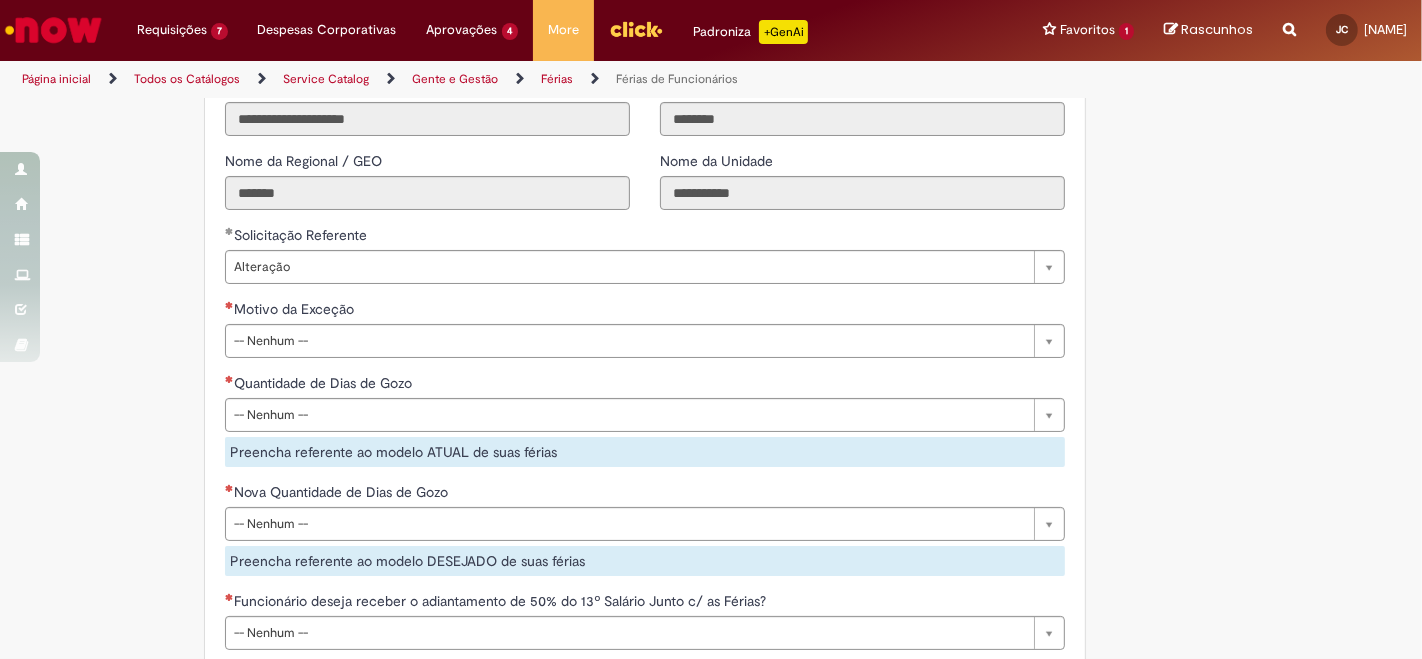 scroll, scrollTop: 1666, scrollLeft: 0, axis: vertical 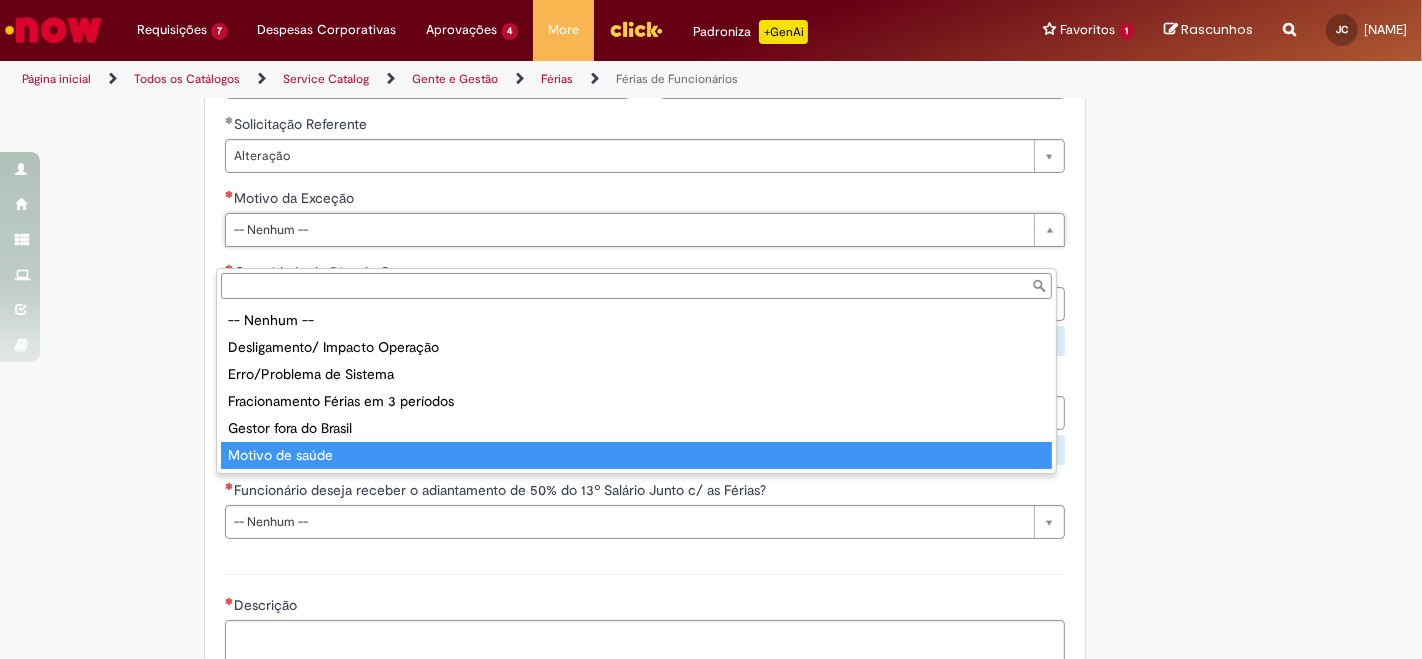 type on "**********" 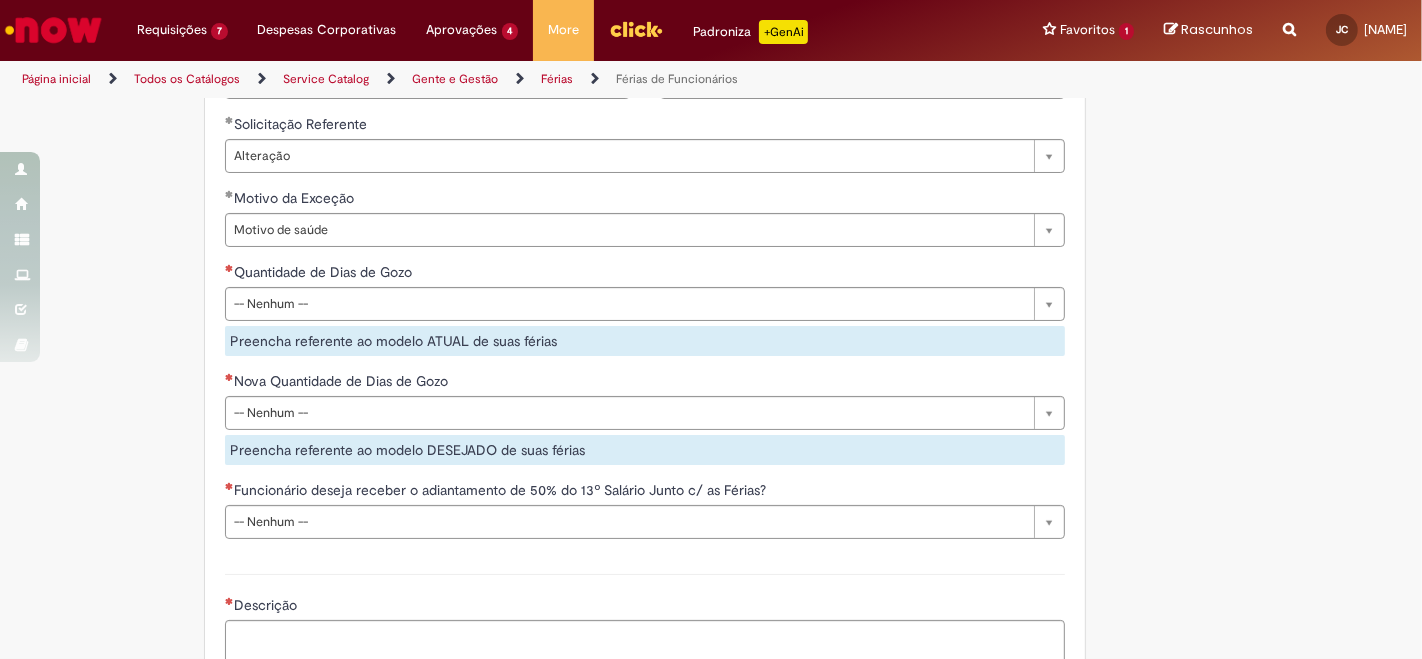 click on "Adicionar a Favoritos
Férias de Funcionários
Oferta destinada para esclarecimento de dúvidas e inclusões/exceções/cancelamentos de férias por exceções.
Utilize esta oferta:
Para ajustar, cancelar ou incluir férias com menos de 35 dias para o início;
Para fracionar suas férias em 03 períodos (se elegível);
Caso Click apresente alguma instabilidade no serviço de Férias que, mesmo após você abrir um  incidente  (e tiver evidência do número), não for corrigido por completo ou  em tempo de ajustar no próprio sistema;
> Para incluir, alterar ou cancelar Férias dentro do prazo de 35 dias de antecedência, é só acessar  Portal Click  > Você > Férias; > Para acessar a Diretriz de Férias, basta  clicar aqui
> Ficou com dúvidas sobre Férias via Termo? É só acessar a   FAQ – Fluxo de alteração de férias por exceção no Click Dúvidas Trabalhistas ." at bounding box center [711, -247] 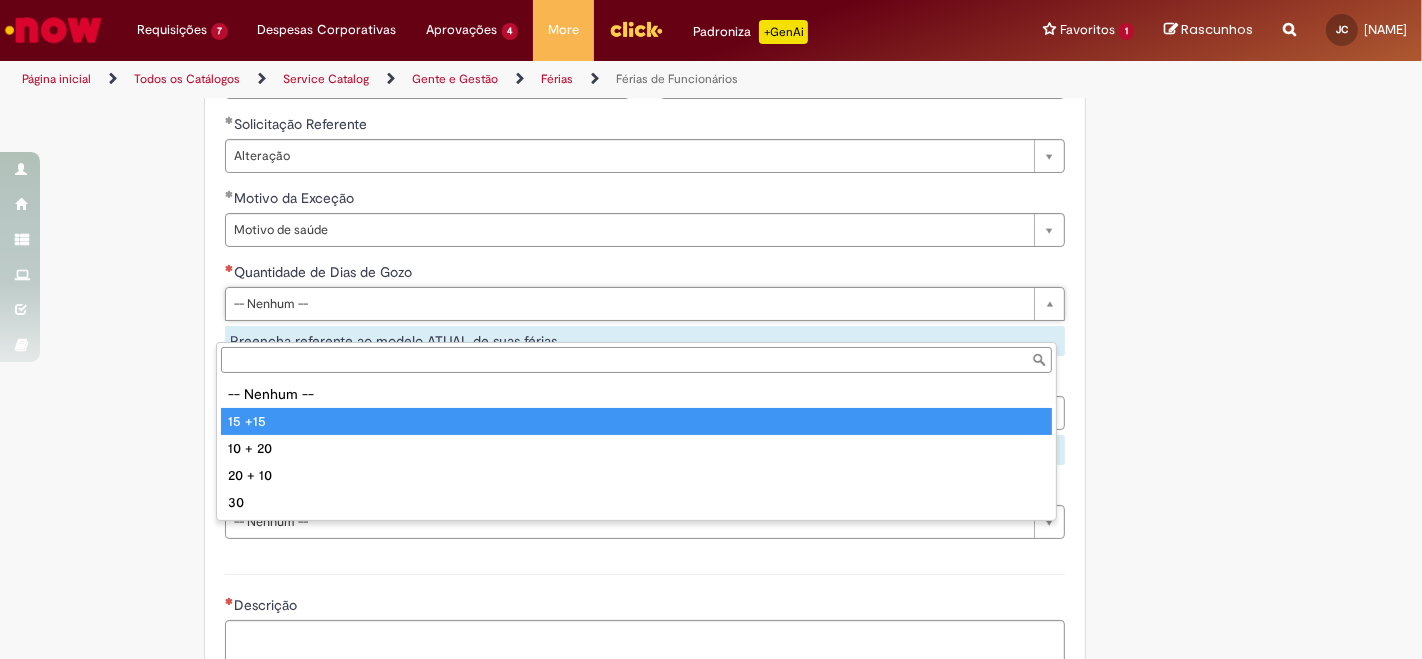 type on "******" 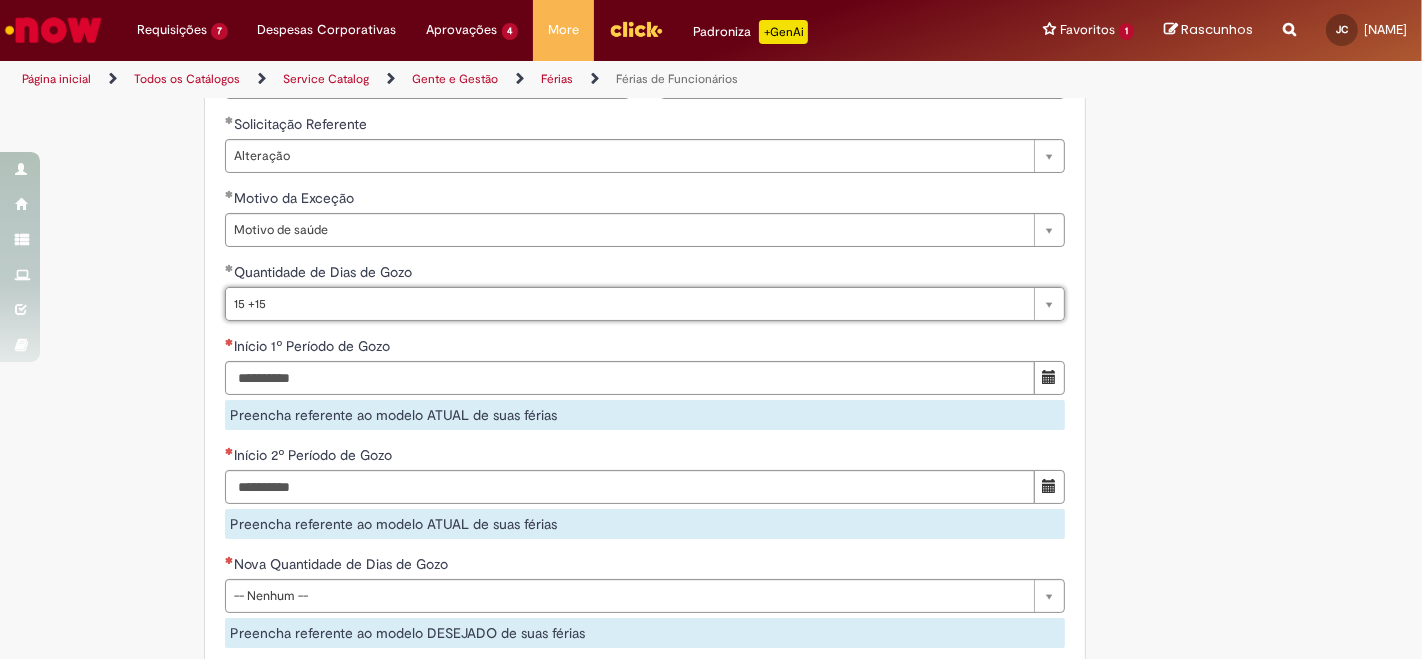 scroll, scrollTop: 1777, scrollLeft: 0, axis: vertical 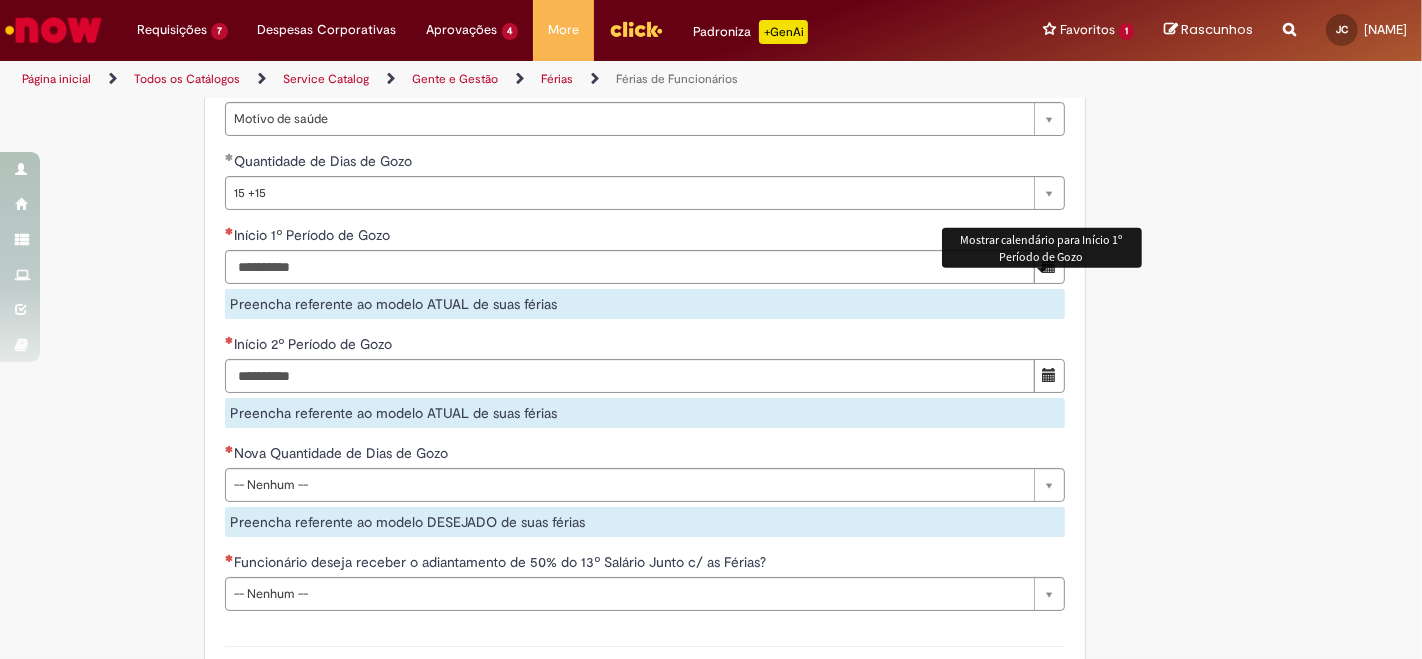 click at bounding box center (1049, 267) 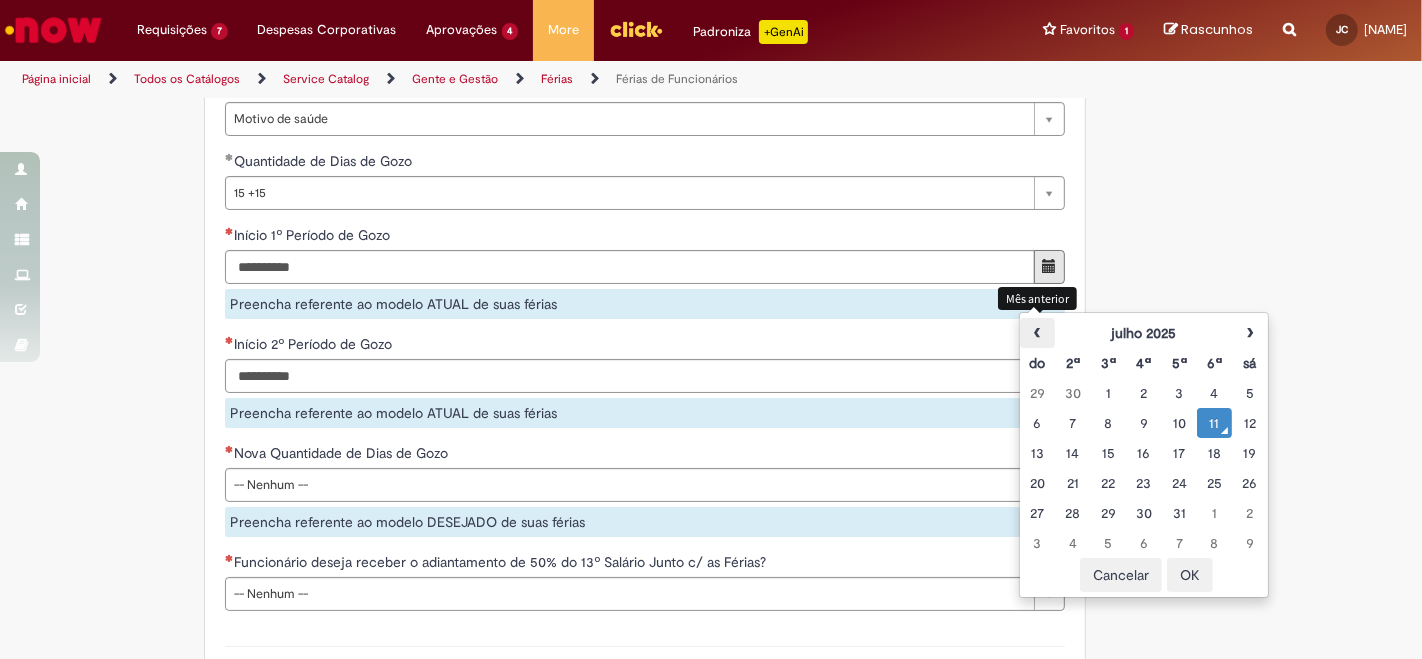 click on "‹" at bounding box center (1037, 333) 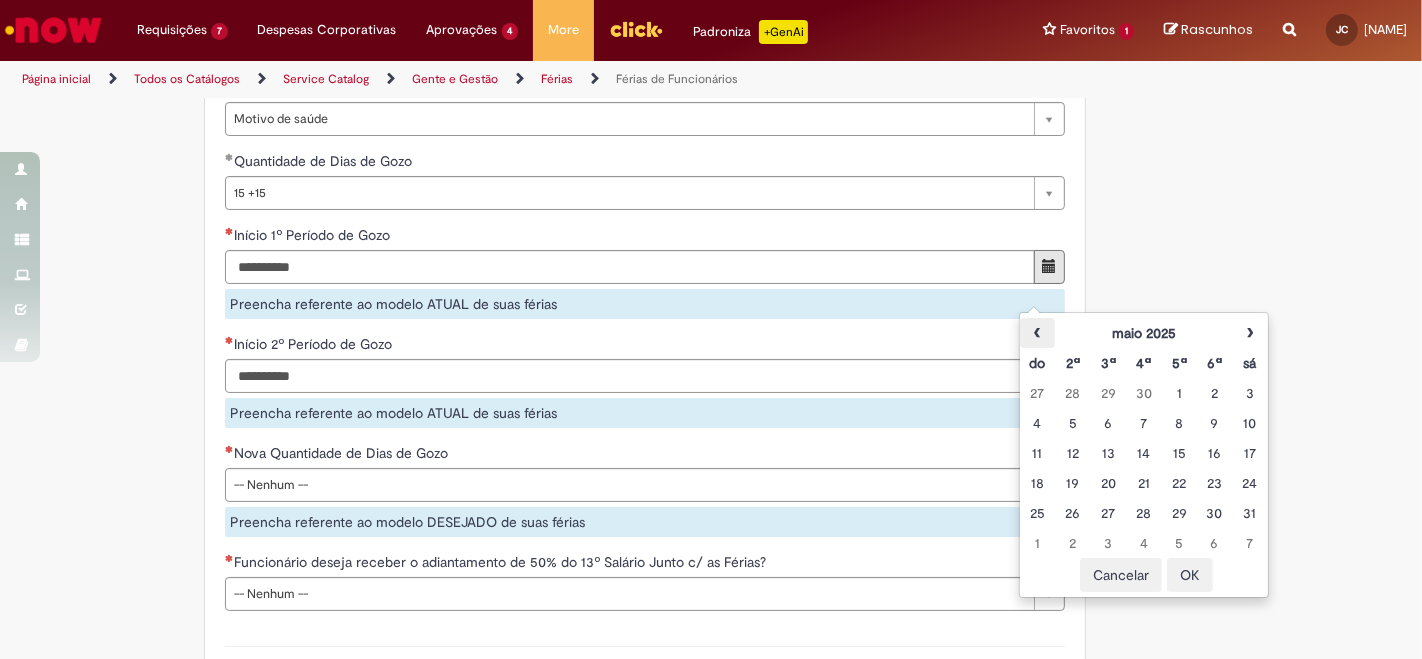 click on "‹" at bounding box center [1037, 333] 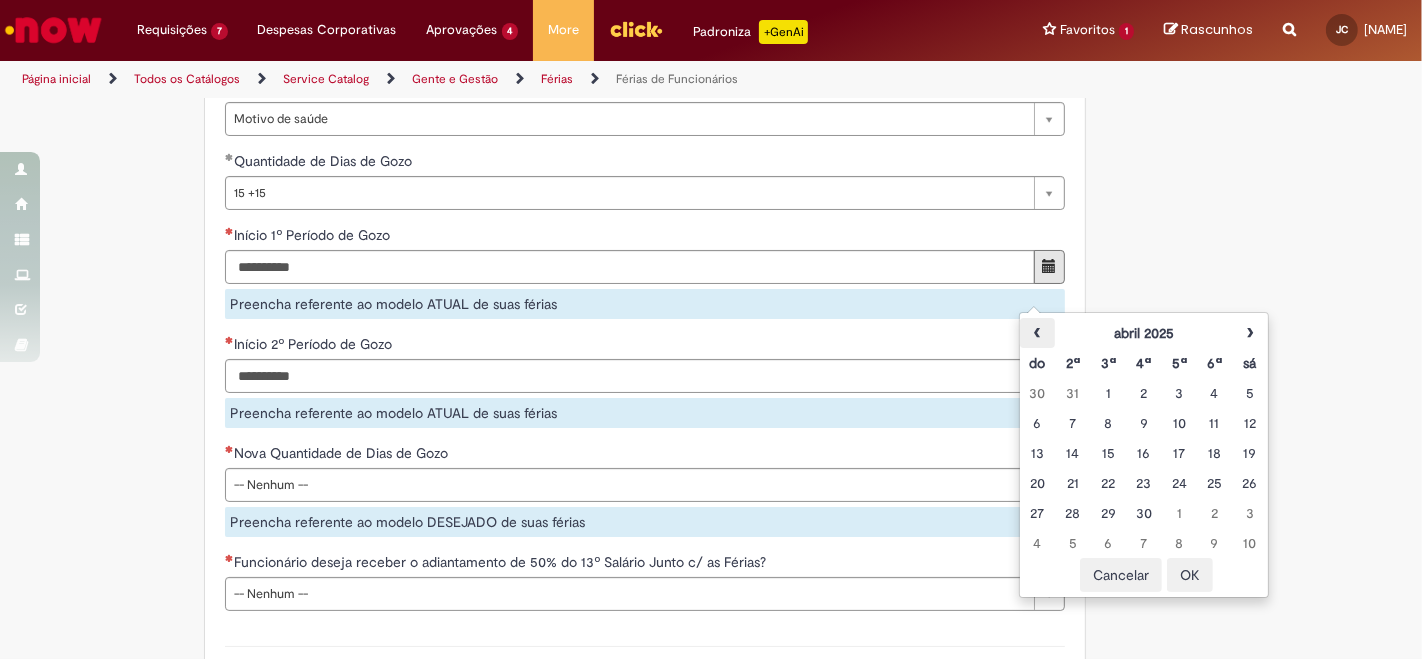 click on "‹" at bounding box center [1037, 333] 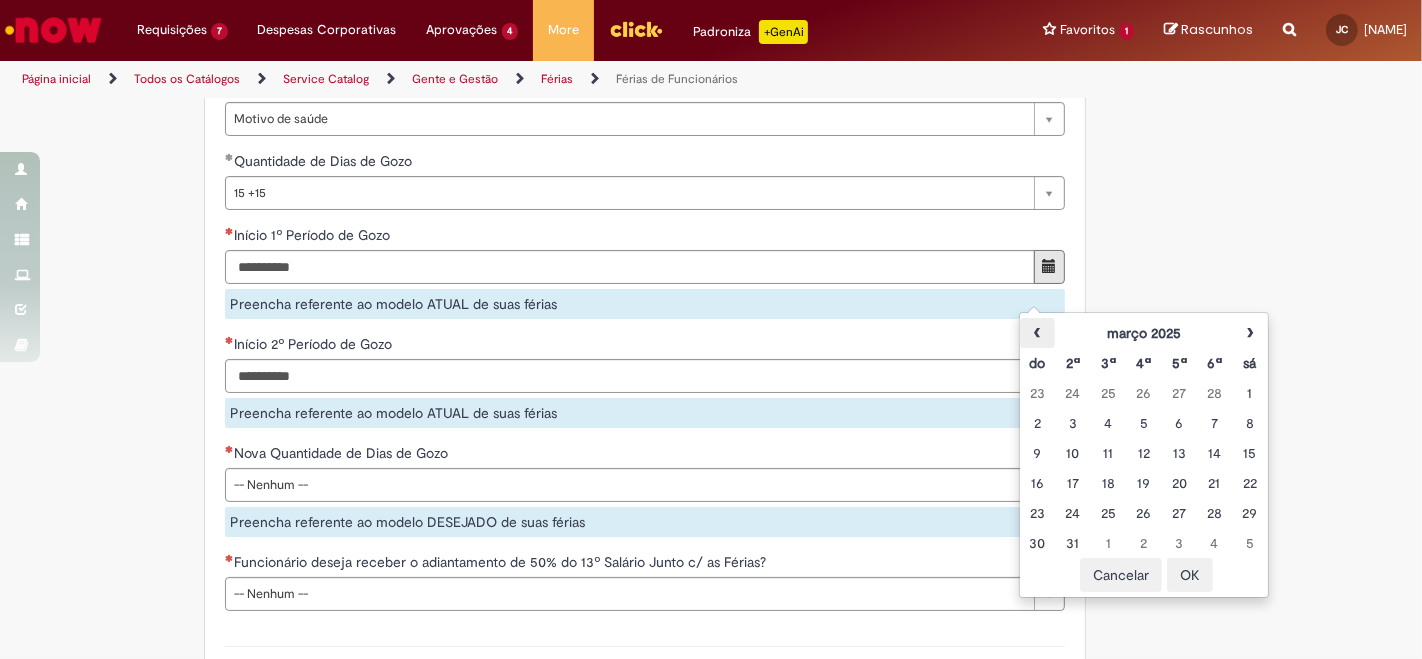 click on "‹" at bounding box center [1037, 333] 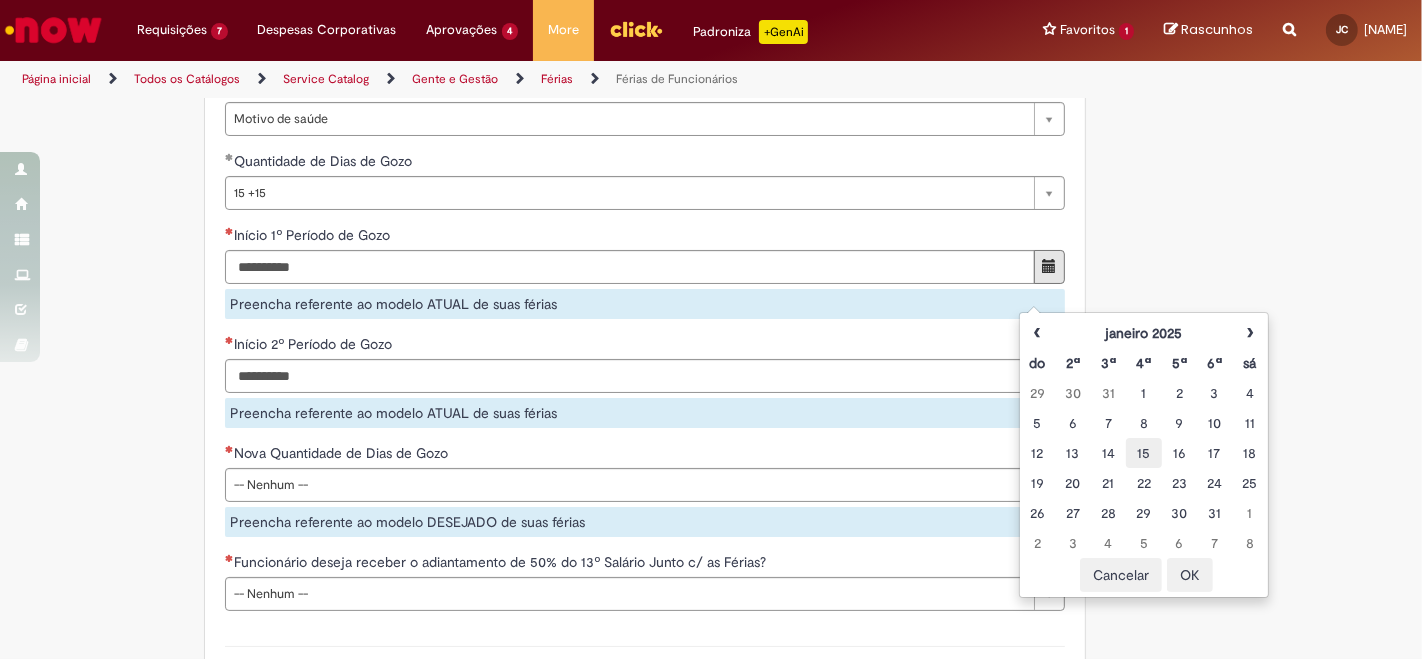 click on "15" at bounding box center (1143, 453) 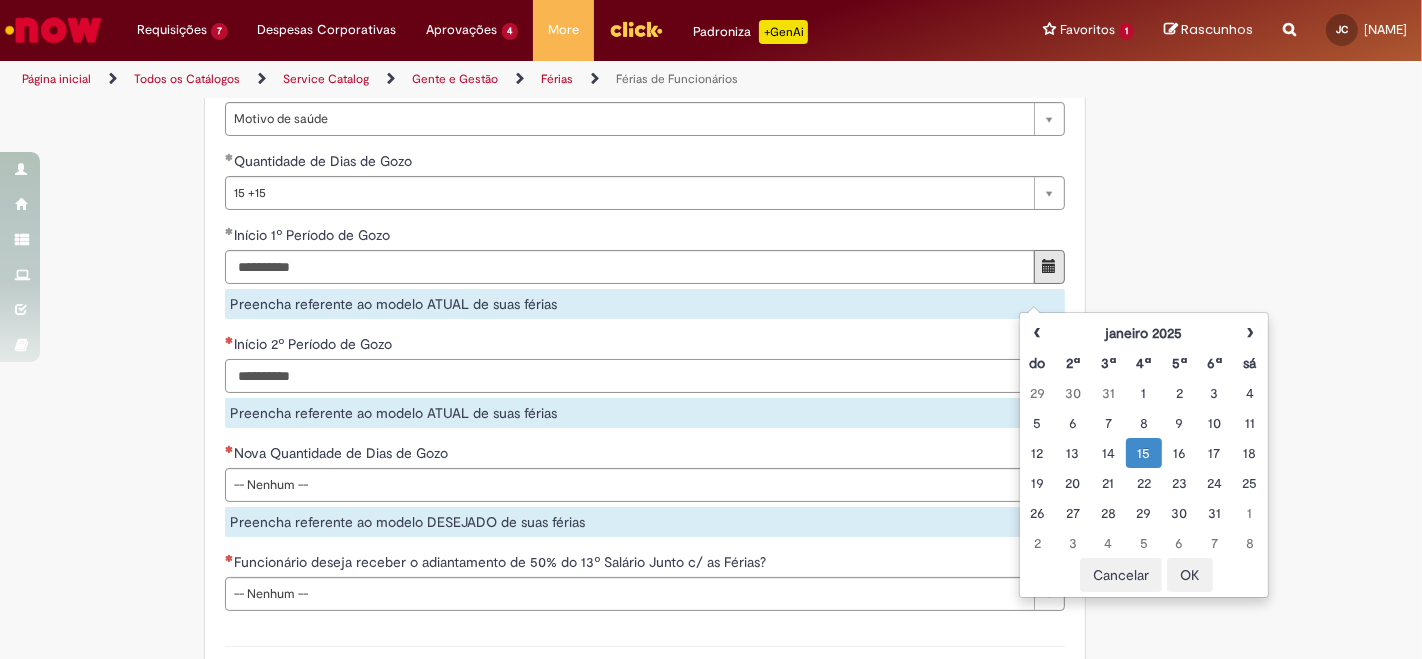 click on "Início 2º Período de Gozo  Preencha referente ao modelo ATUAL de suas férias" at bounding box center [645, 381] 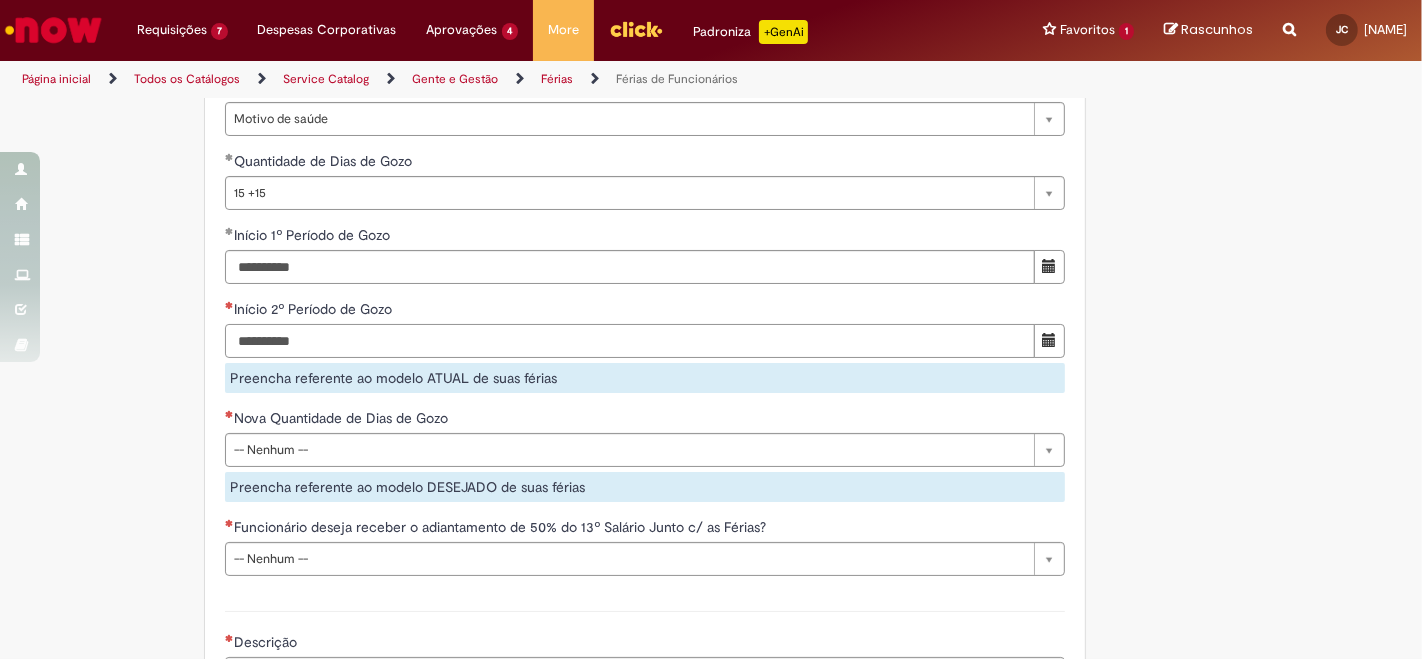 click on "Início 2º Período de Gozo" at bounding box center (630, 341) 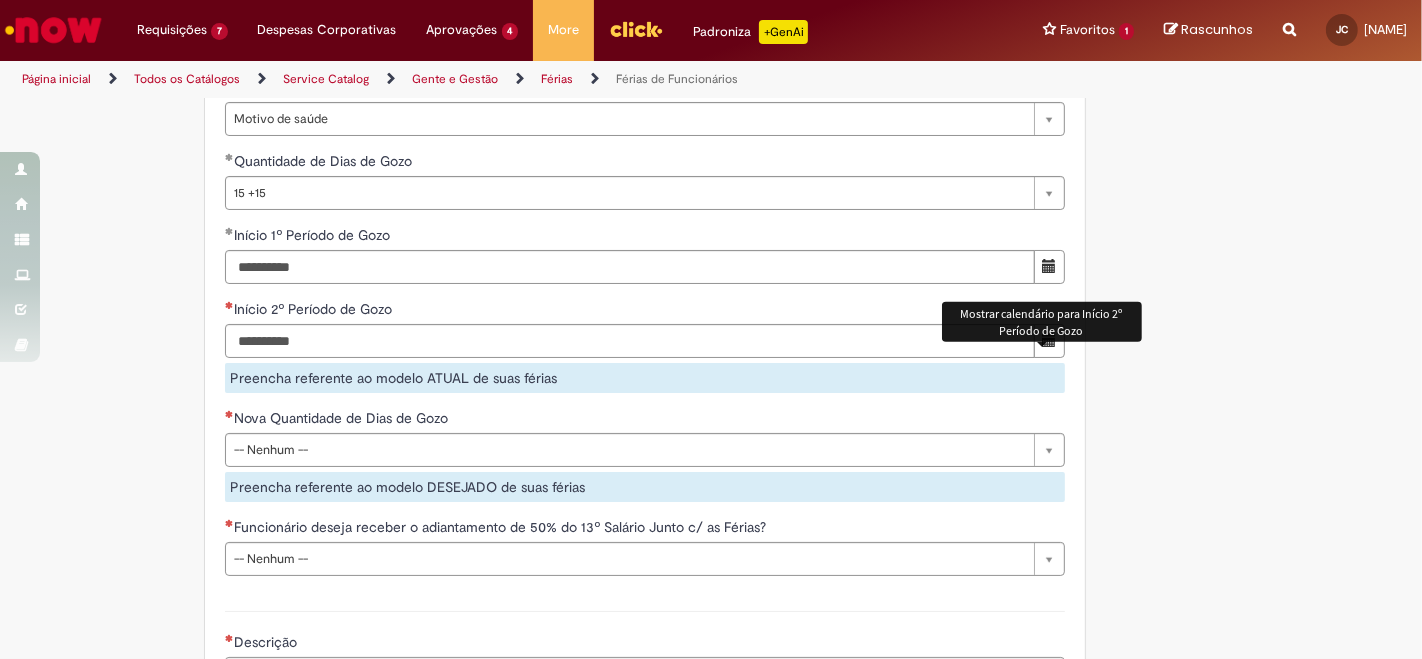 click at bounding box center [1049, 340] 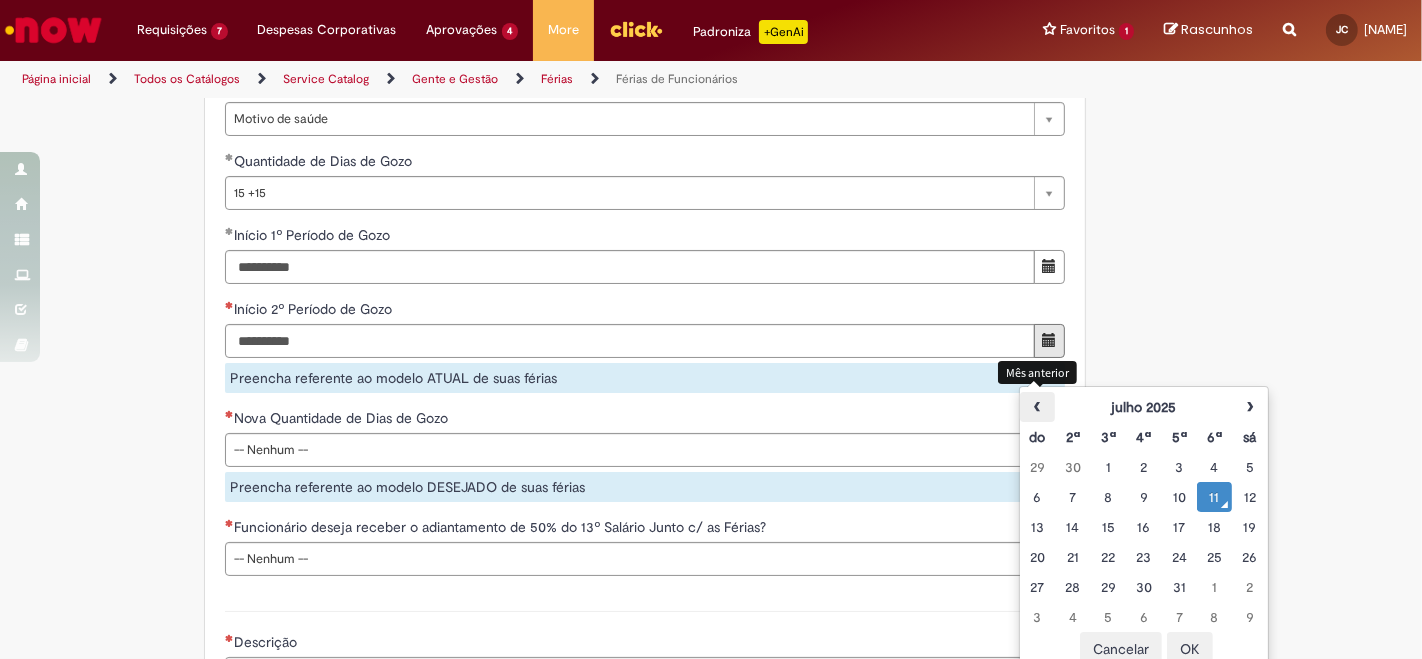 click on "‹" at bounding box center (1037, 407) 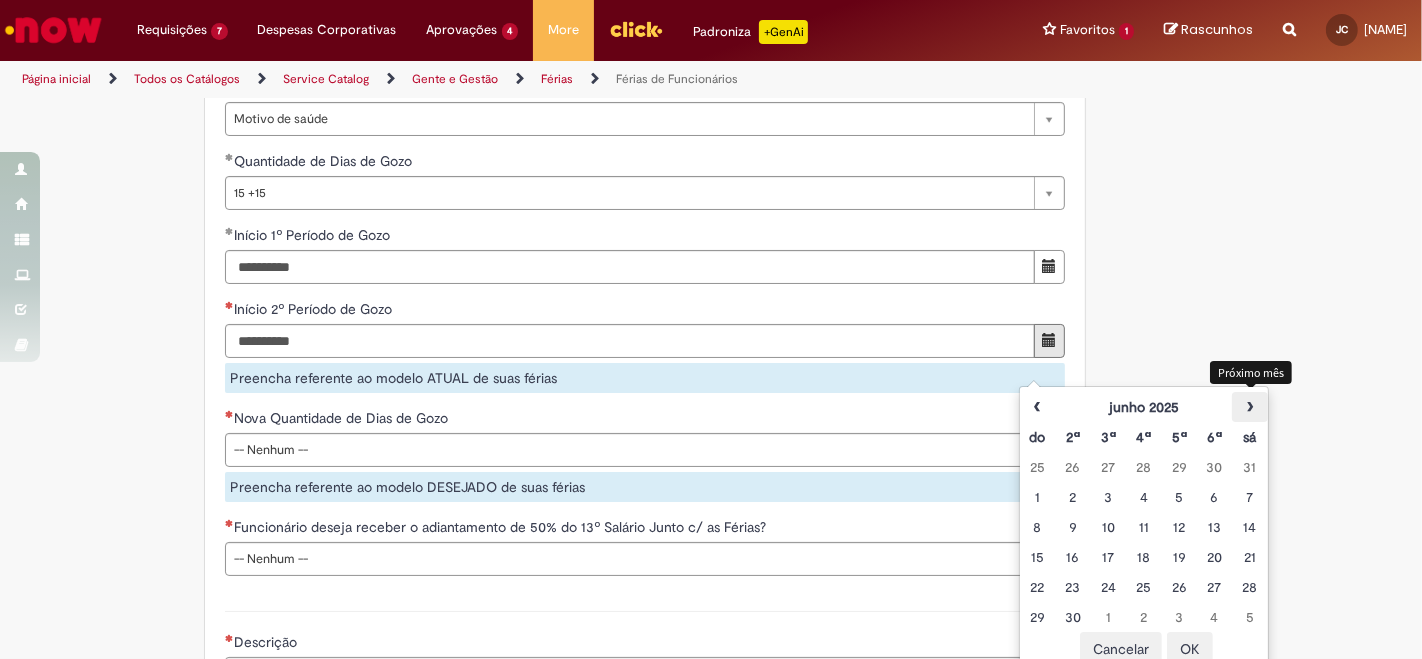 click on "›" at bounding box center (1249, 407) 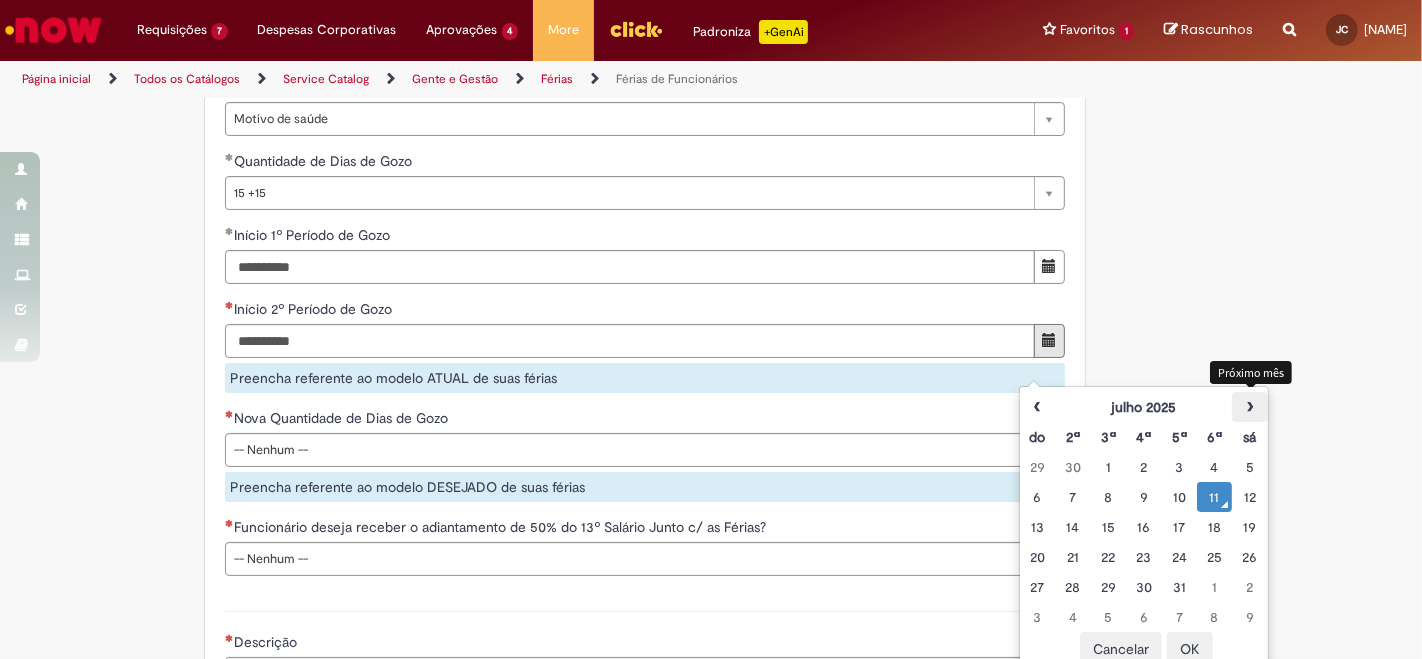 click on "›" at bounding box center [1249, 407] 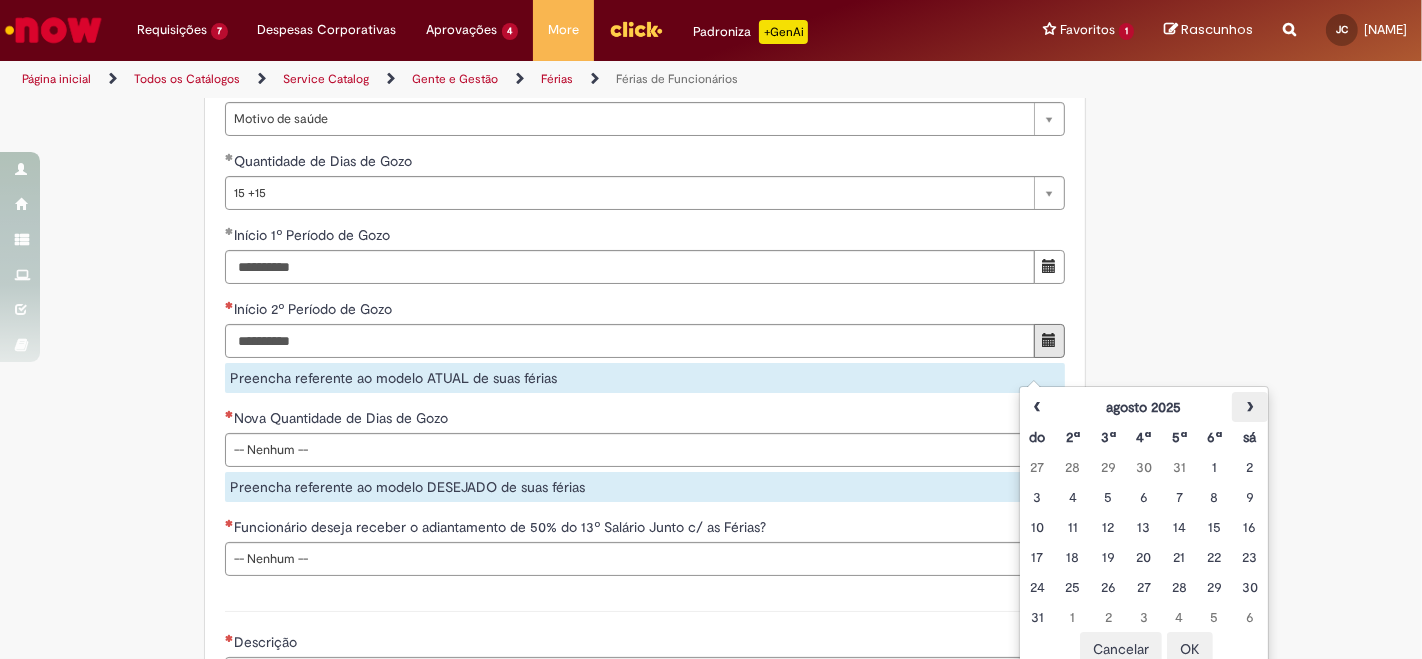 click on "›" at bounding box center [1249, 407] 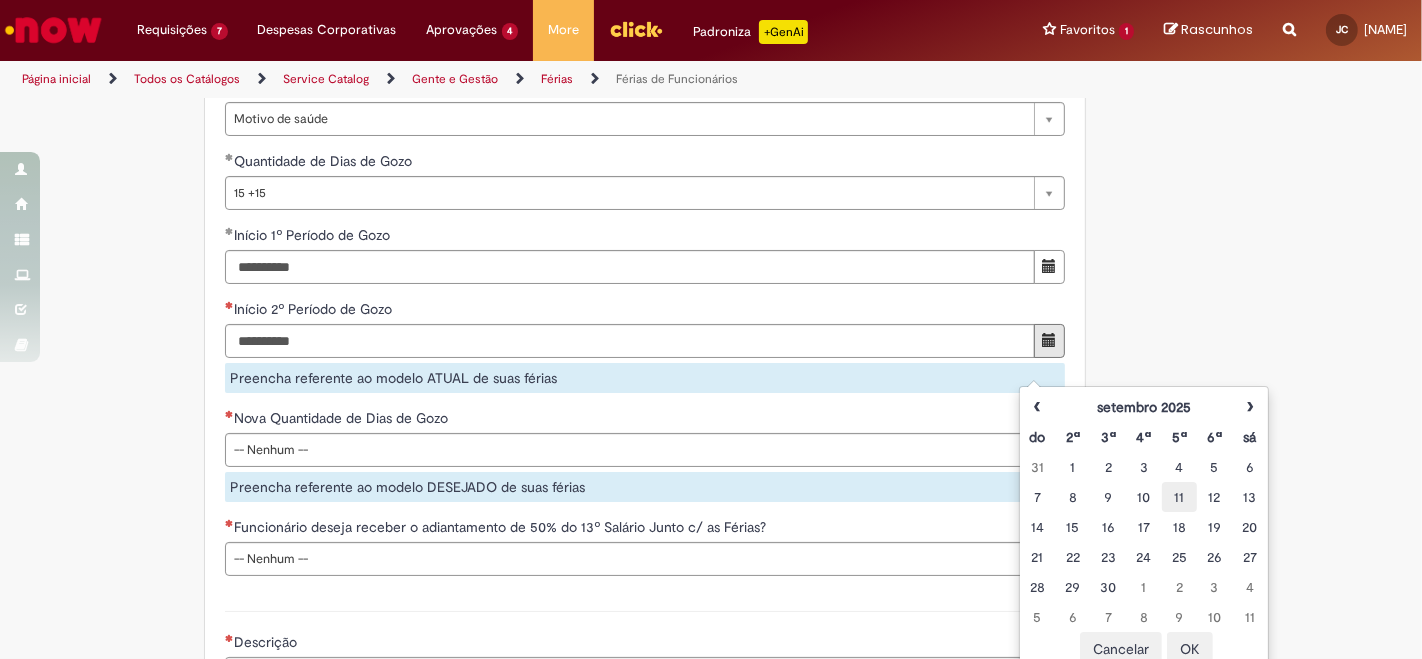 click on "11" at bounding box center [1179, 497] 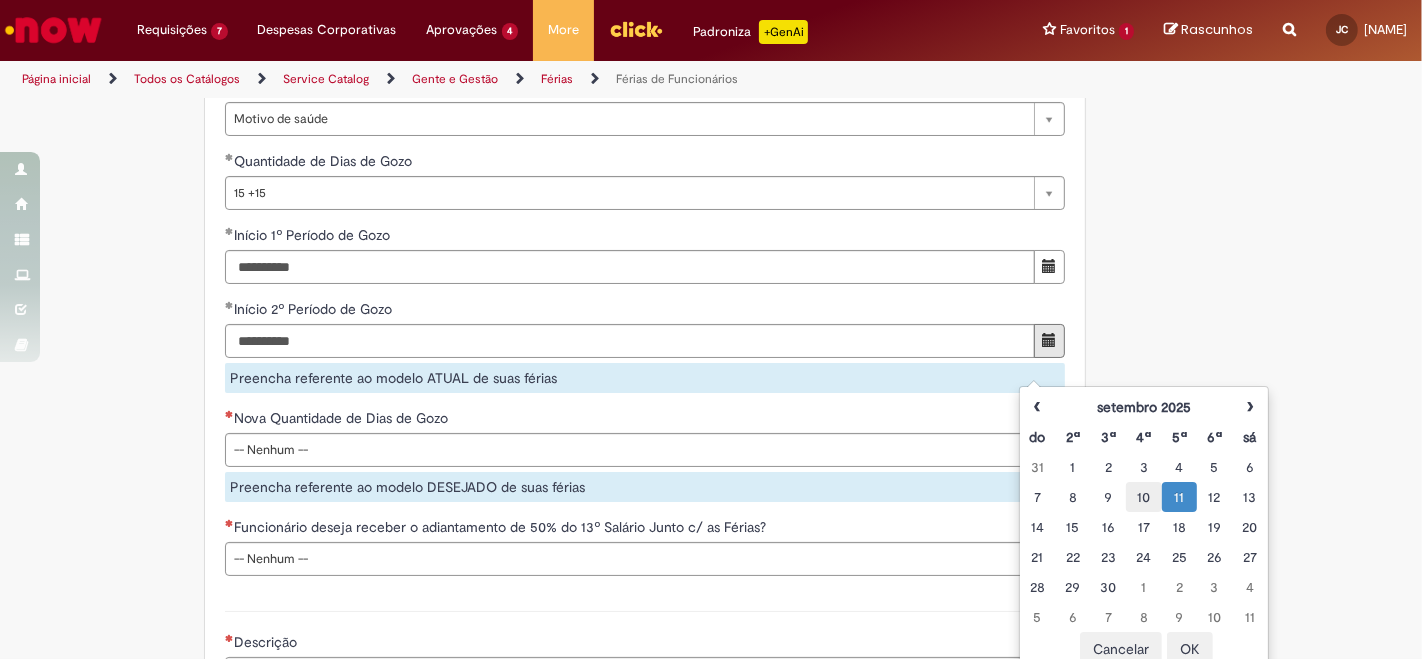 click on "10" at bounding box center [1143, 497] 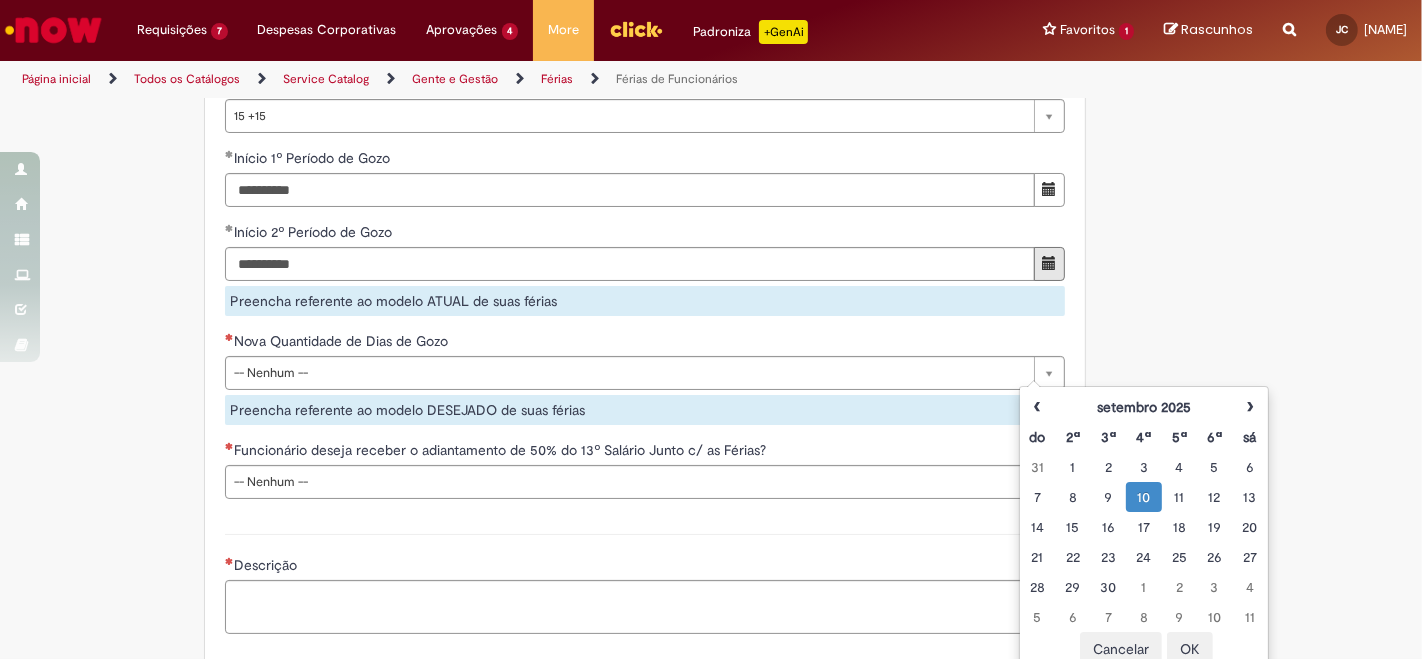 scroll, scrollTop: 1888, scrollLeft: 0, axis: vertical 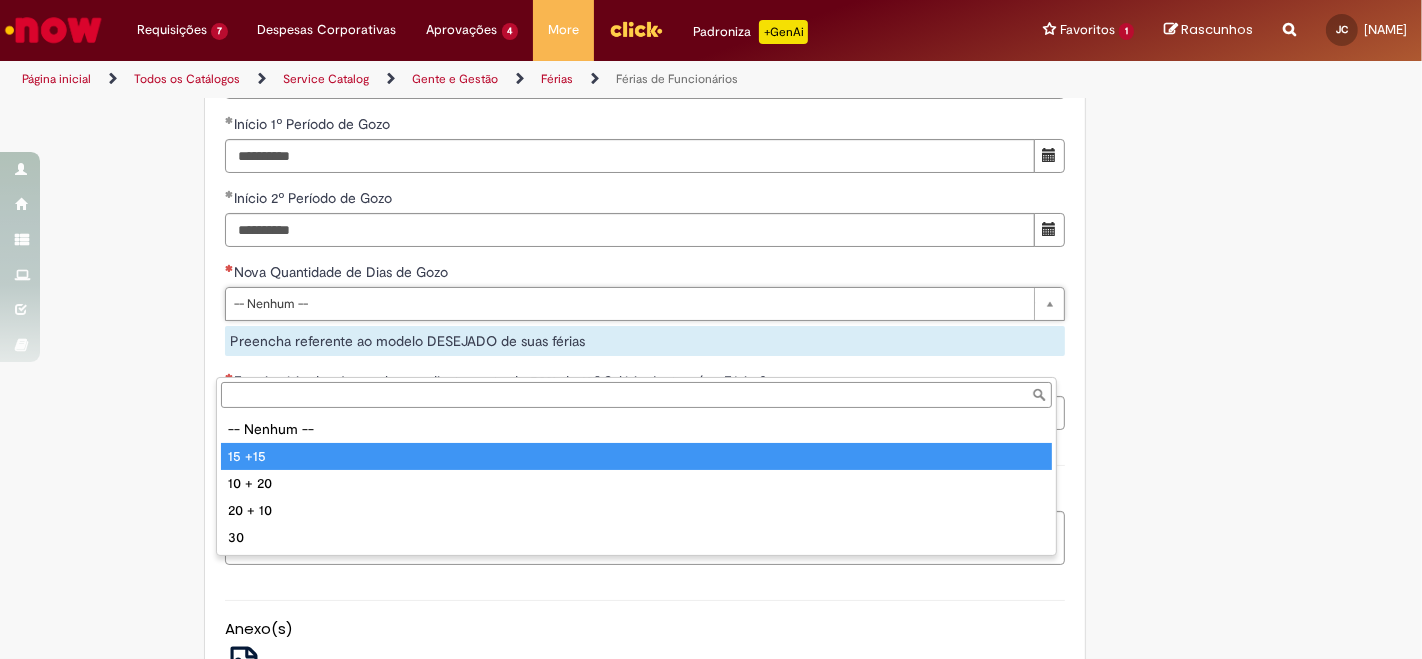 type on "******" 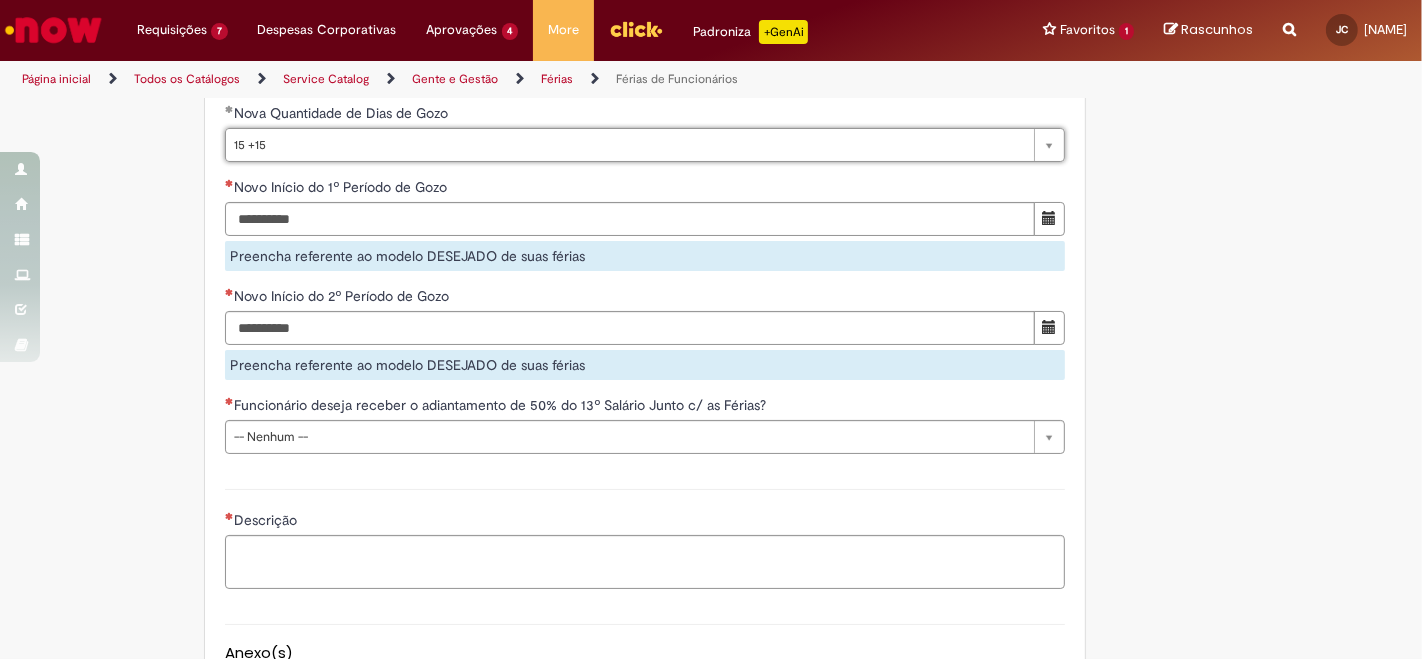 scroll, scrollTop: 2111, scrollLeft: 0, axis: vertical 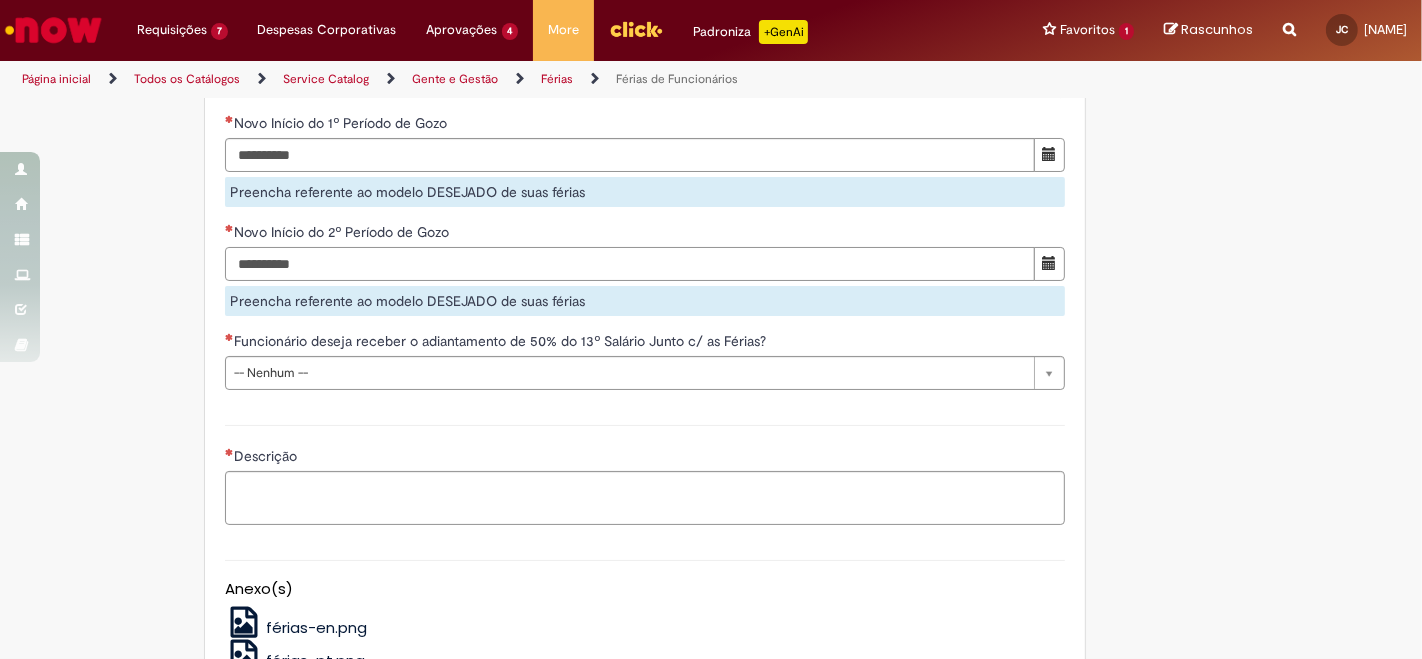 click on "Novo Início do 2º Período de Gozo" at bounding box center [630, 264] 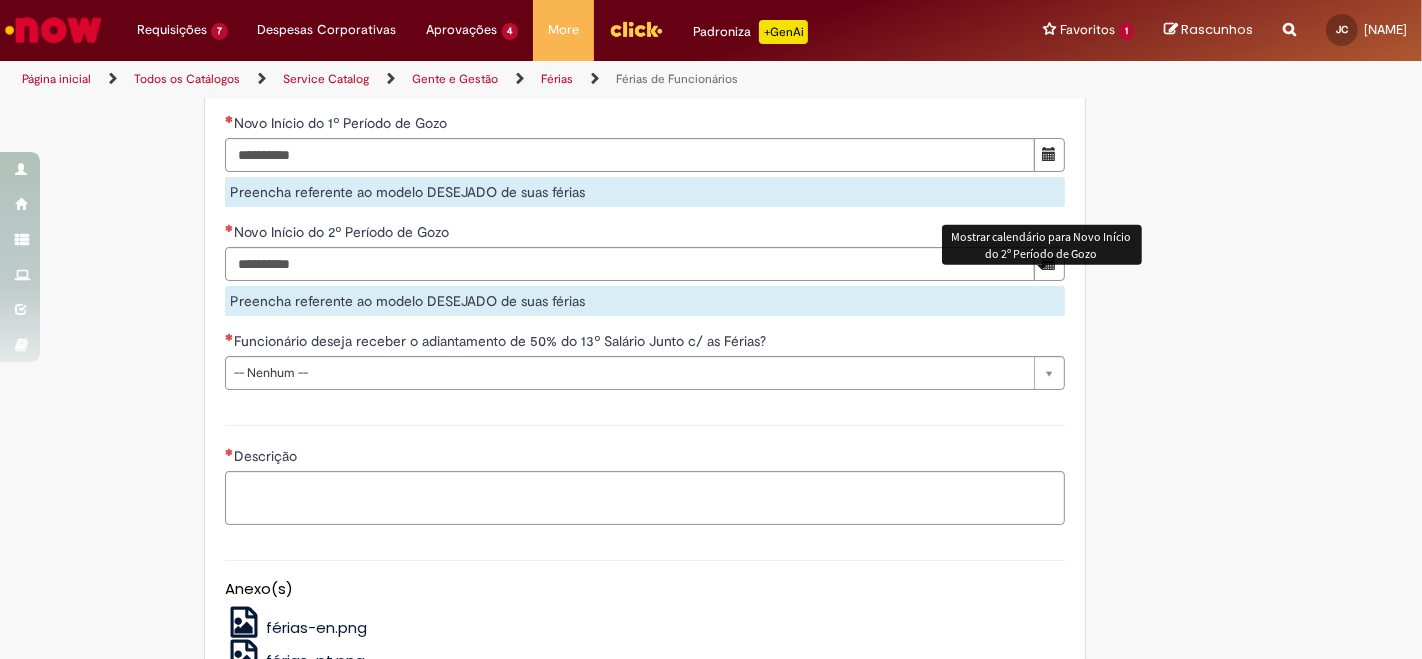 click at bounding box center [1049, 264] 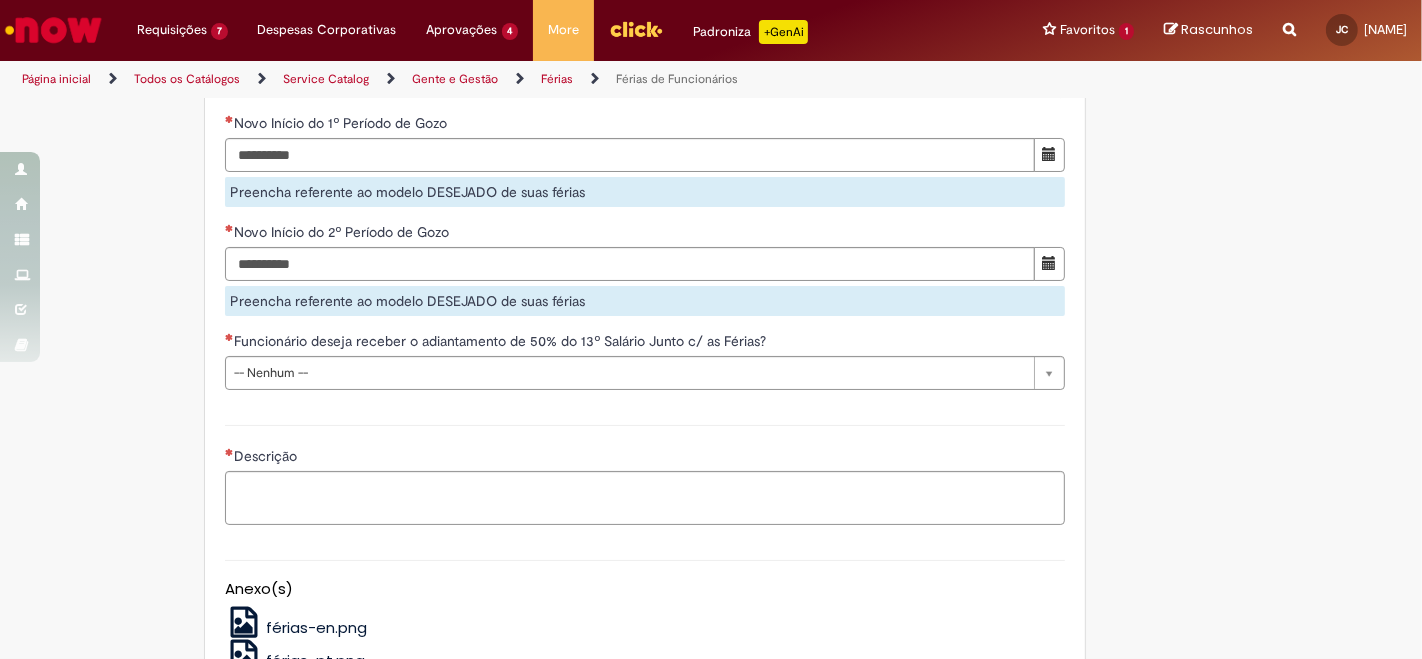 click on "Preencha referente ao modelo DESEJADO de suas férias" at bounding box center [645, 301] 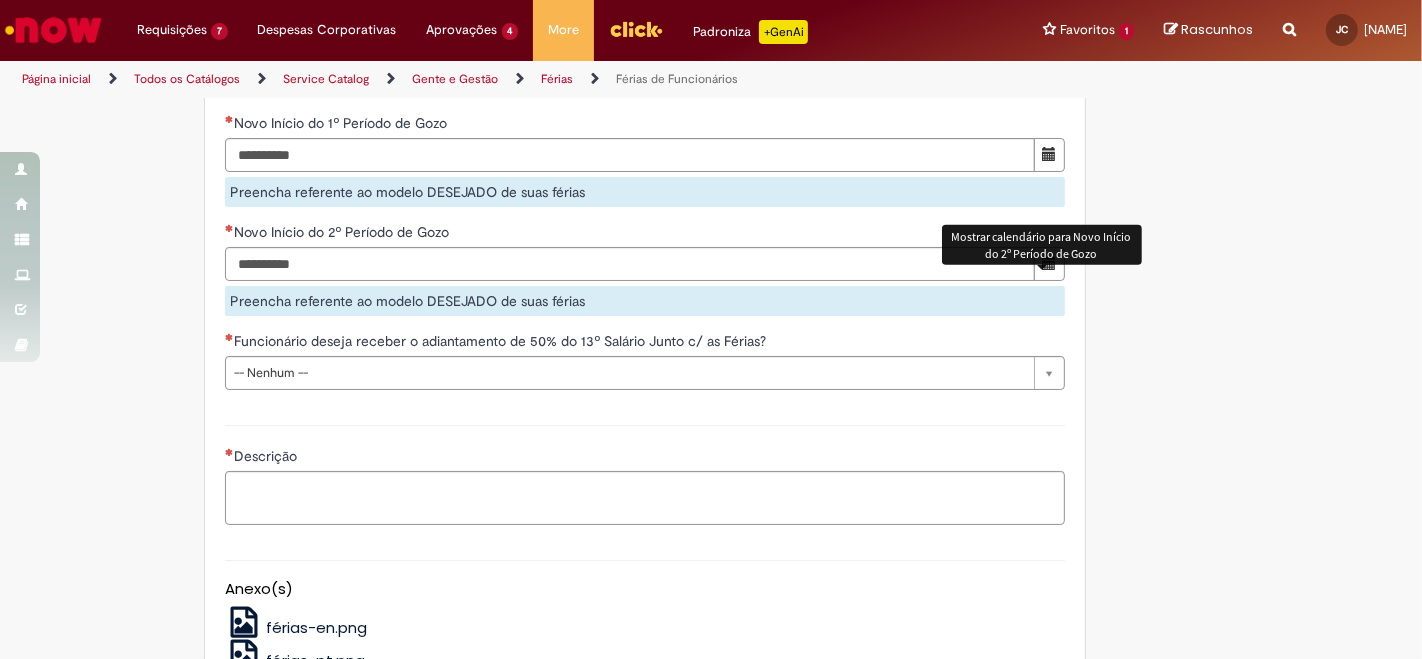 click at bounding box center (1049, 264) 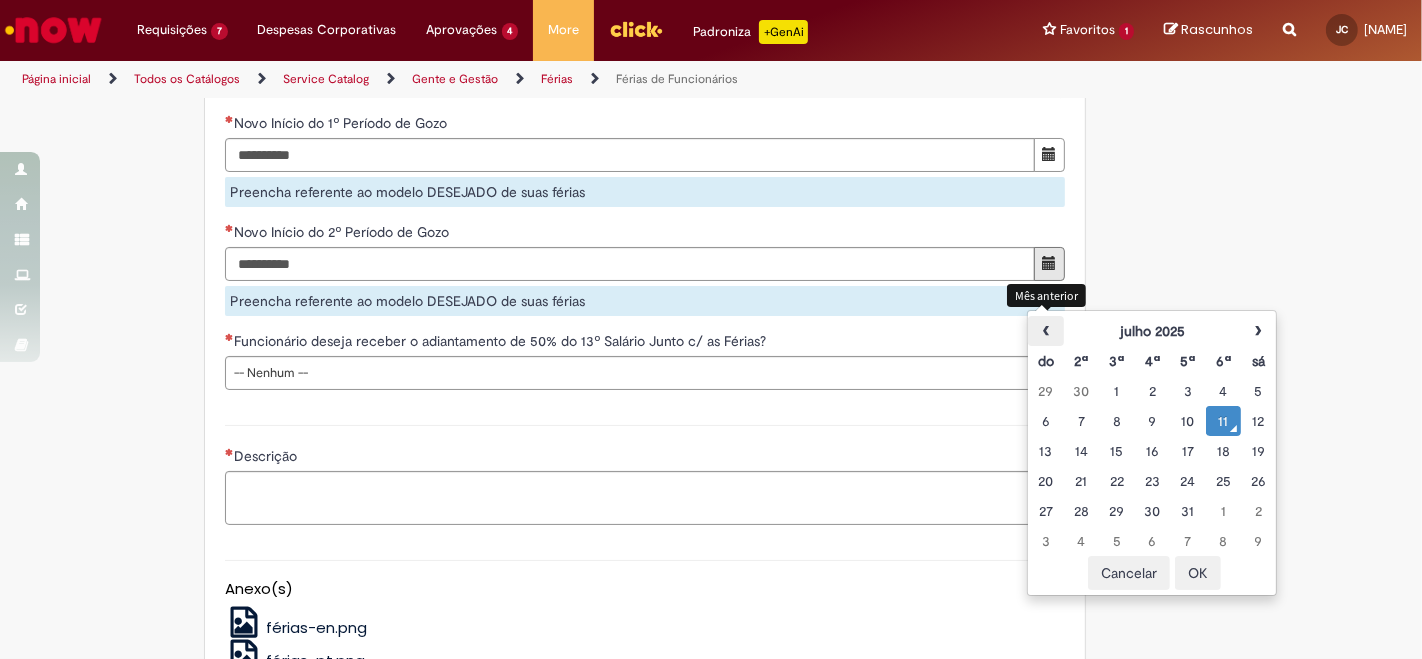 click on "‹" at bounding box center (1045, 331) 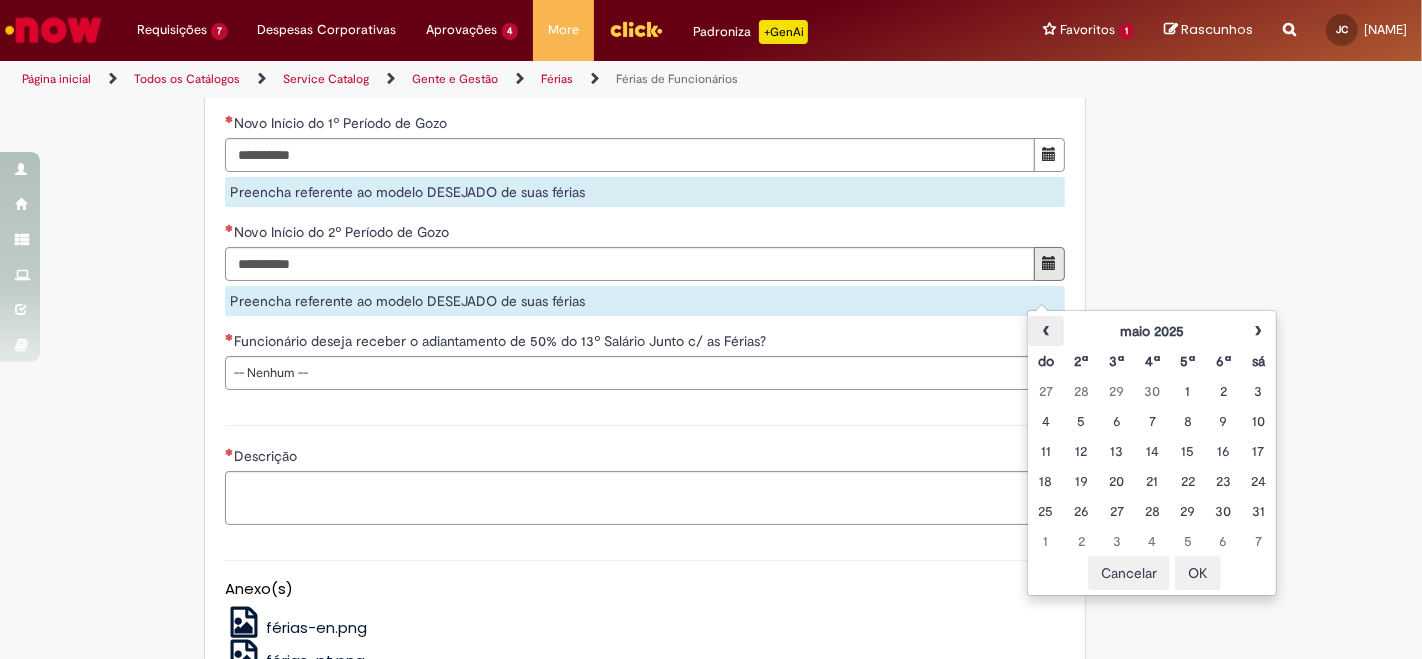 click on "‹" at bounding box center [1045, 331] 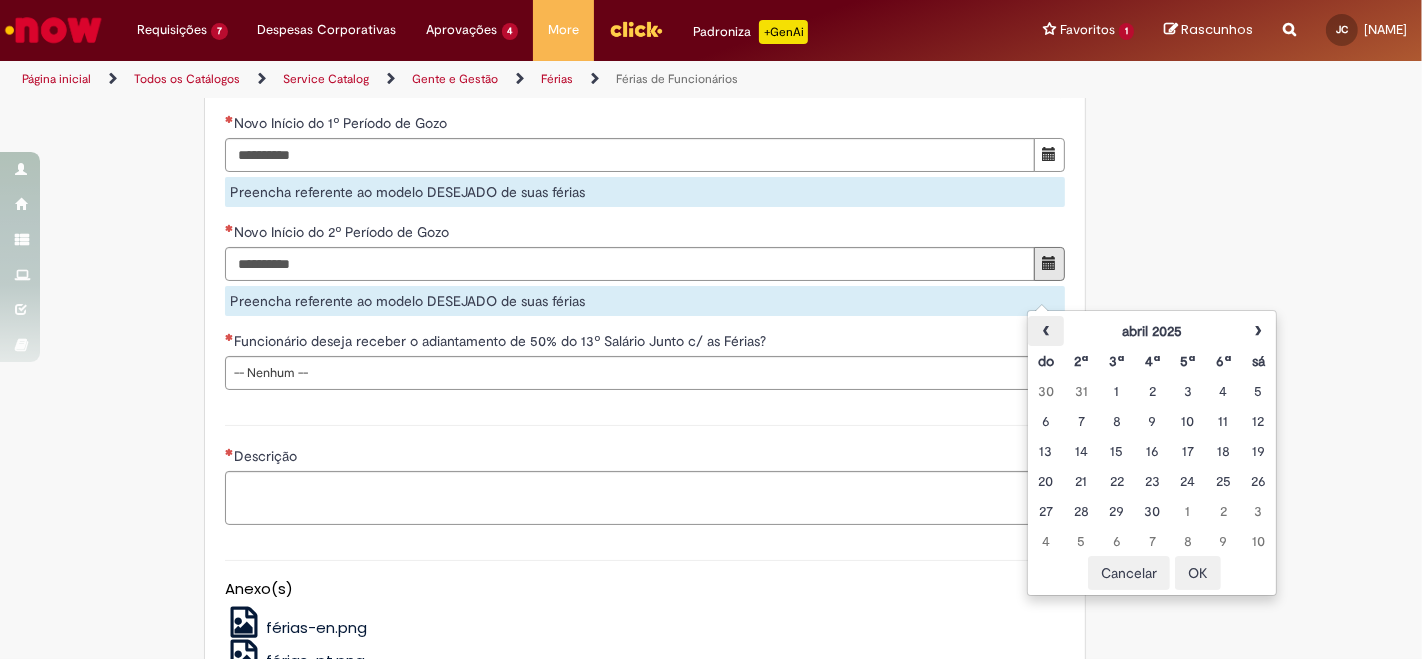 click on "‹" at bounding box center (1045, 331) 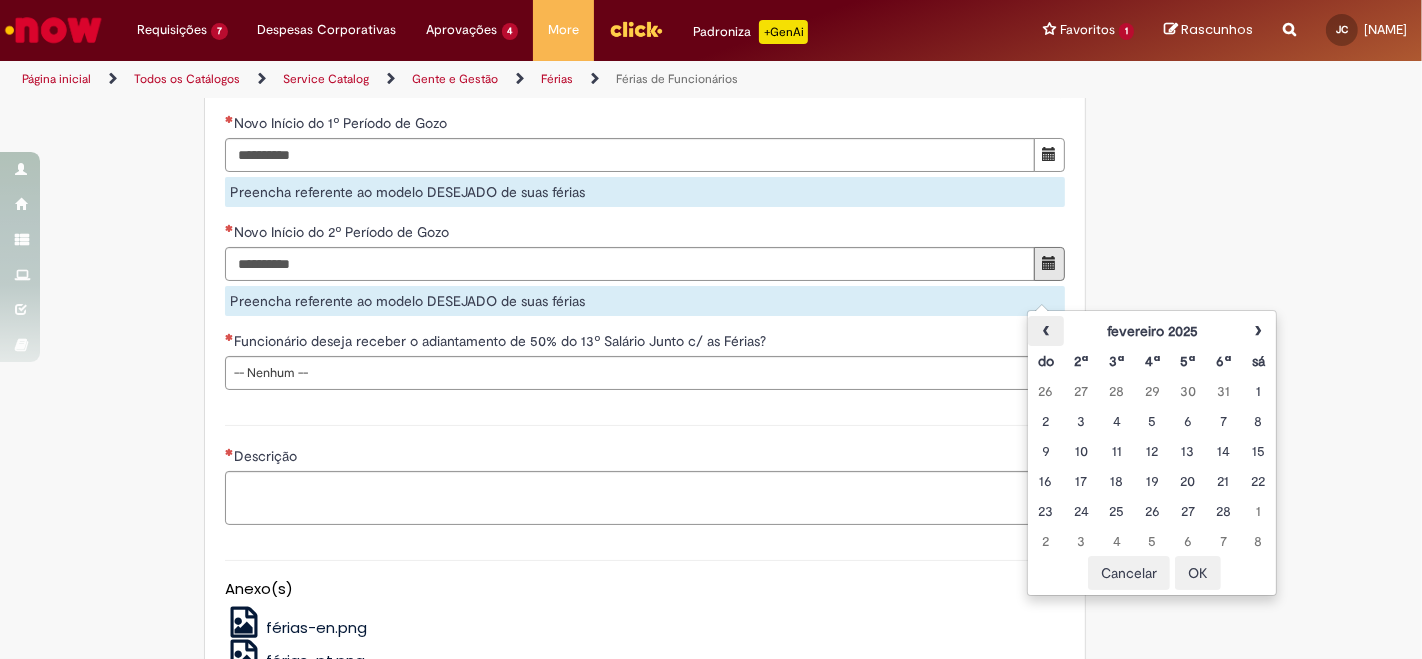 click on "‹" at bounding box center [1045, 331] 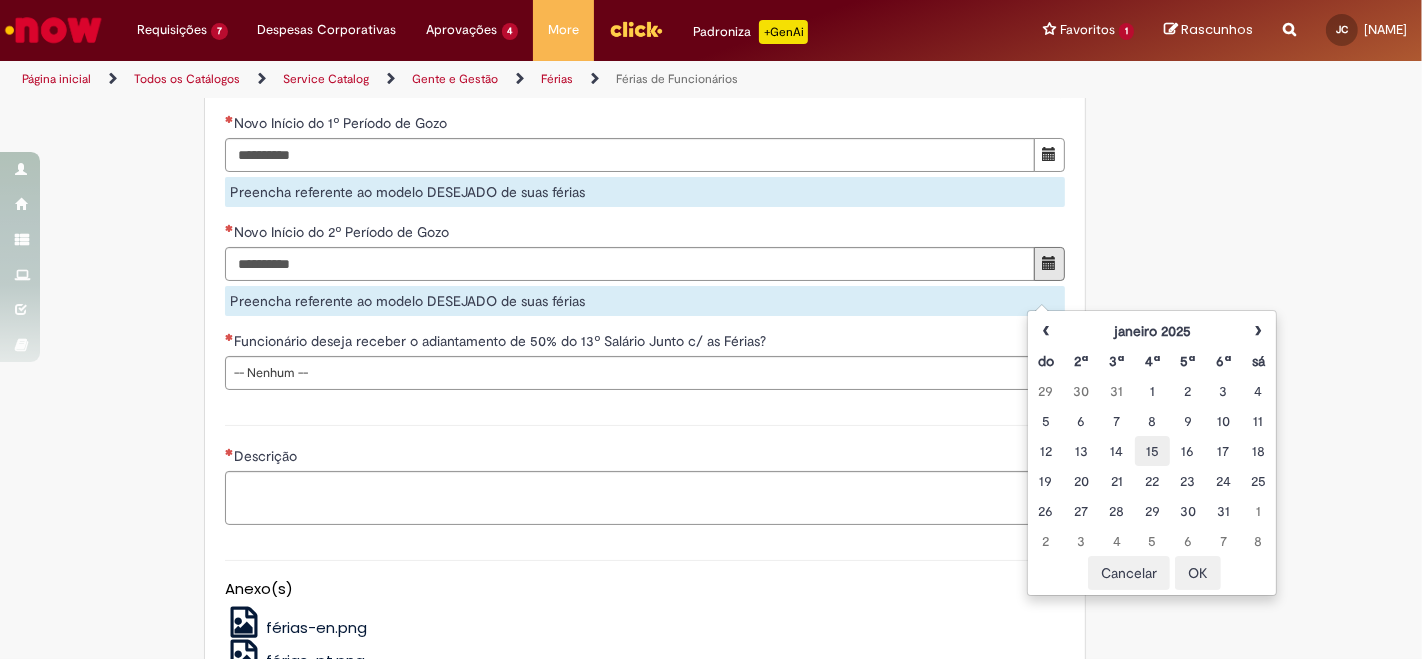 click on "15" at bounding box center [1152, 451] 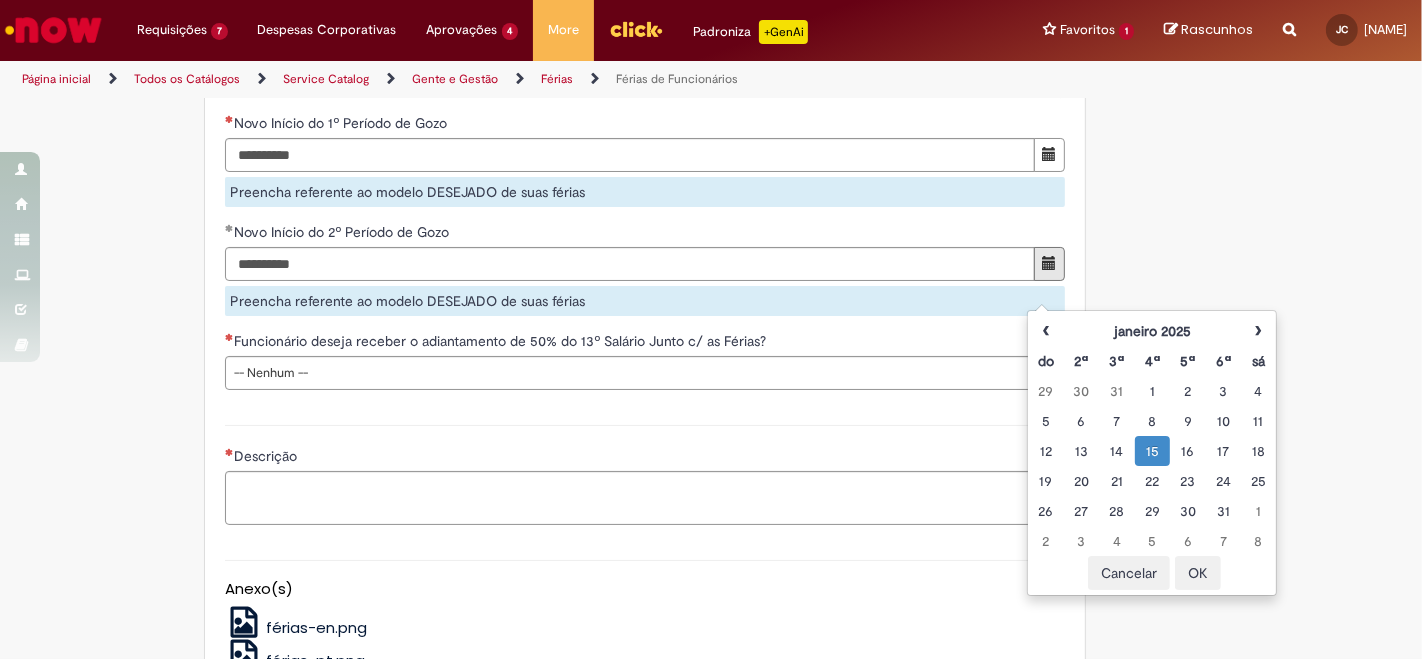 click on "Descrição" at bounding box center [645, 472] 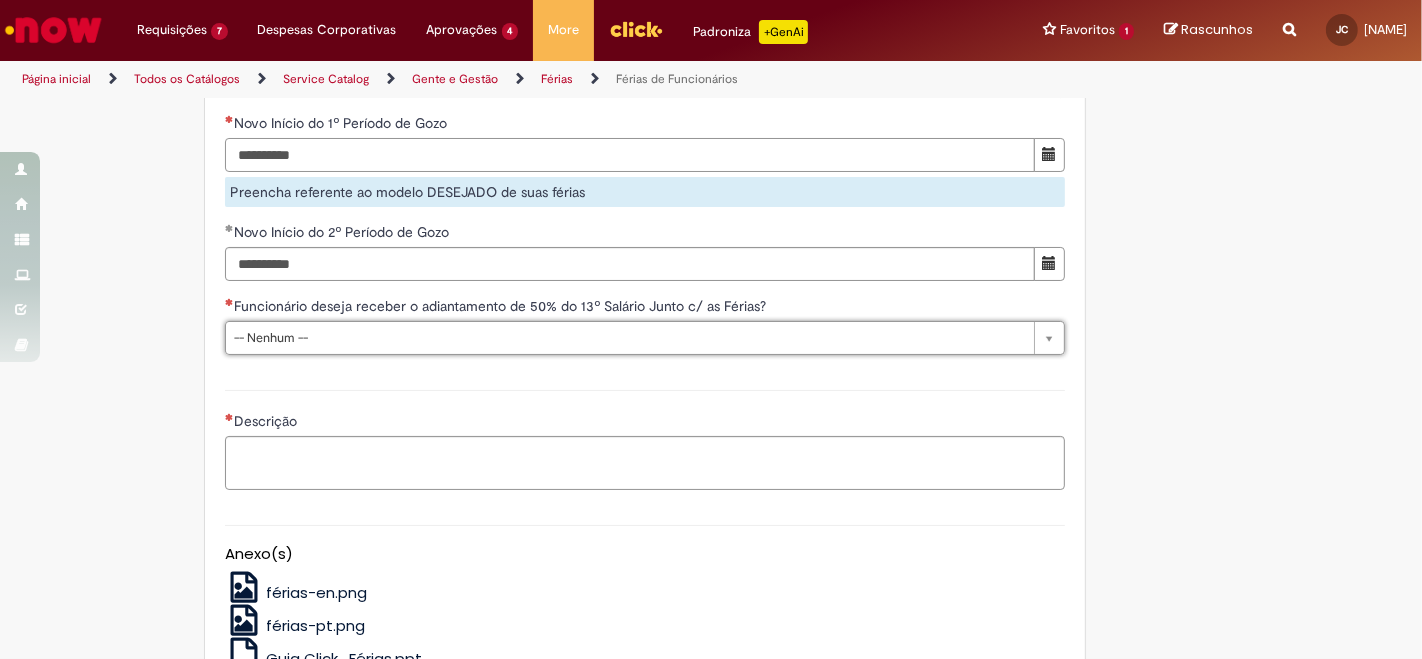 click on "Novo Início do 1º Período de Gozo" at bounding box center (630, 155) 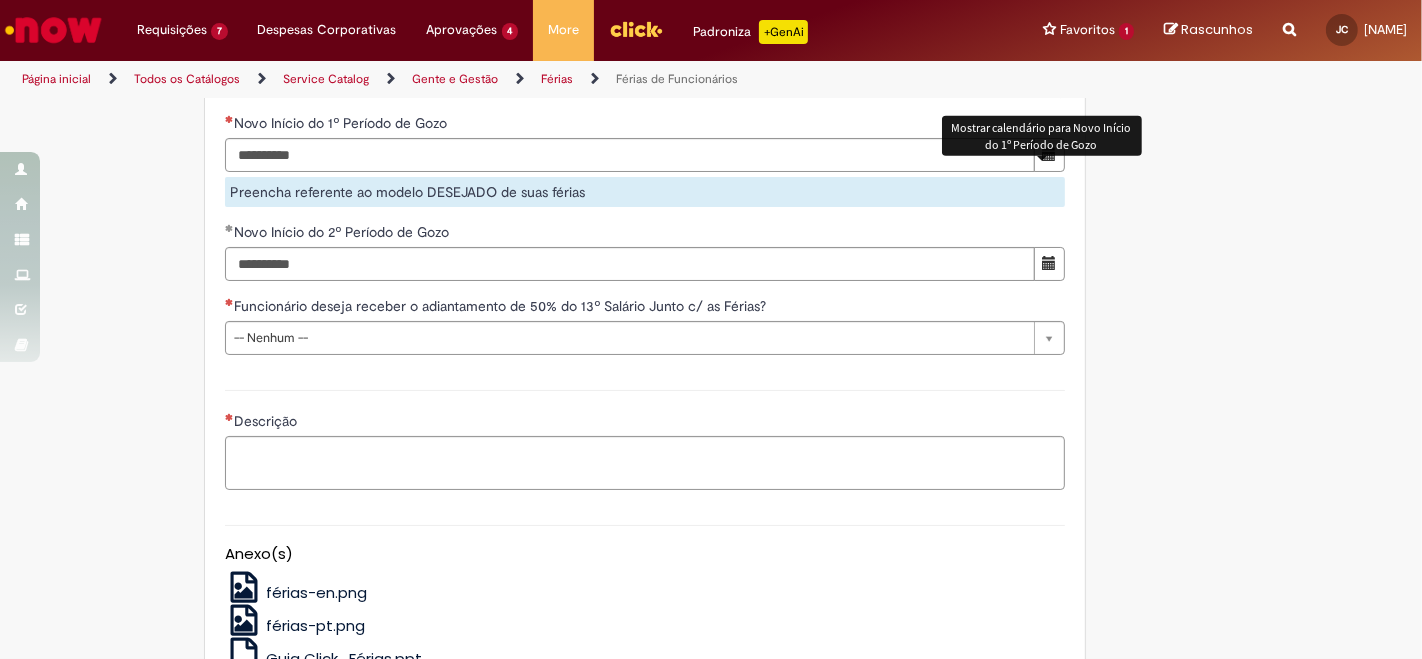 click at bounding box center [1049, 155] 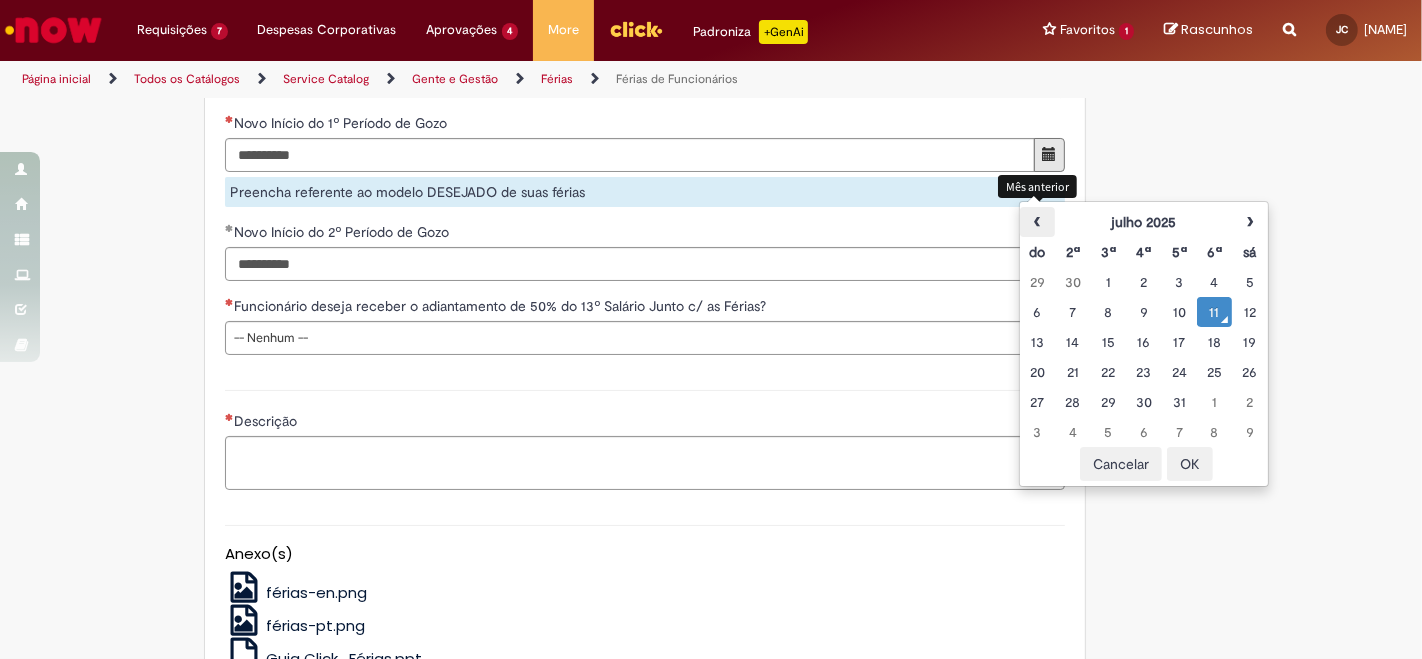 click on "‹" at bounding box center (1037, 222) 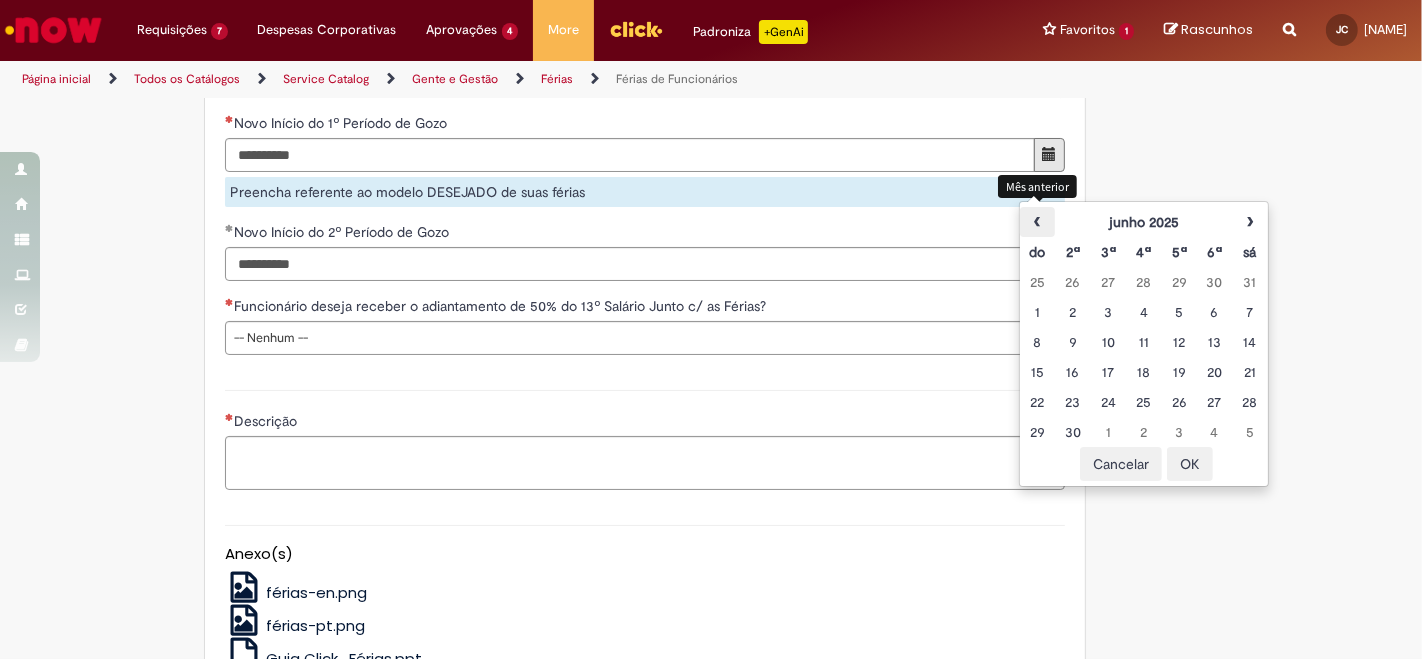 click on "‹" at bounding box center [1037, 222] 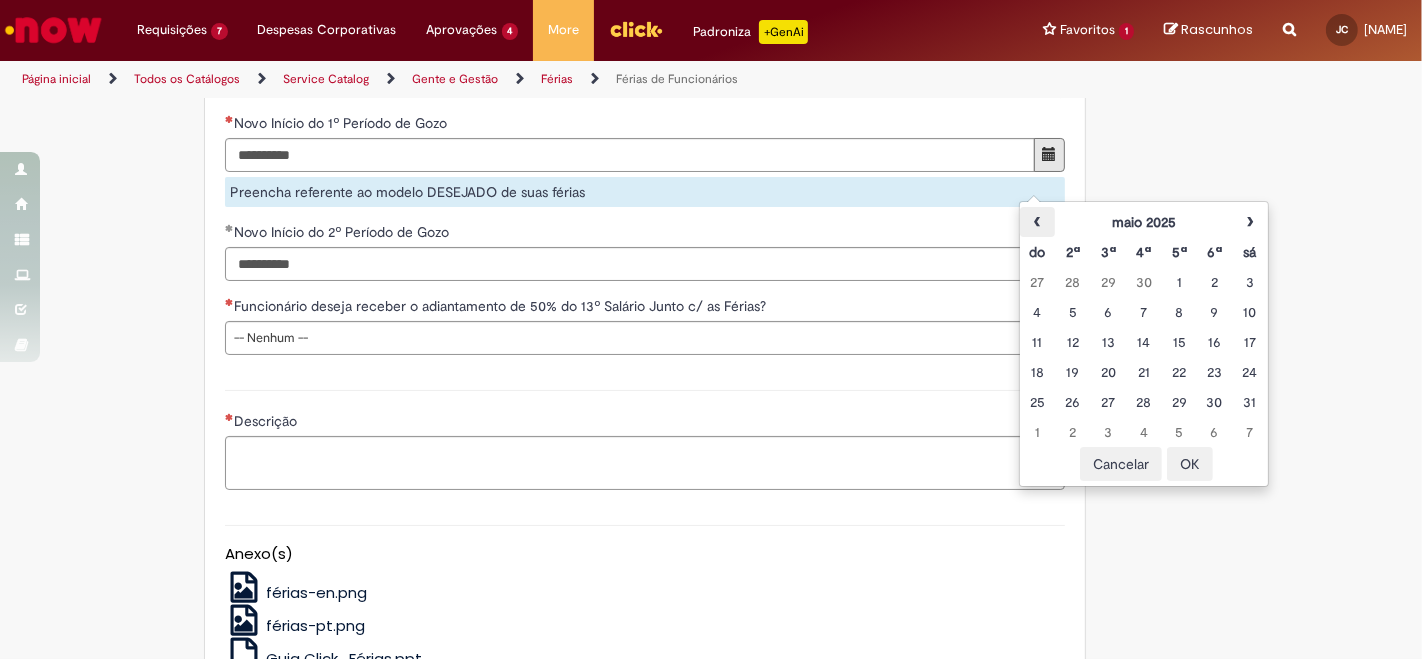 click on "‹" at bounding box center (1037, 222) 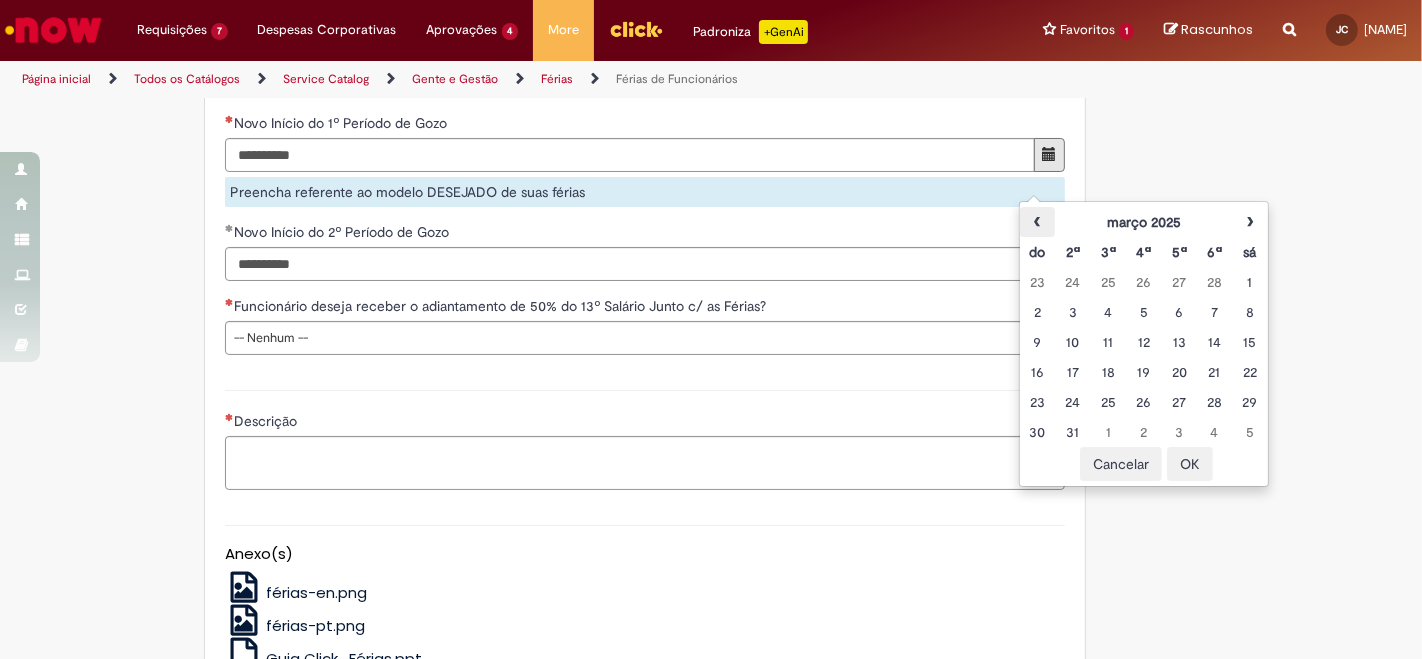 click on "‹" at bounding box center (1037, 222) 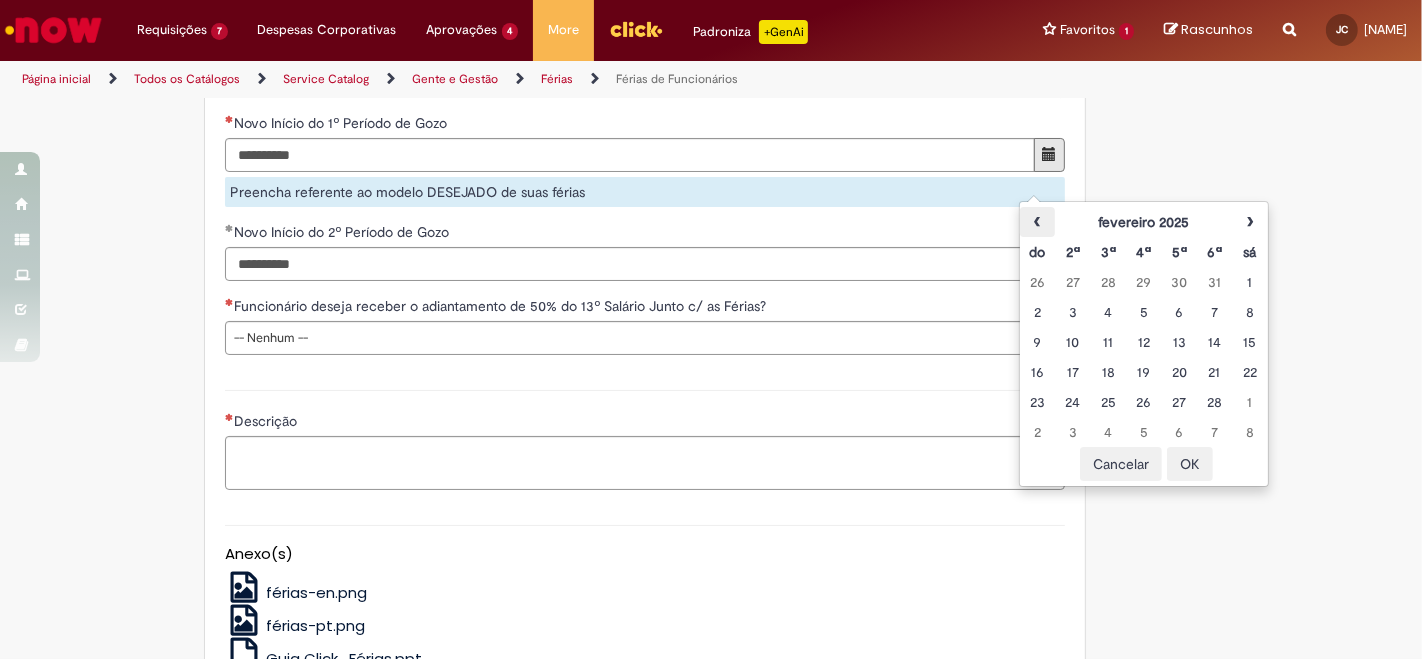 click on "‹" at bounding box center [1037, 222] 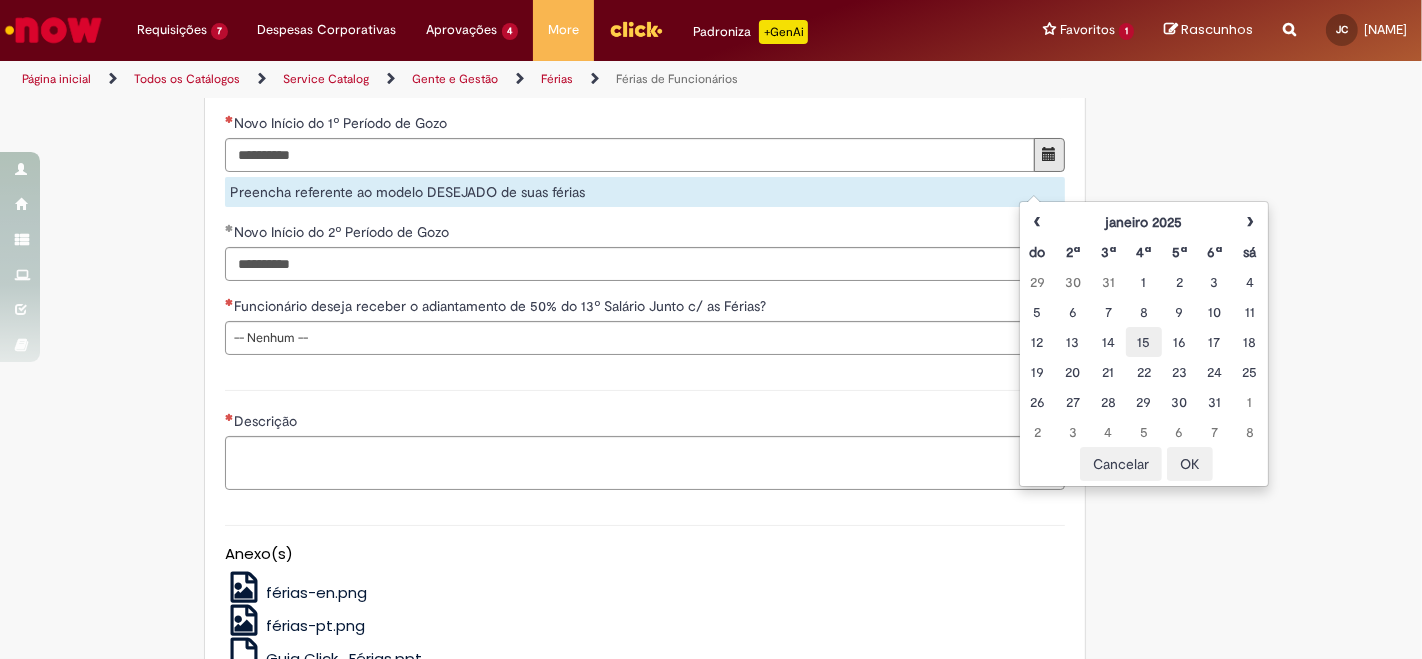 click on "15" at bounding box center (1143, 342) 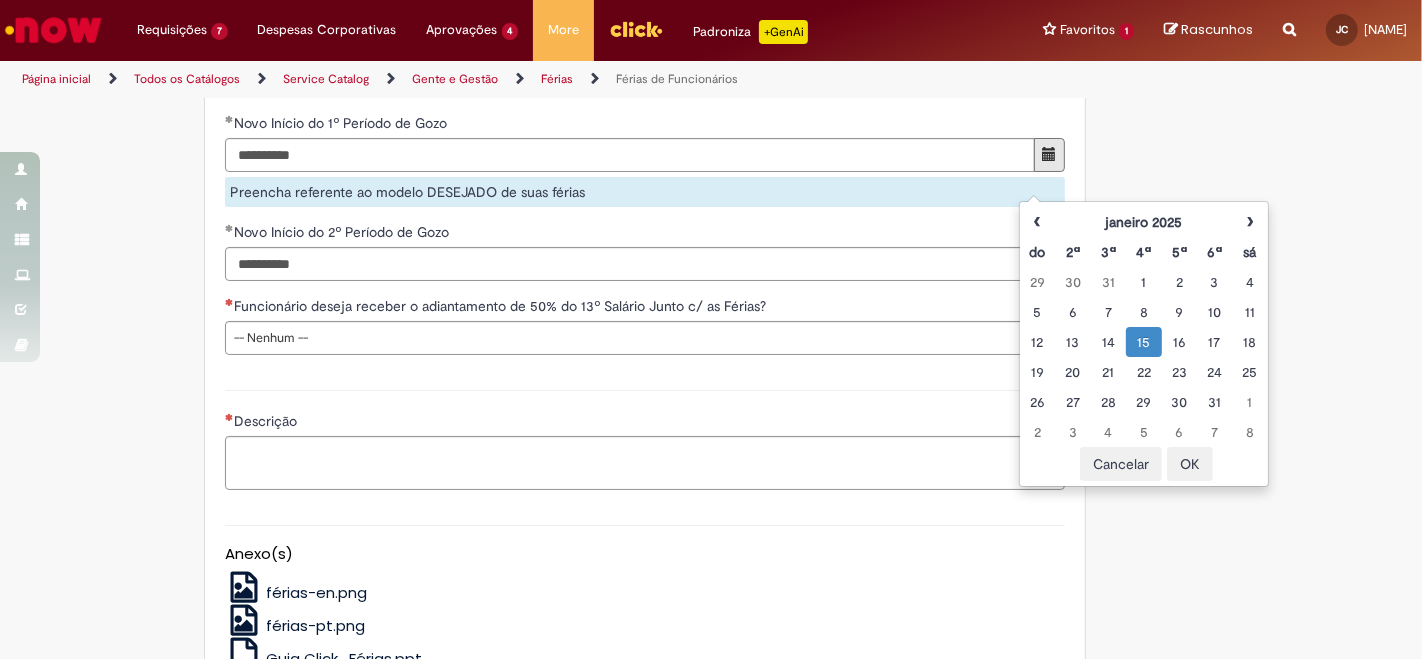 click on "**********" at bounding box center (645, 251) 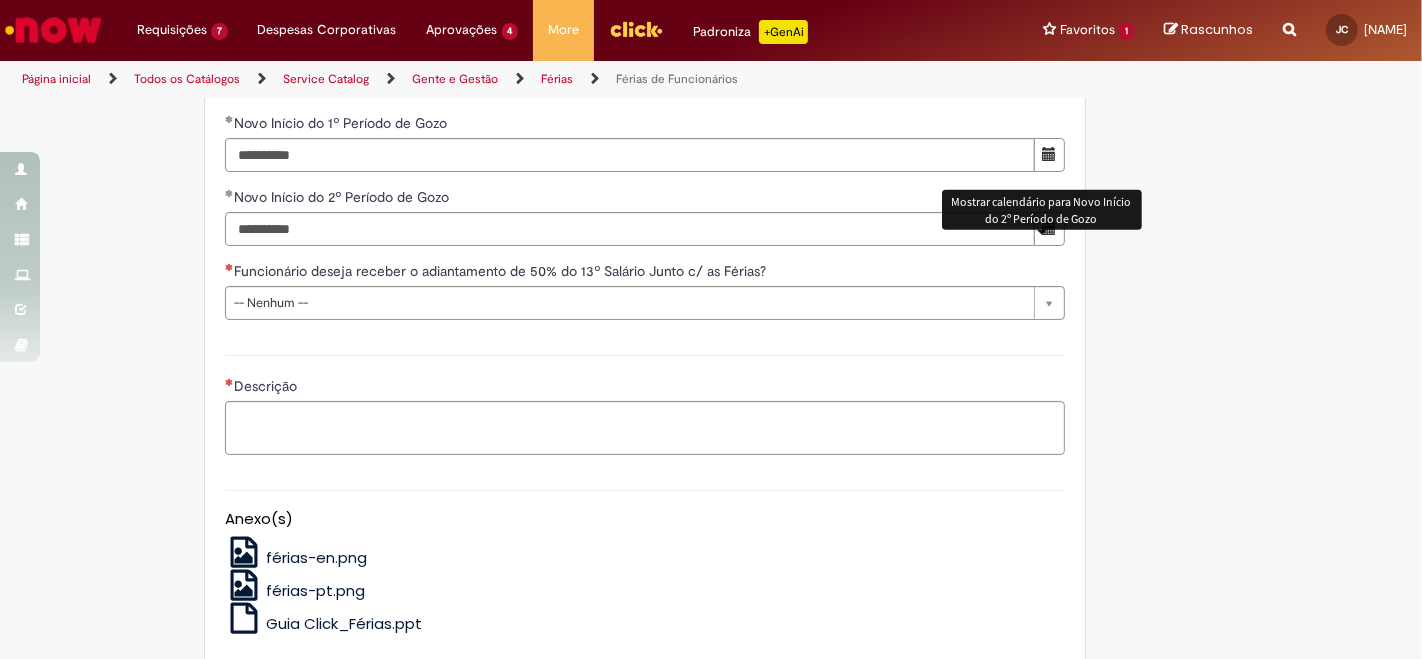click at bounding box center (1049, 229) 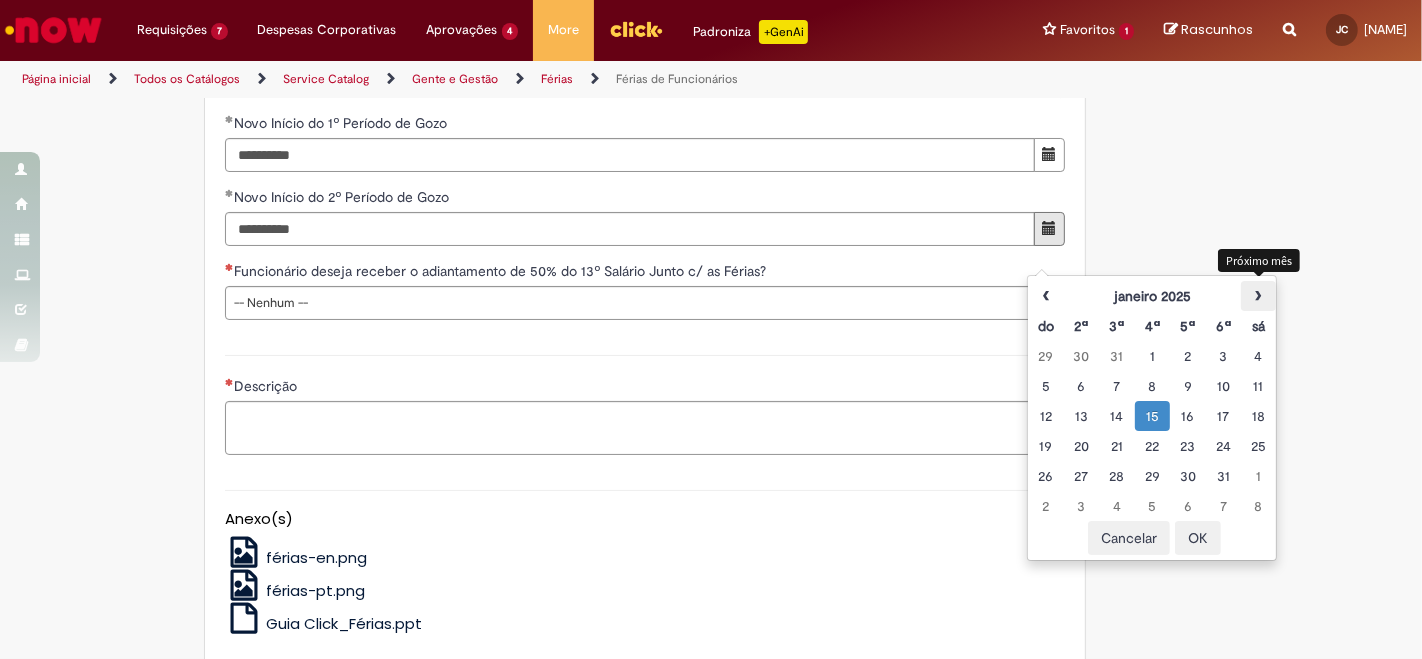 click on "›" at bounding box center [1258, 296] 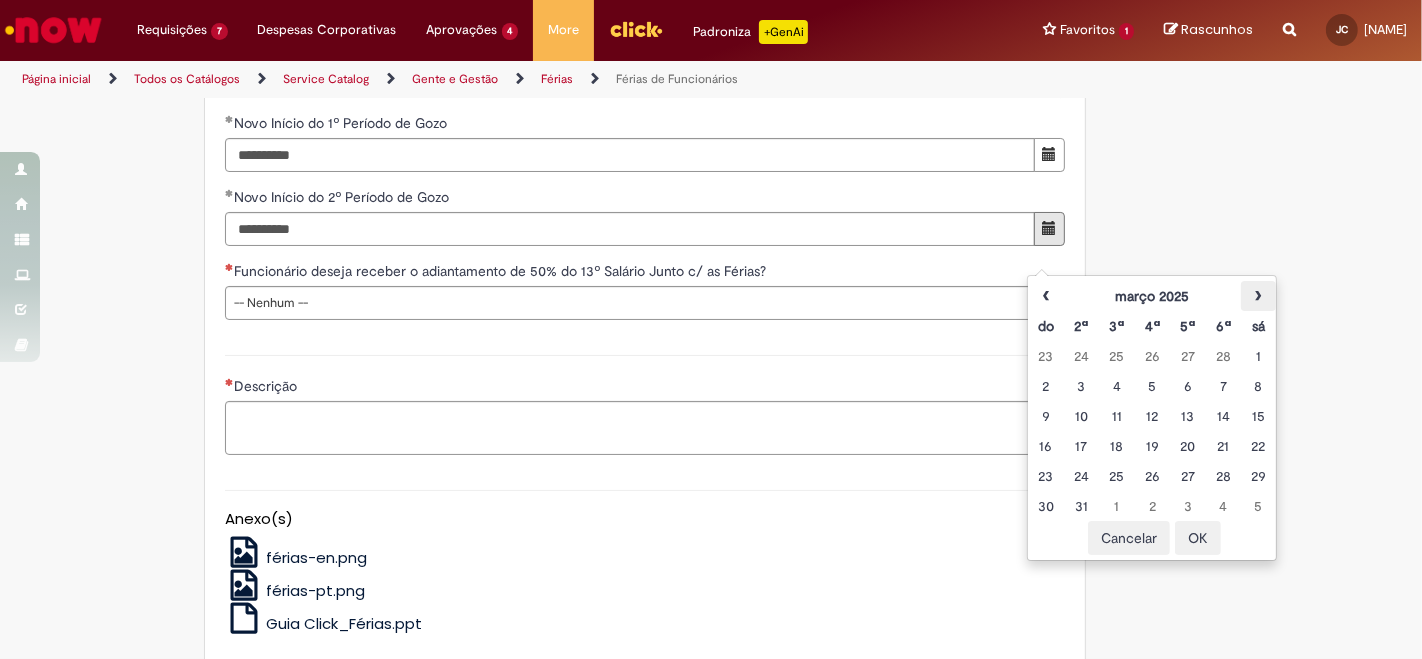 click on "›" at bounding box center [1258, 296] 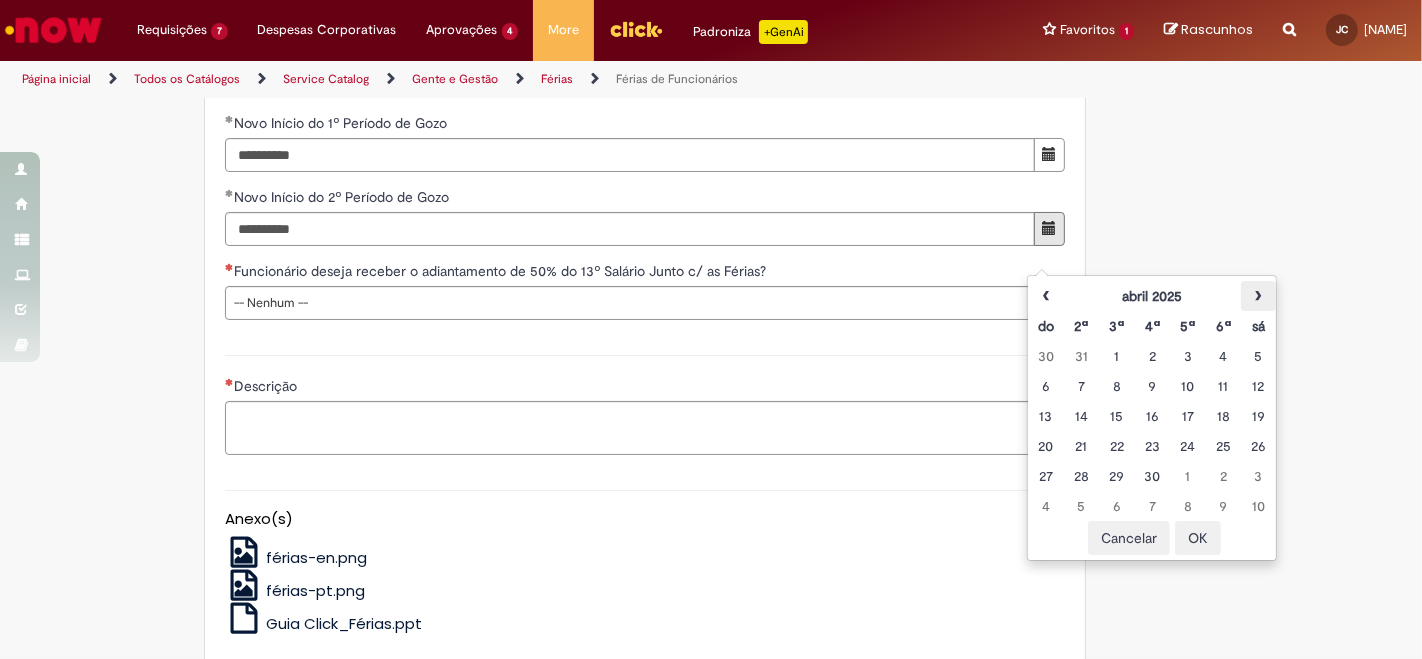 click on "›" at bounding box center [1258, 296] 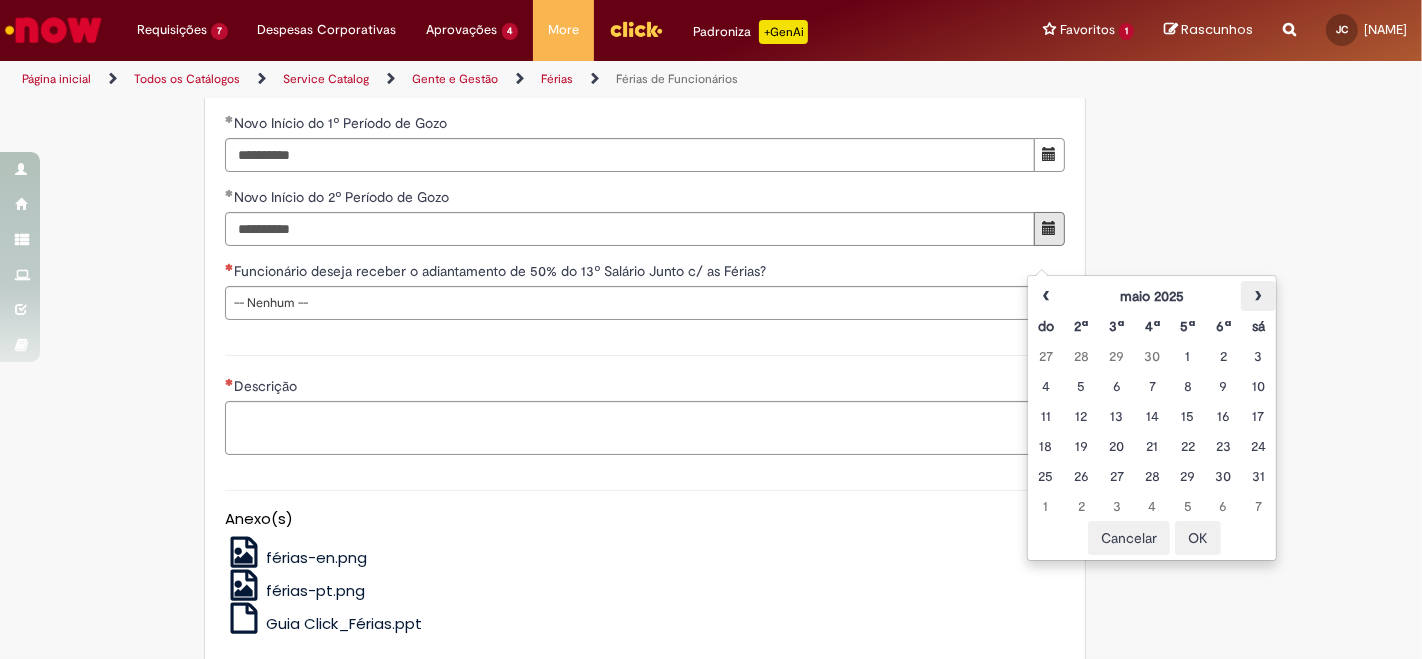 click on "›" at bounding box center [1258, 296] 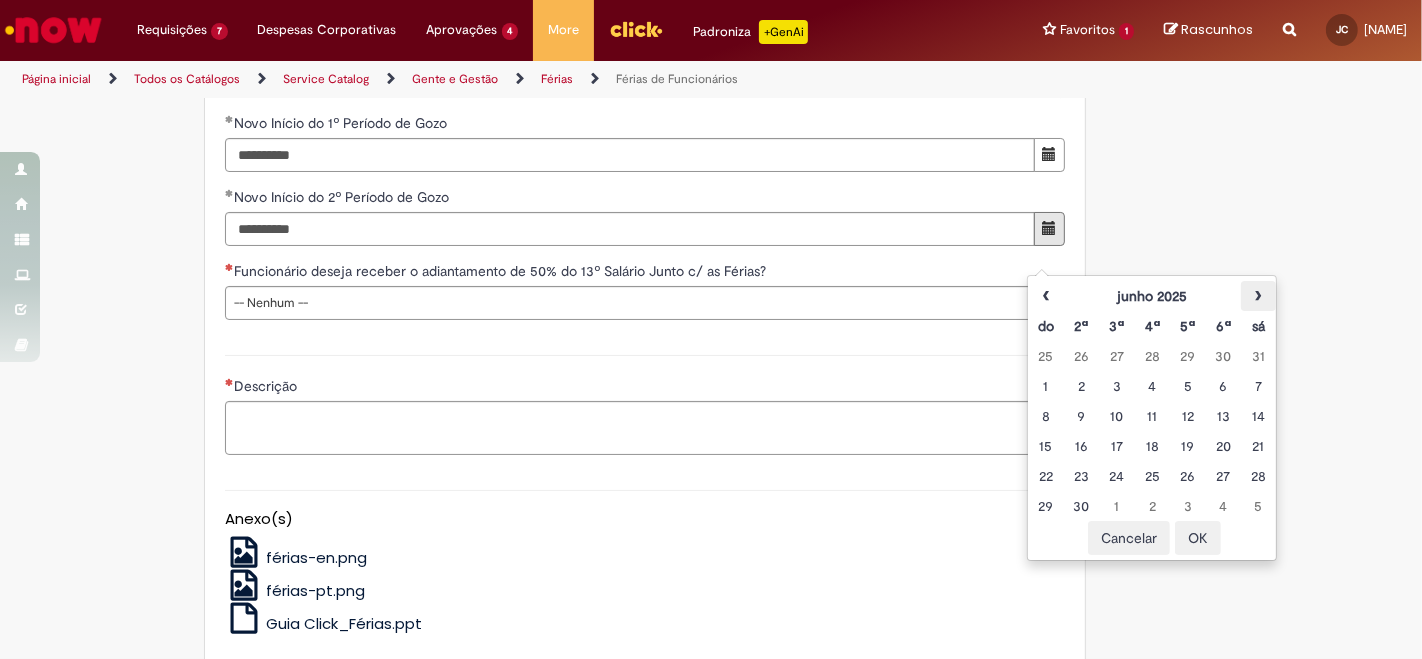 click on "›" at bounding box center (1258, 296) 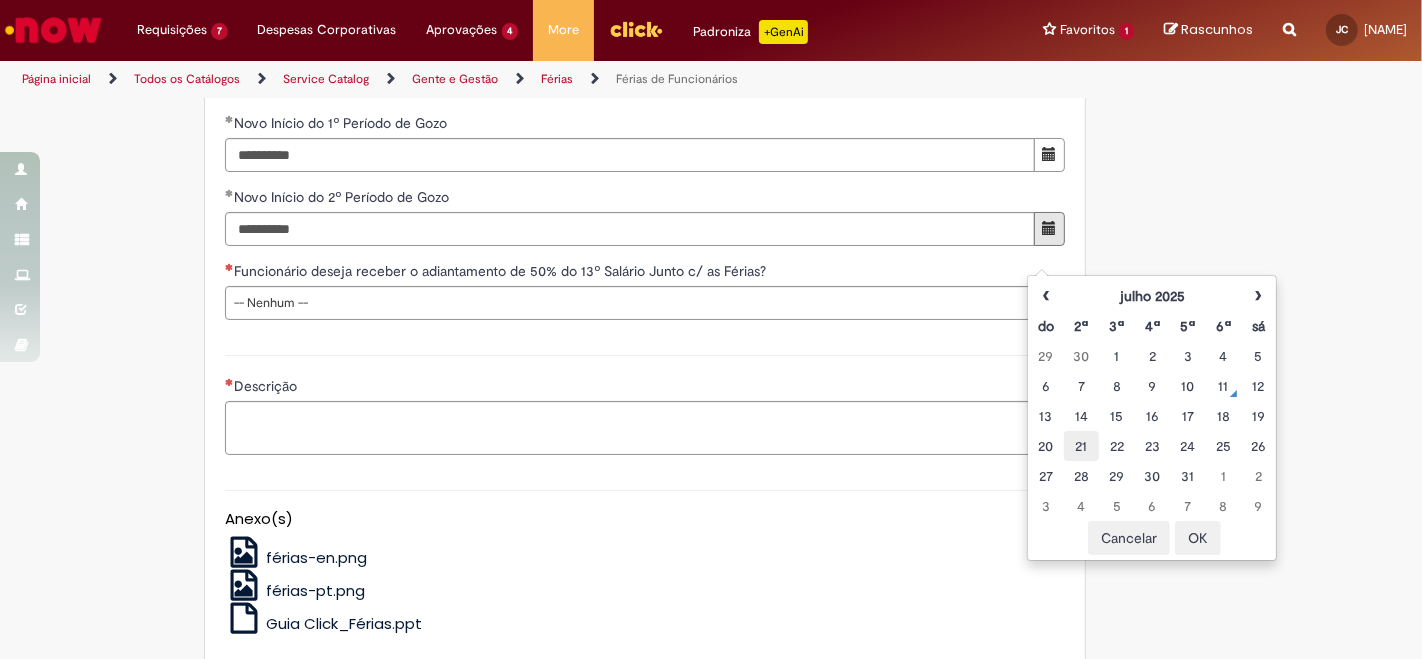 click on "21" at bounding box center (1081, 446) 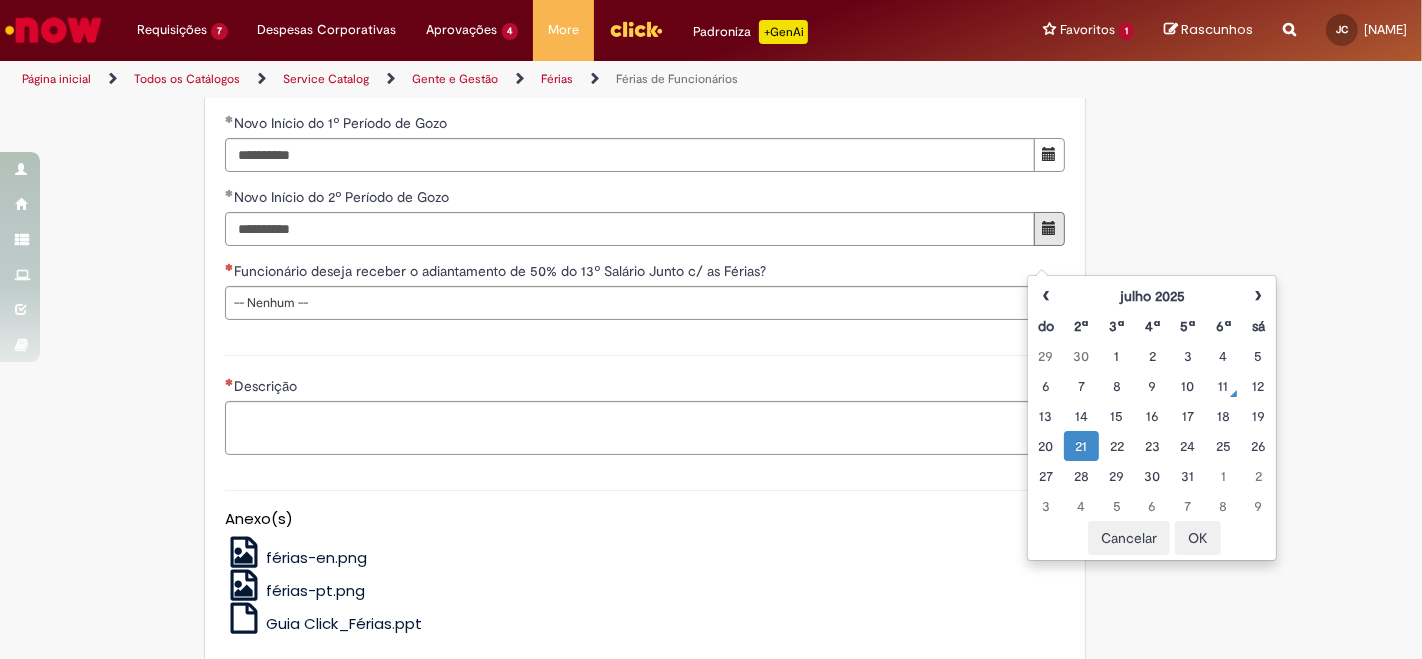click on "Descrição" at bounding box center (645, 388) 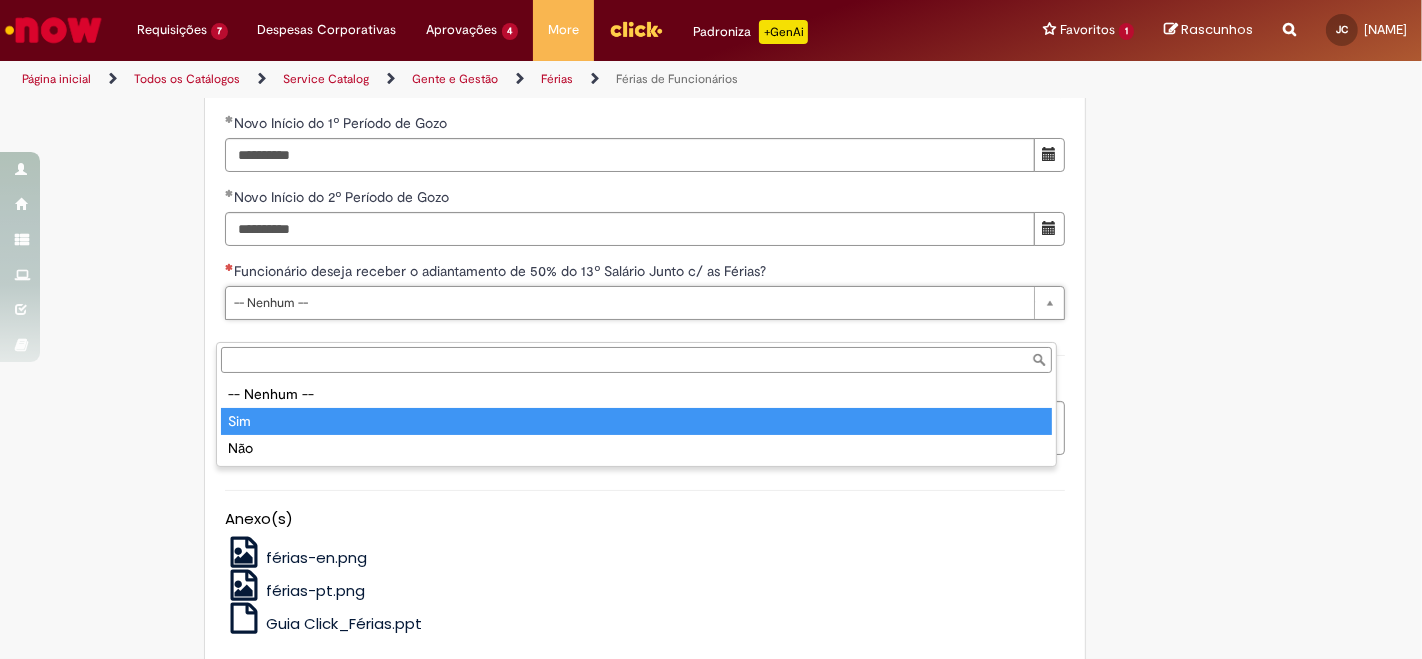 type on "***" 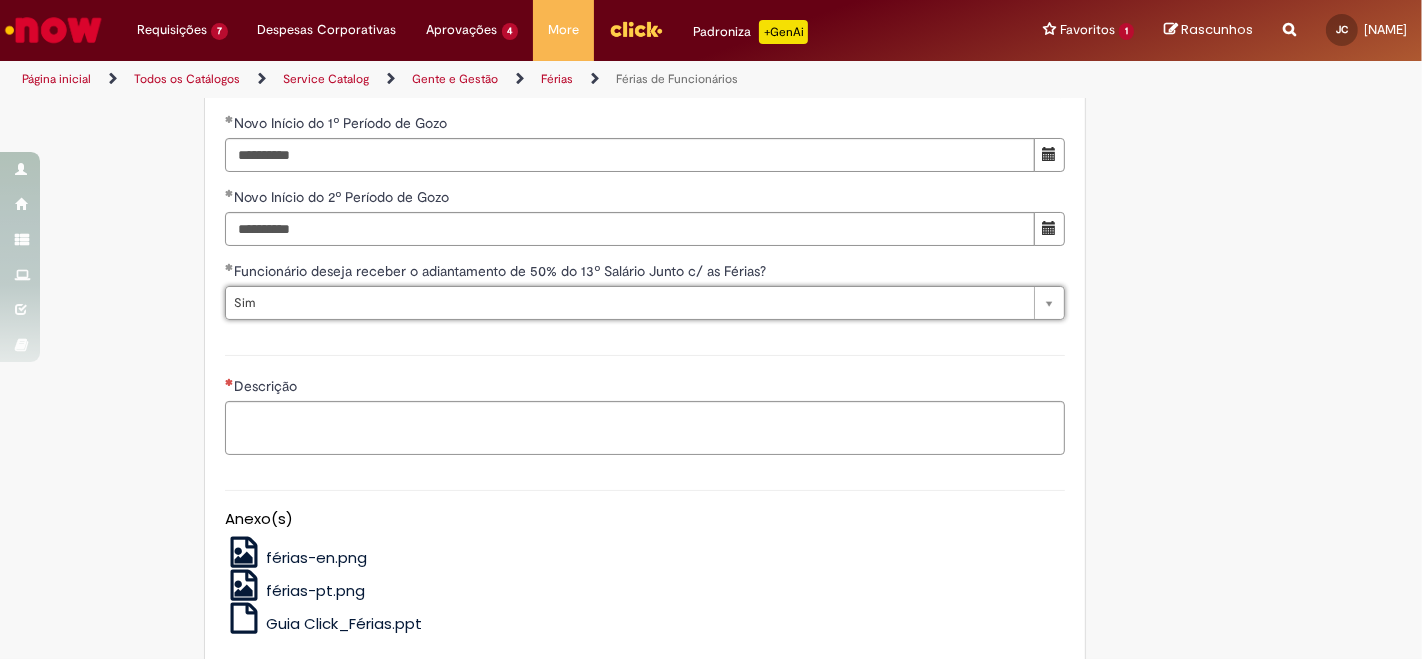 click on "Descrição" at bounding box center [645, 402] 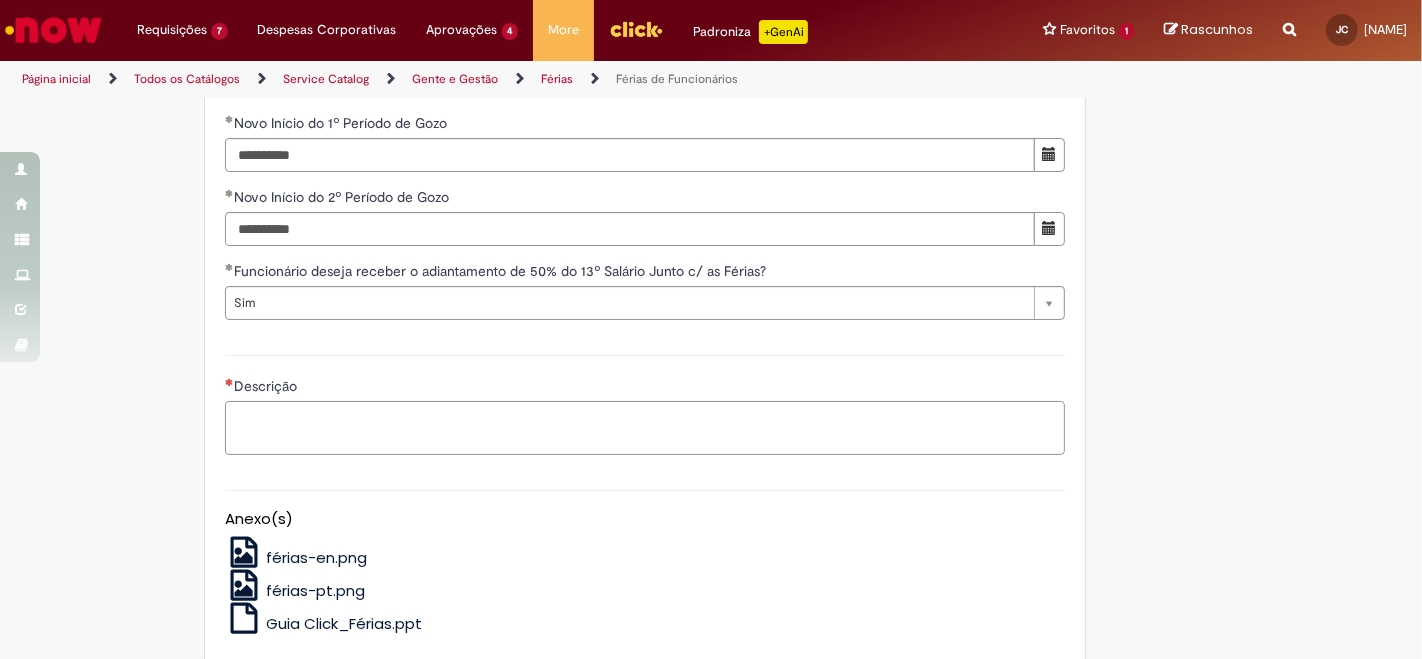 click on "Descrição" at bounding box center (645, 427) 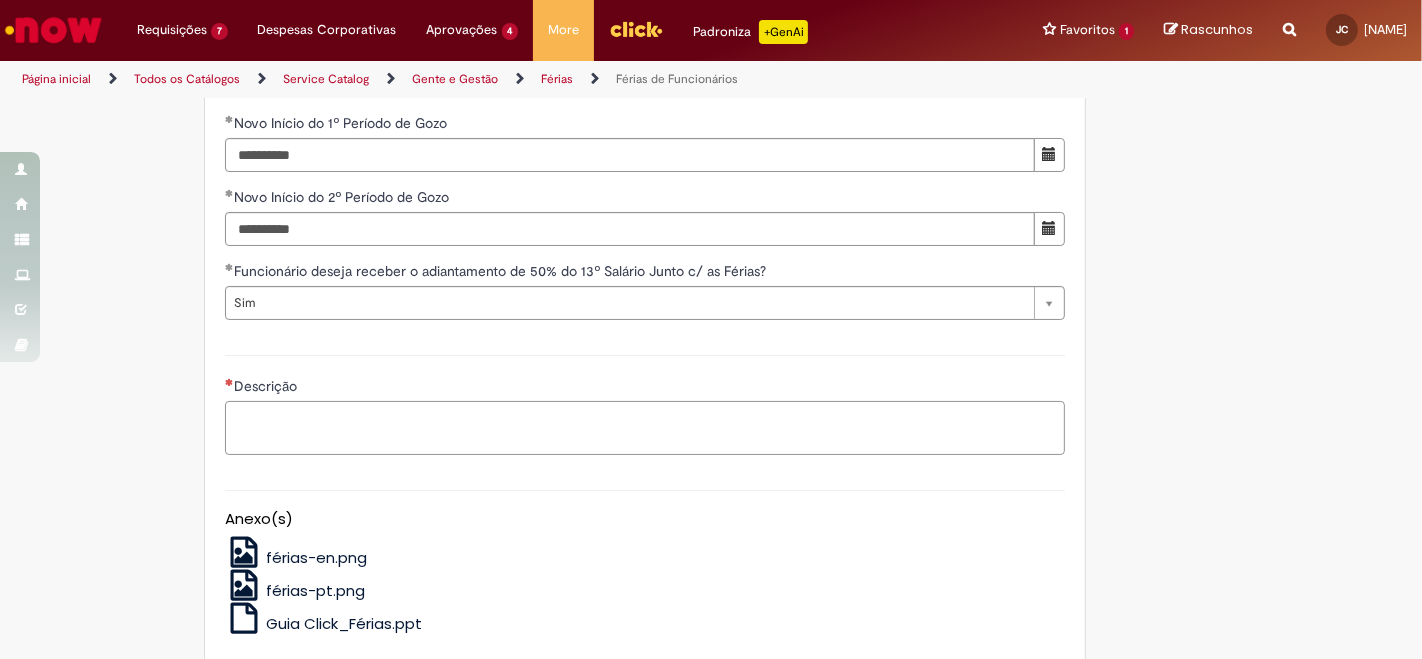 click on "Descrição" at bounding box center [645, 427] 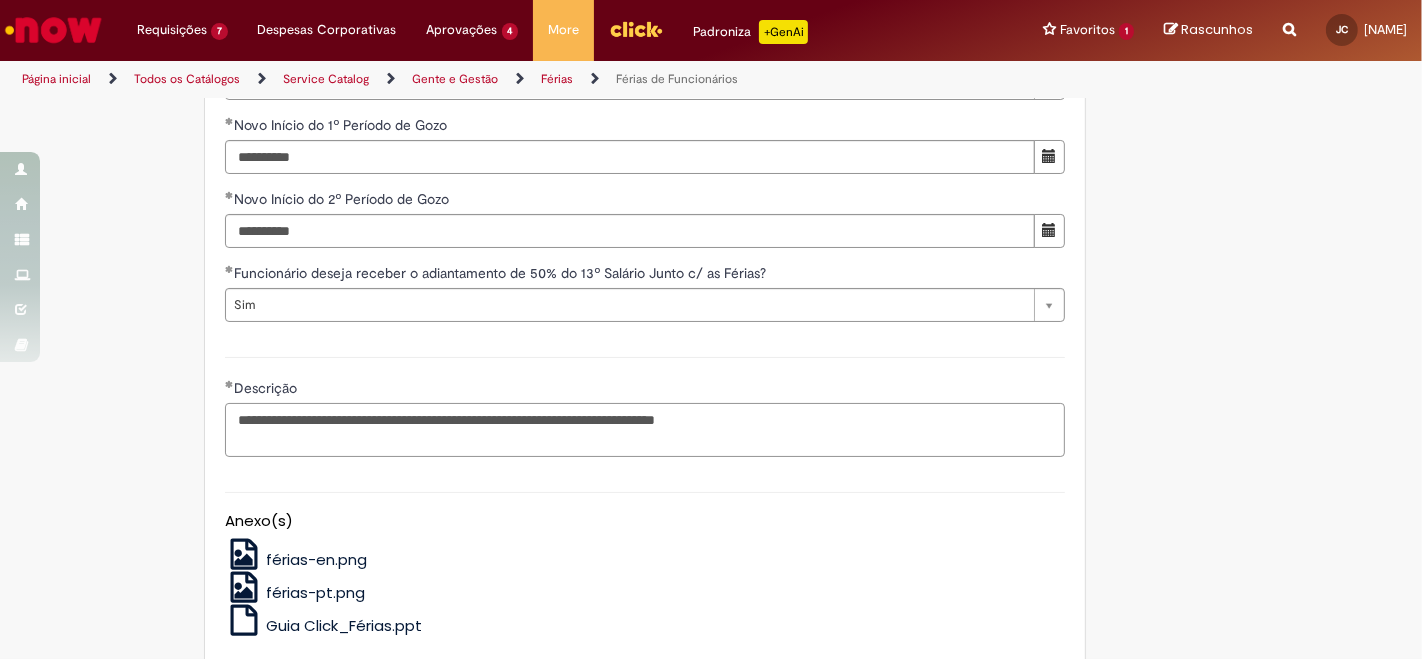 scroll, scrollTop: 2331, scrollLeft: 0, axis: vertical 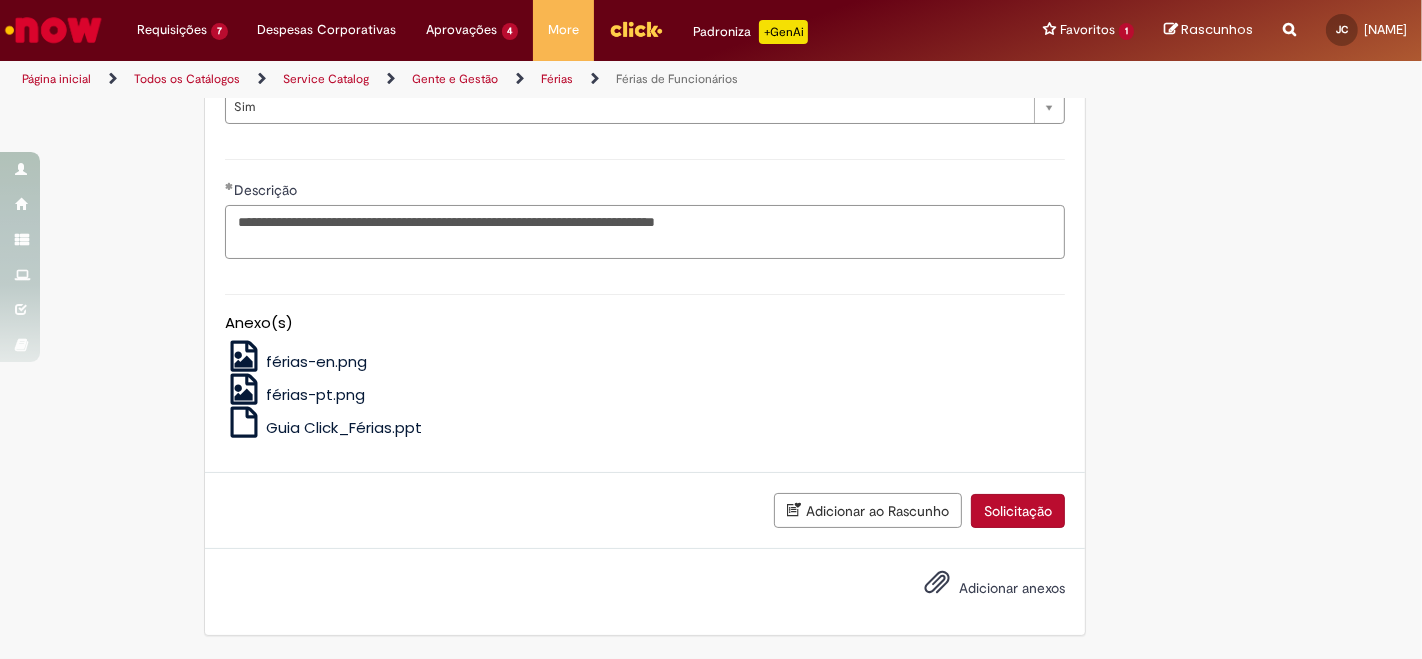 type on "**********" 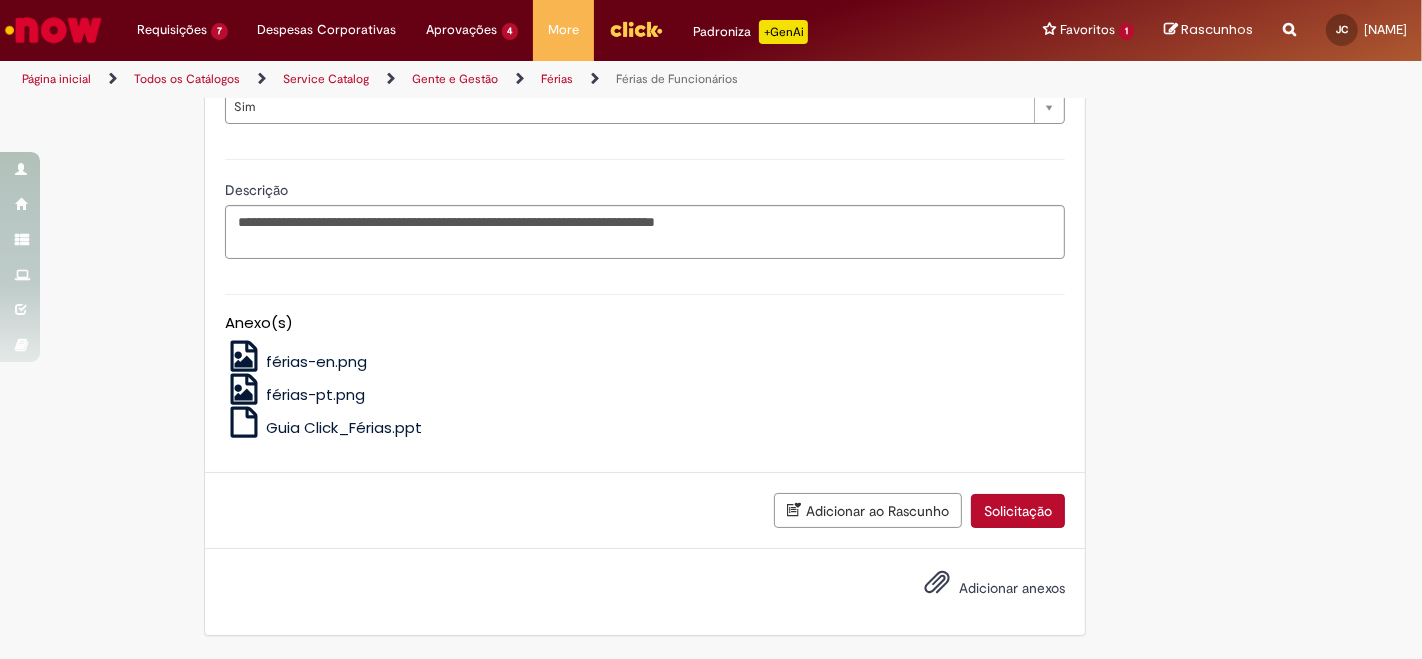 click on "Solicitação" at bounding box center [1018, 511] 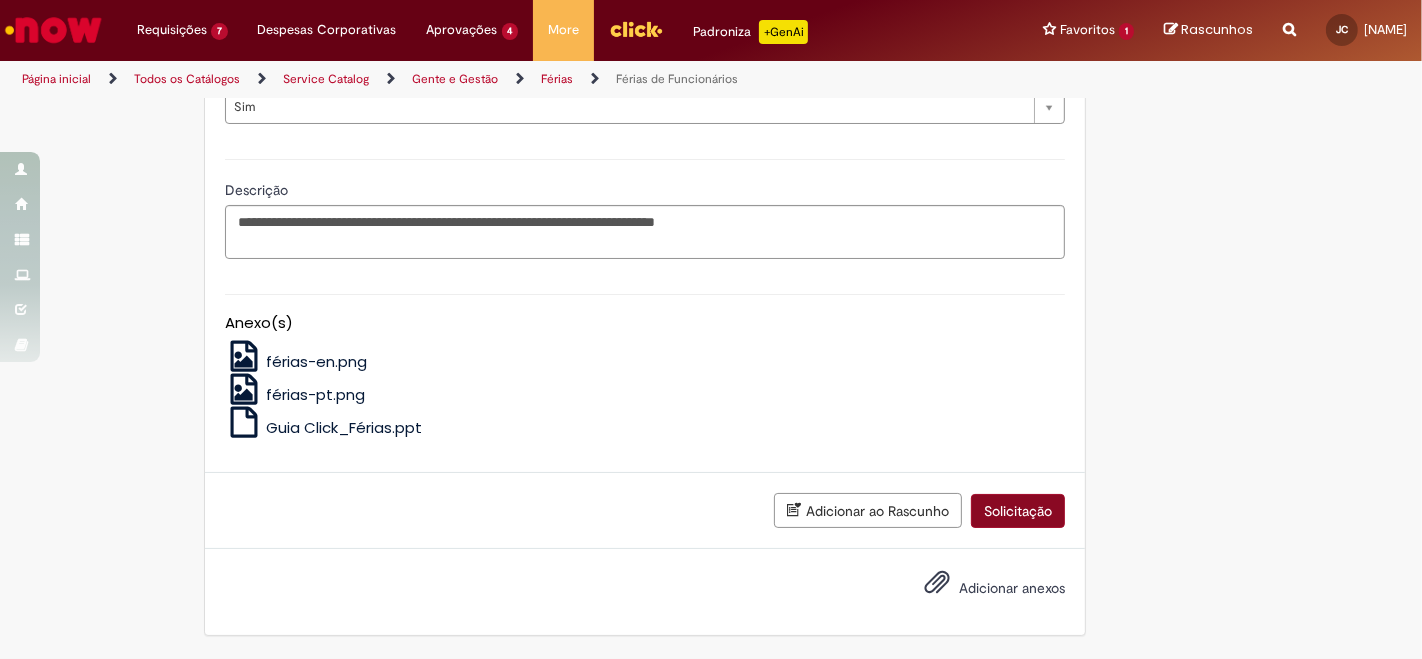 scroll, scrollTop: 2285, scrollLeft: 0, axis: vertical 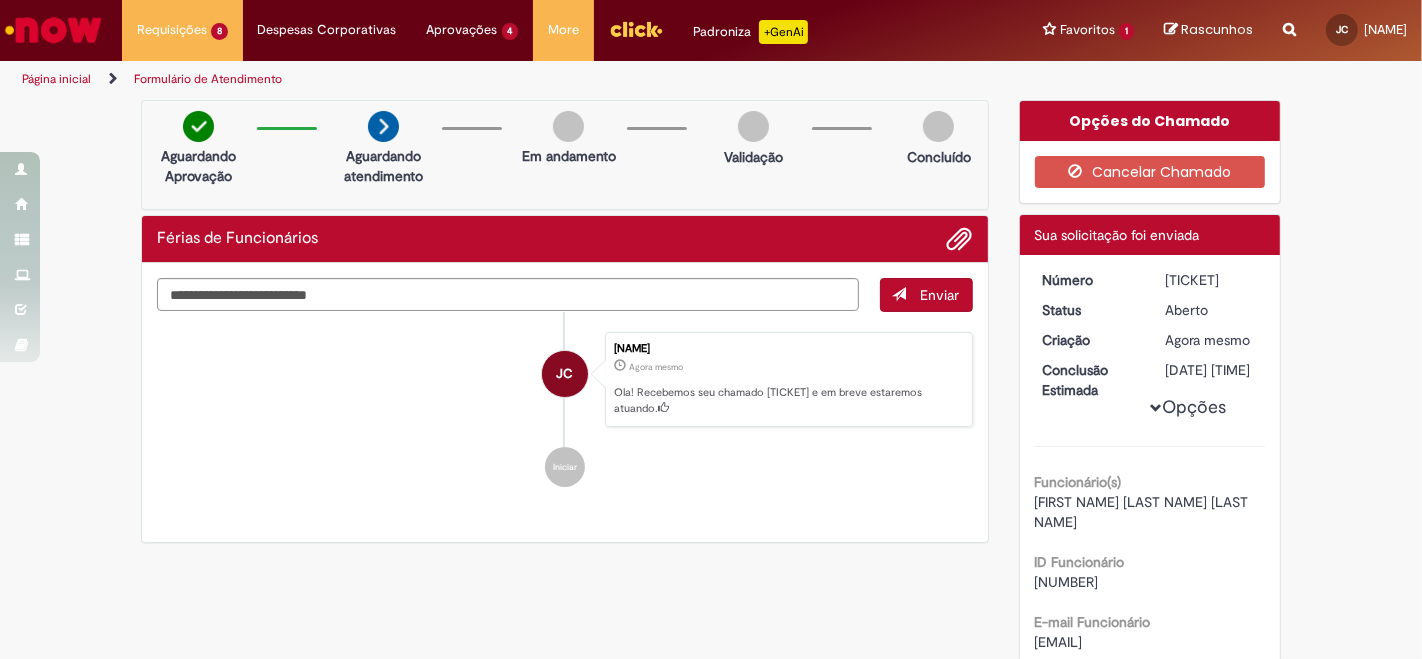 drag, startPoint x: 1145, startPoint y: 272, endPoint x: 1239, endPoint y: 276, distance: 94.08507 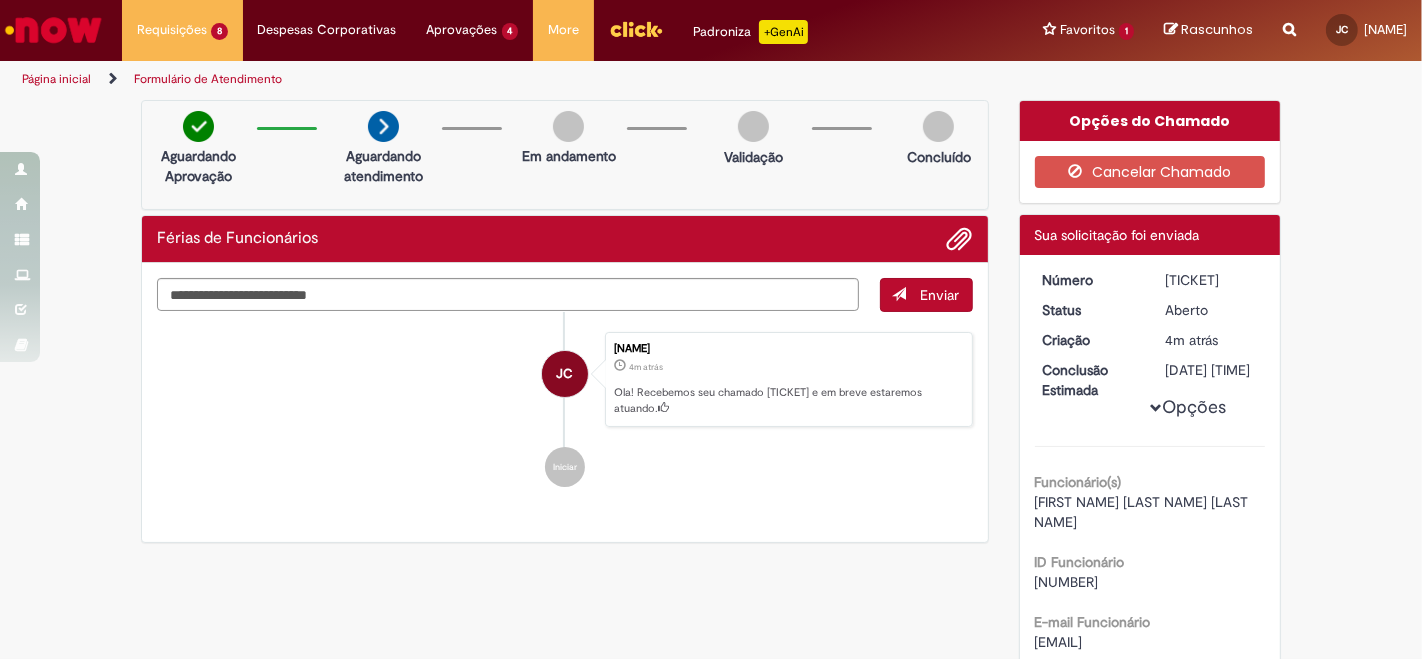 click on "[NAME]
[NAME]
[TIME] [TIME]
Ola! Recebemos seu chamado [TICKET] e em breve estaremos atuando." at bounding box center [565, 380] 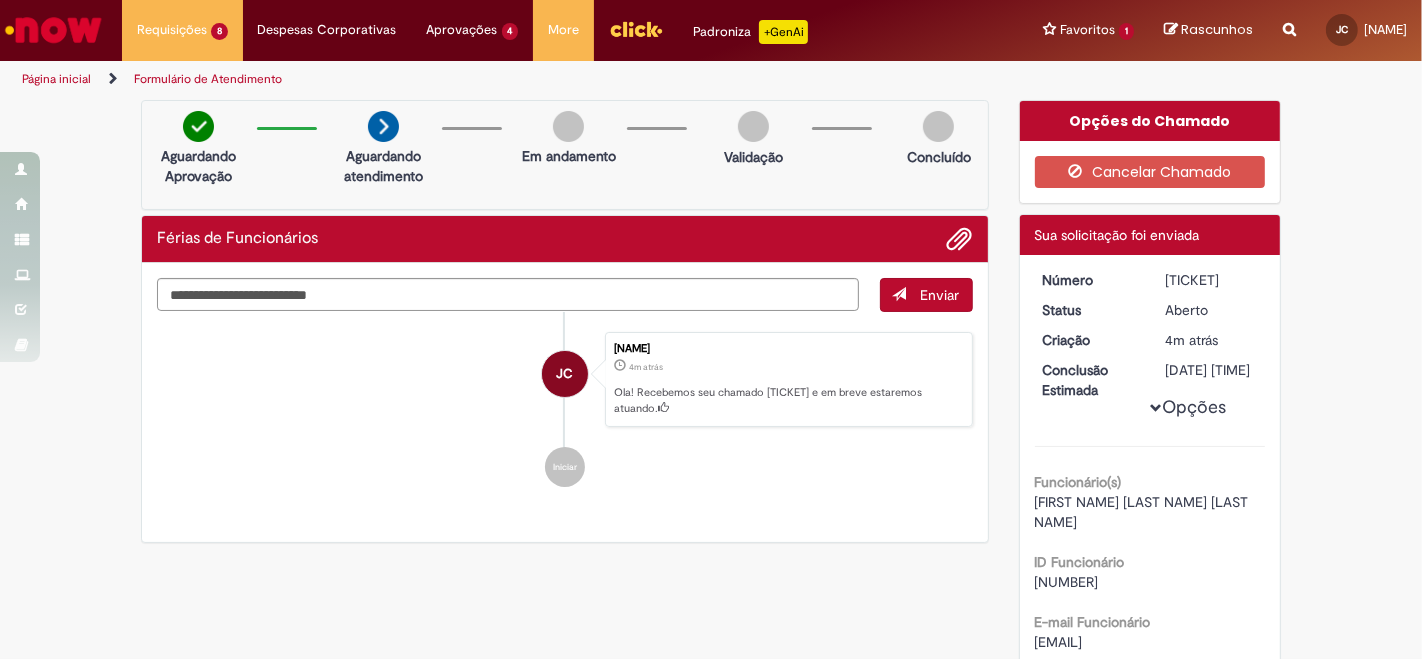 click on "Página inicial" at bounding box center (56, 79) 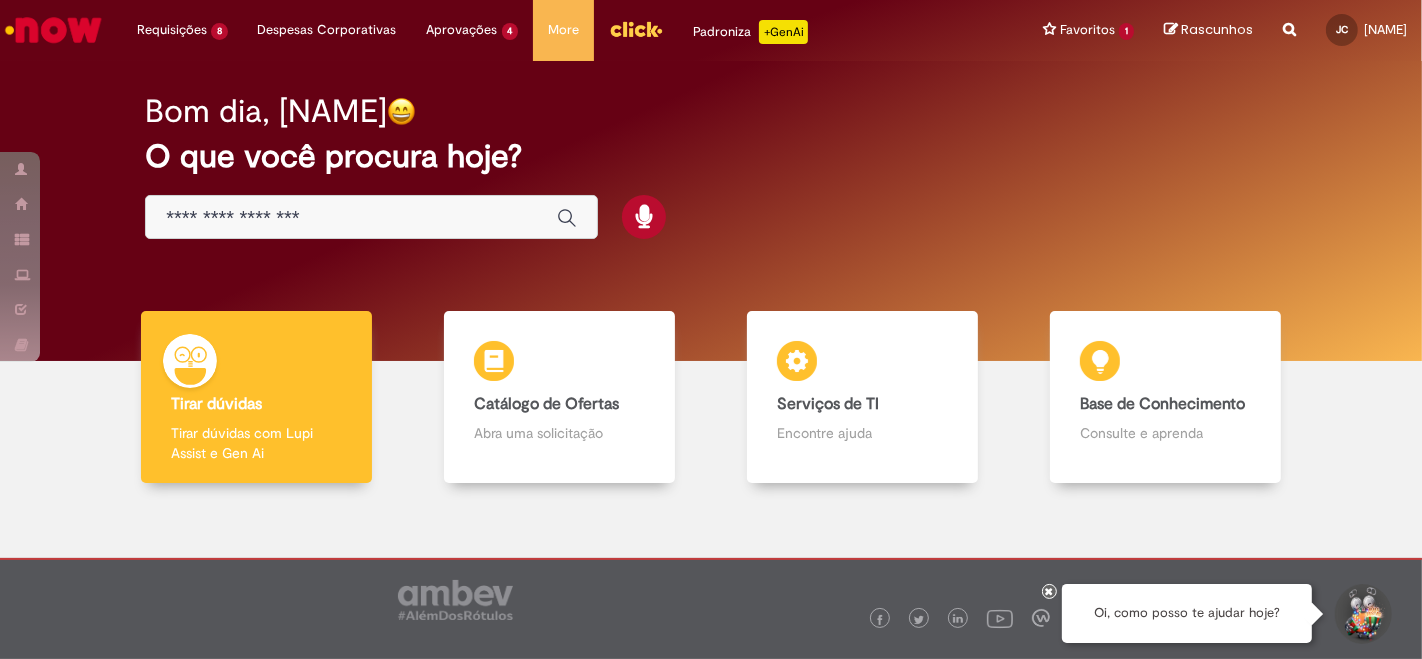 click at bounding box center (351, 218) 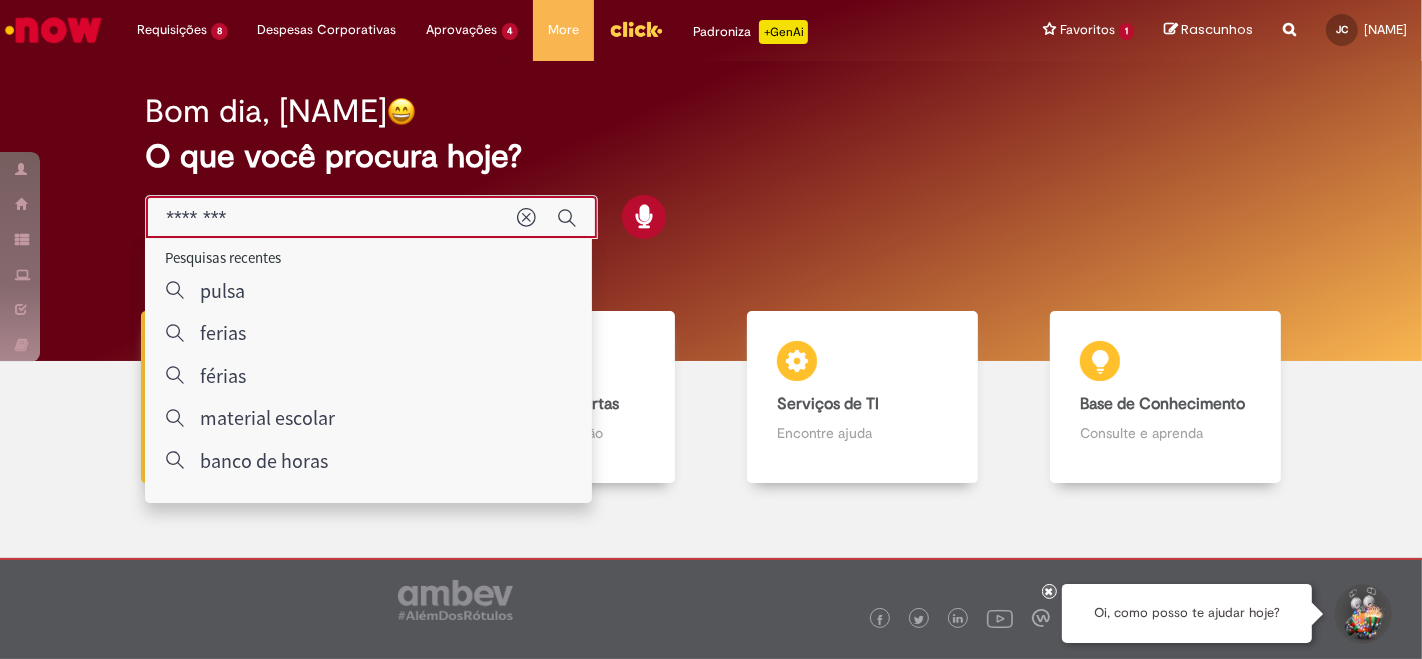 type on "*********" 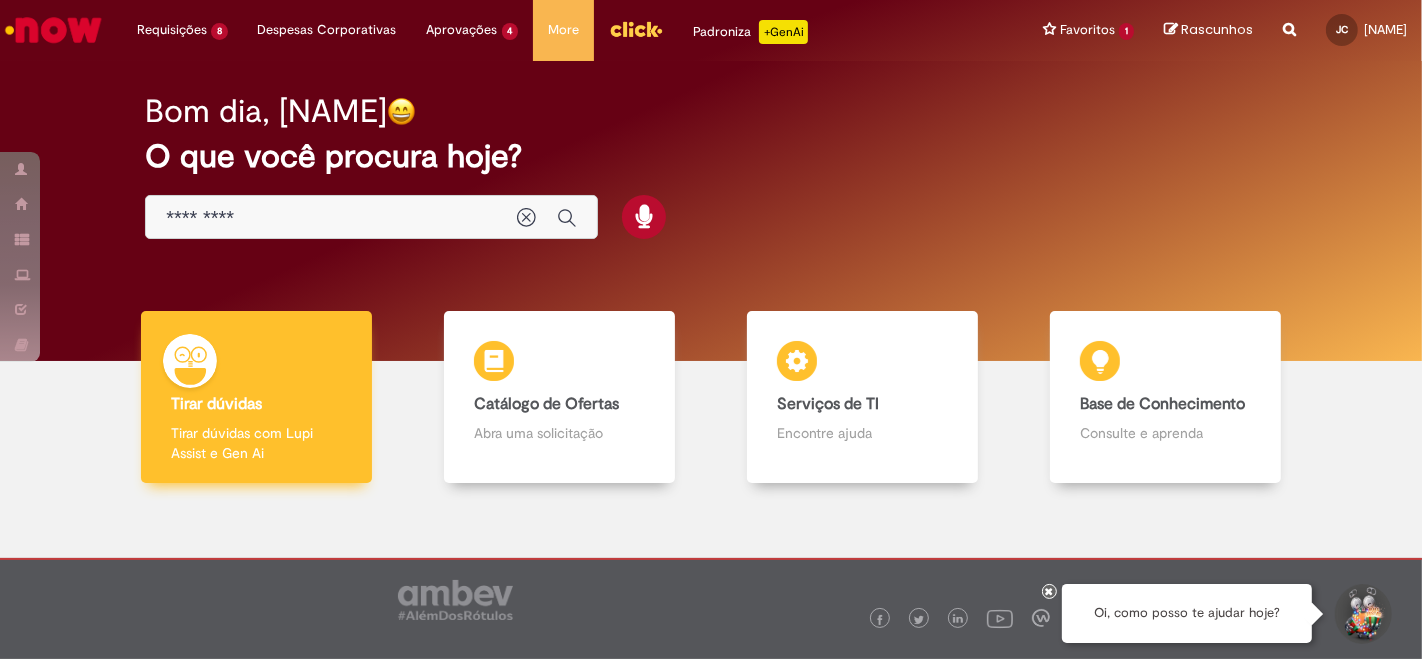 drag, startPoint x: 316, startPoint y: 364, endPoint x: 346, endPoint y: 365, distance: 30.016663 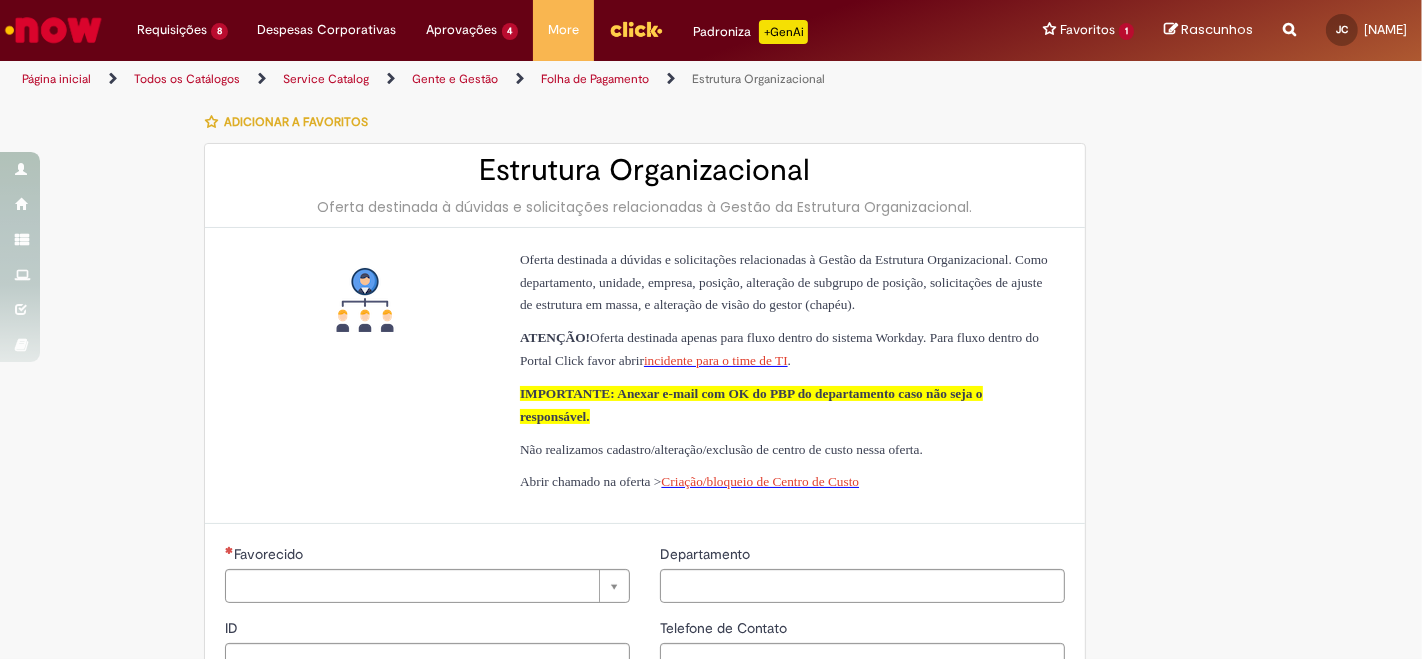 type on "********" 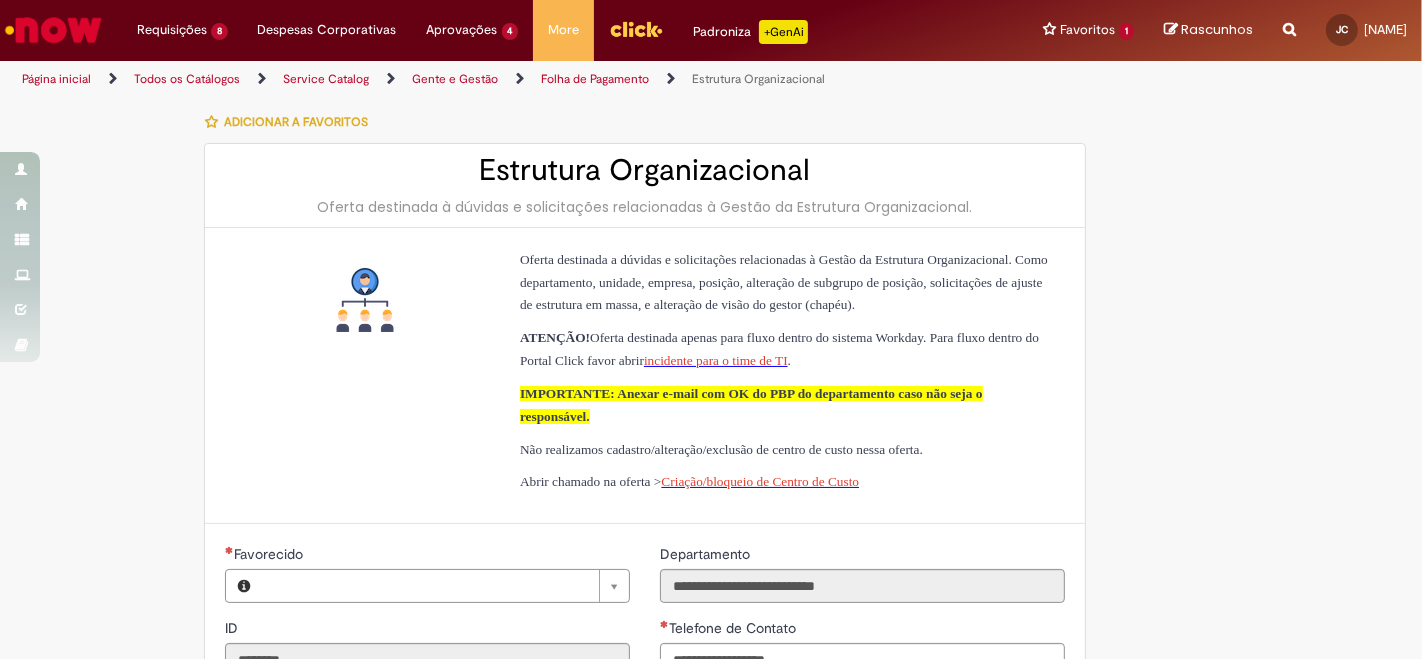 type on "**********" 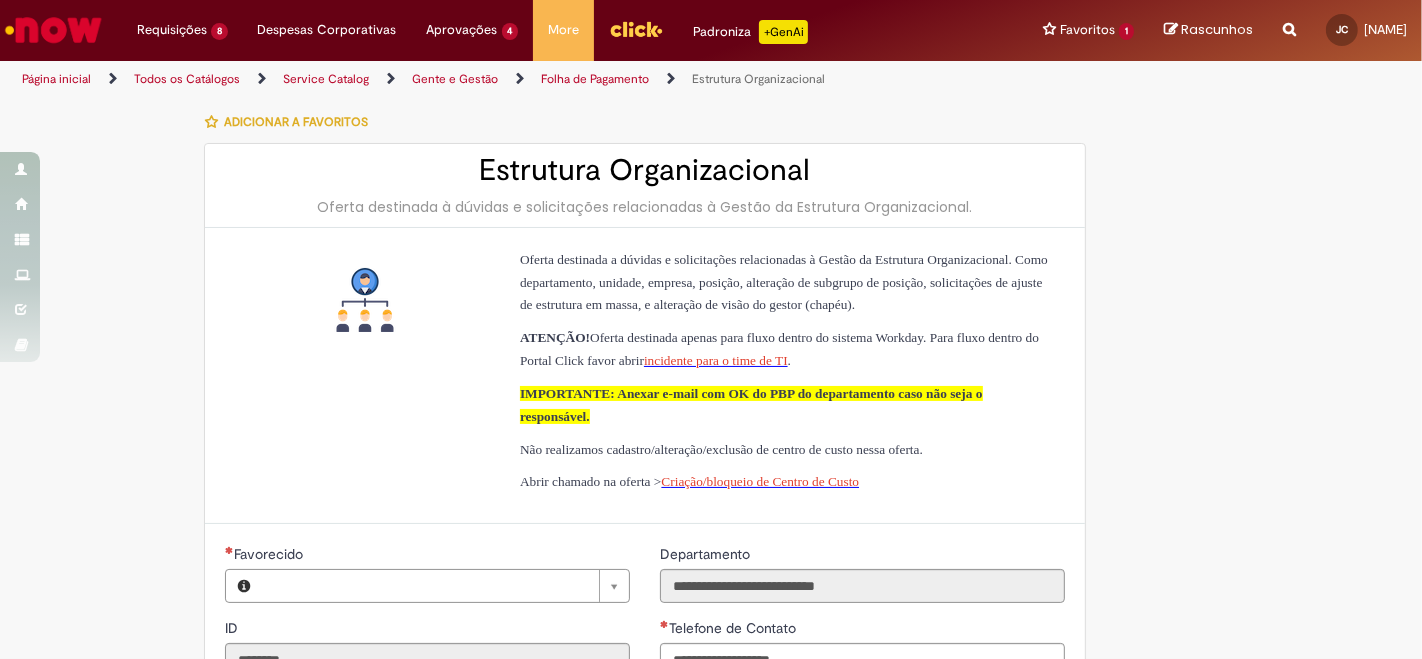type on "**********" 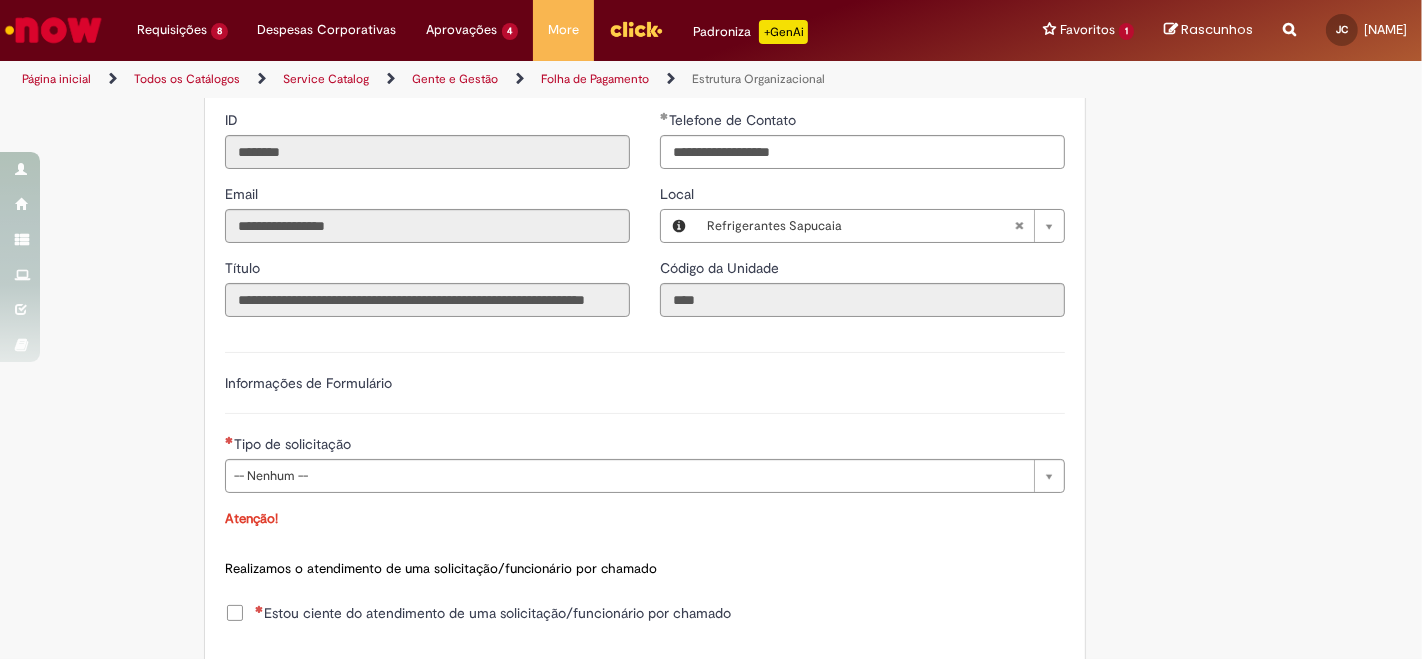 scroll, scrollTop: 555, scrollLeft: 0, axis: vertical 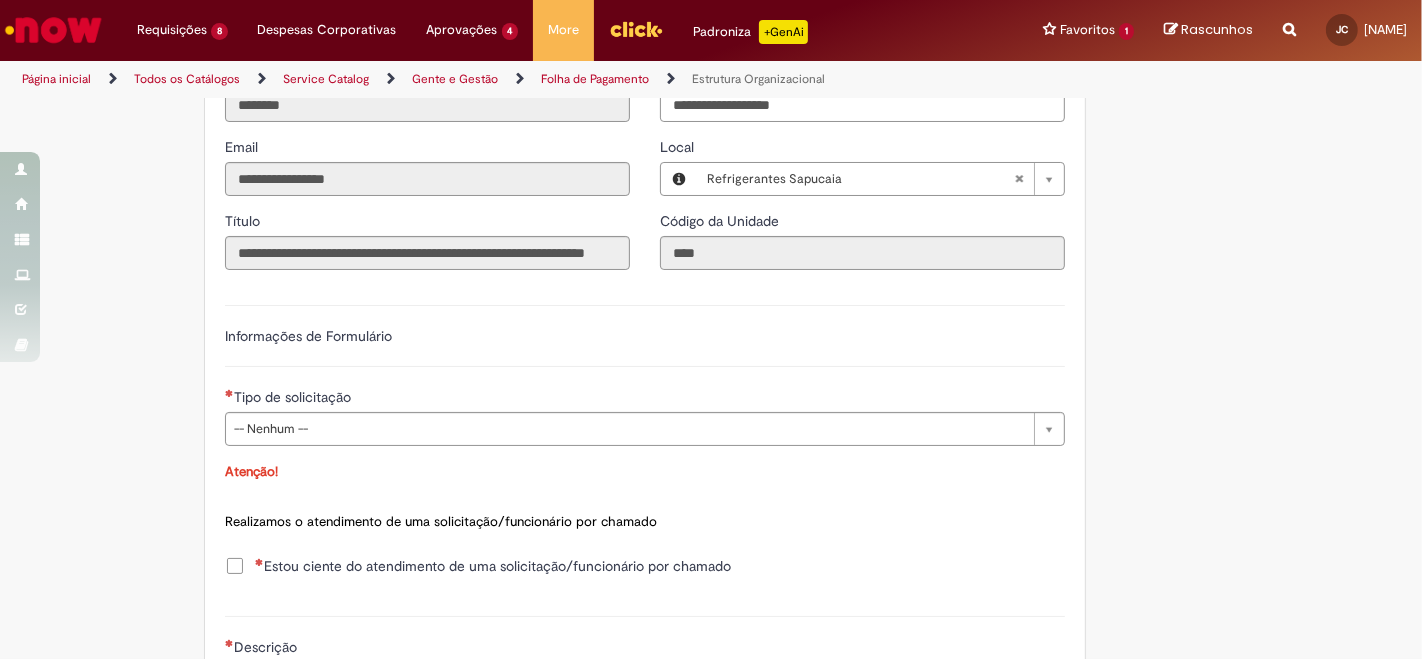 click at bounding box center [636, 29] 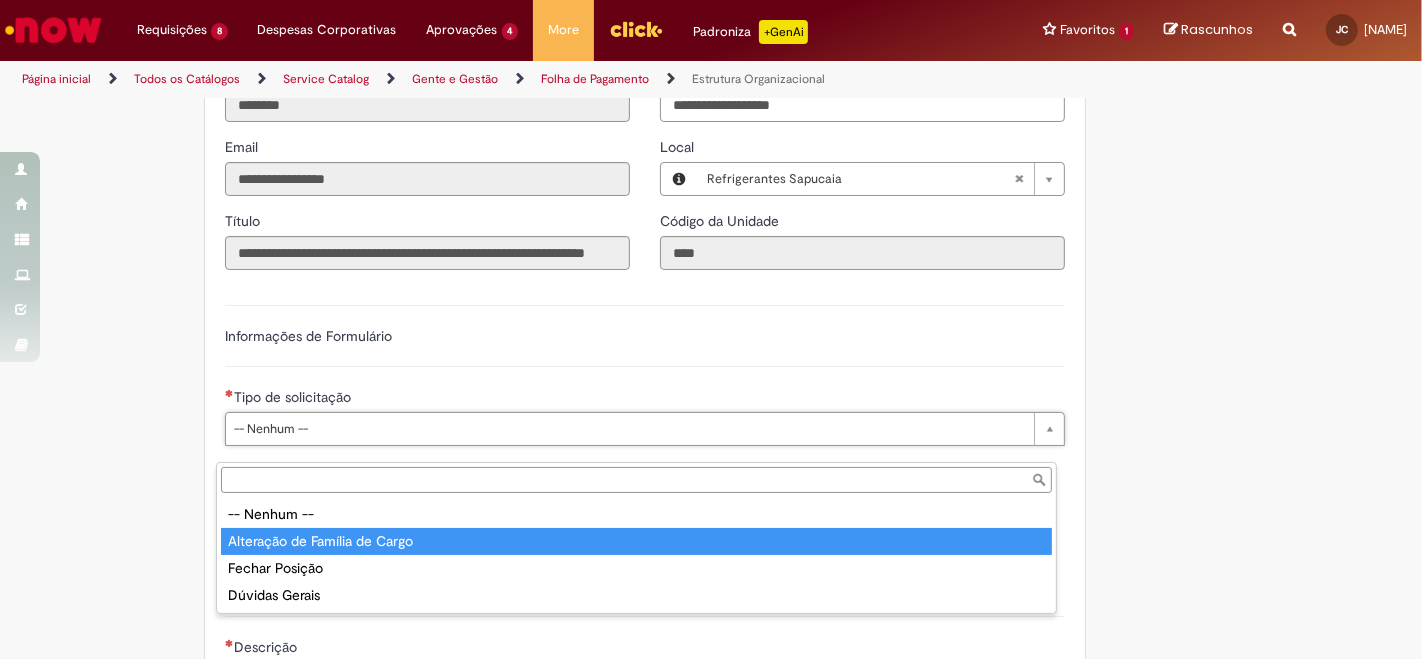 type on "**********" 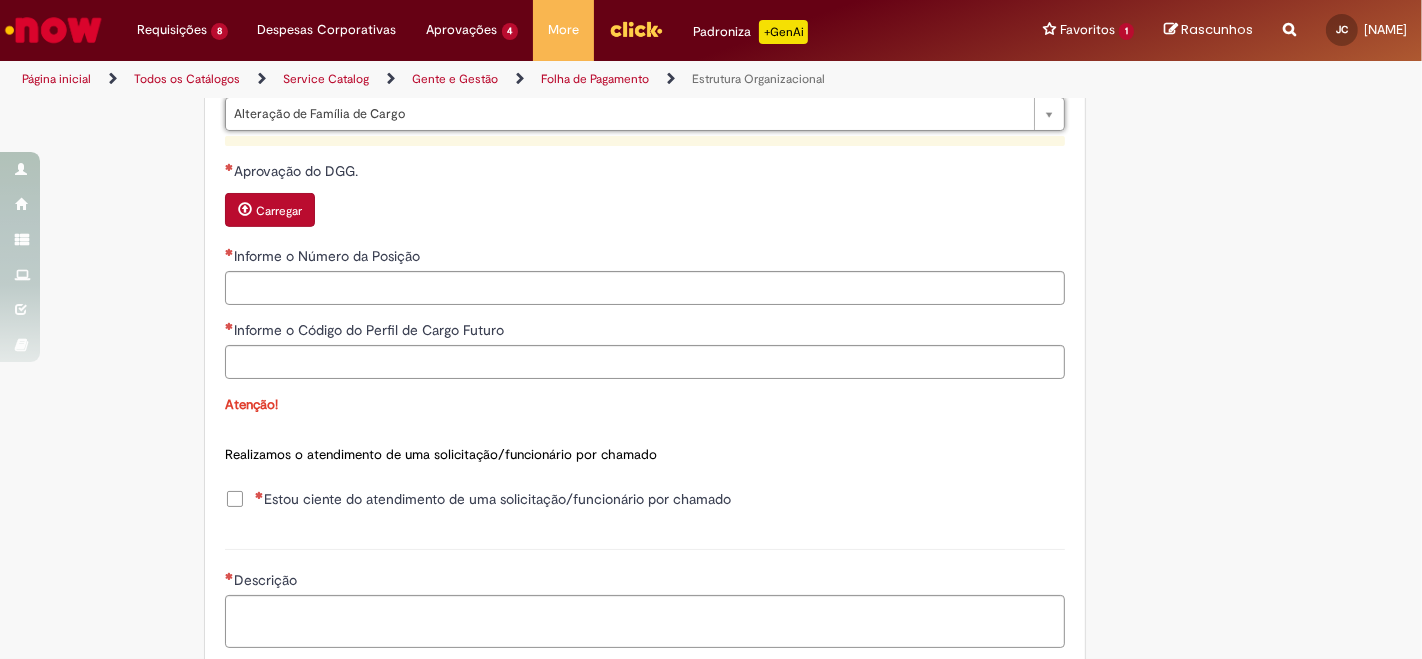 scroll, scrollTop: 888, scrollLeft: 0, axis: vertical 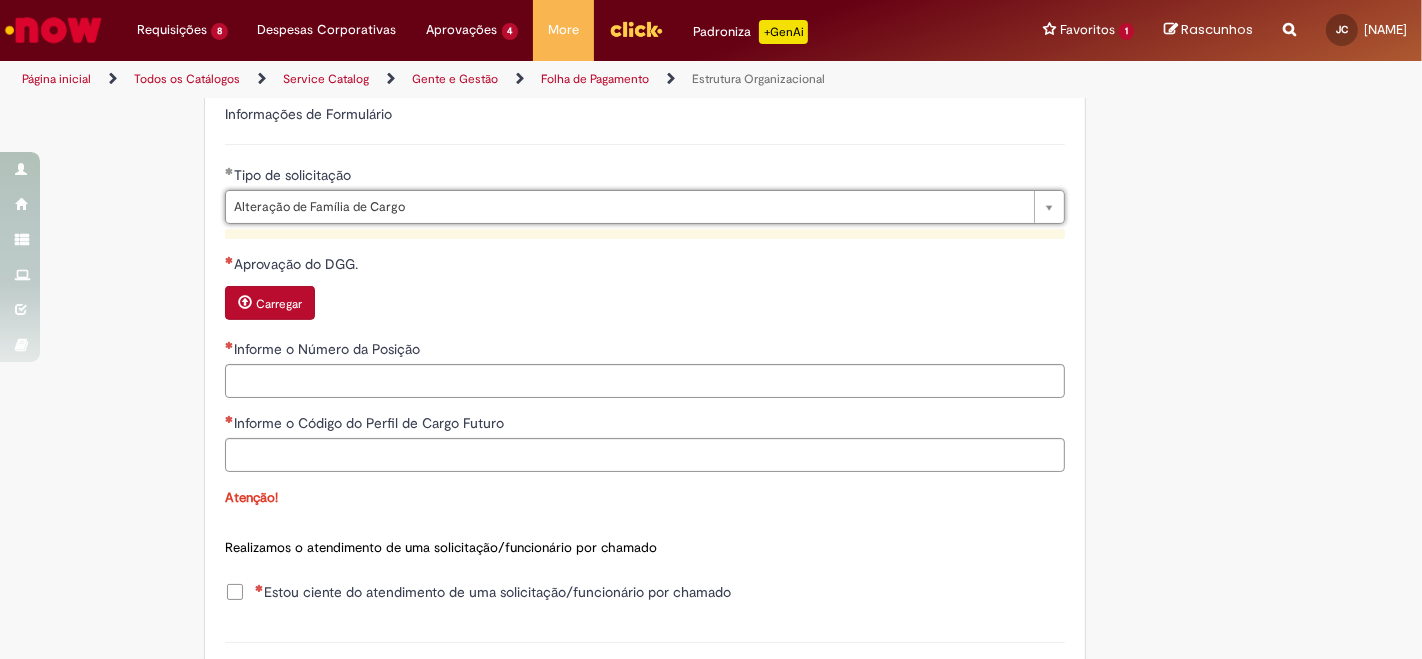 click on "Carregar" at bounding box center (270, 303) 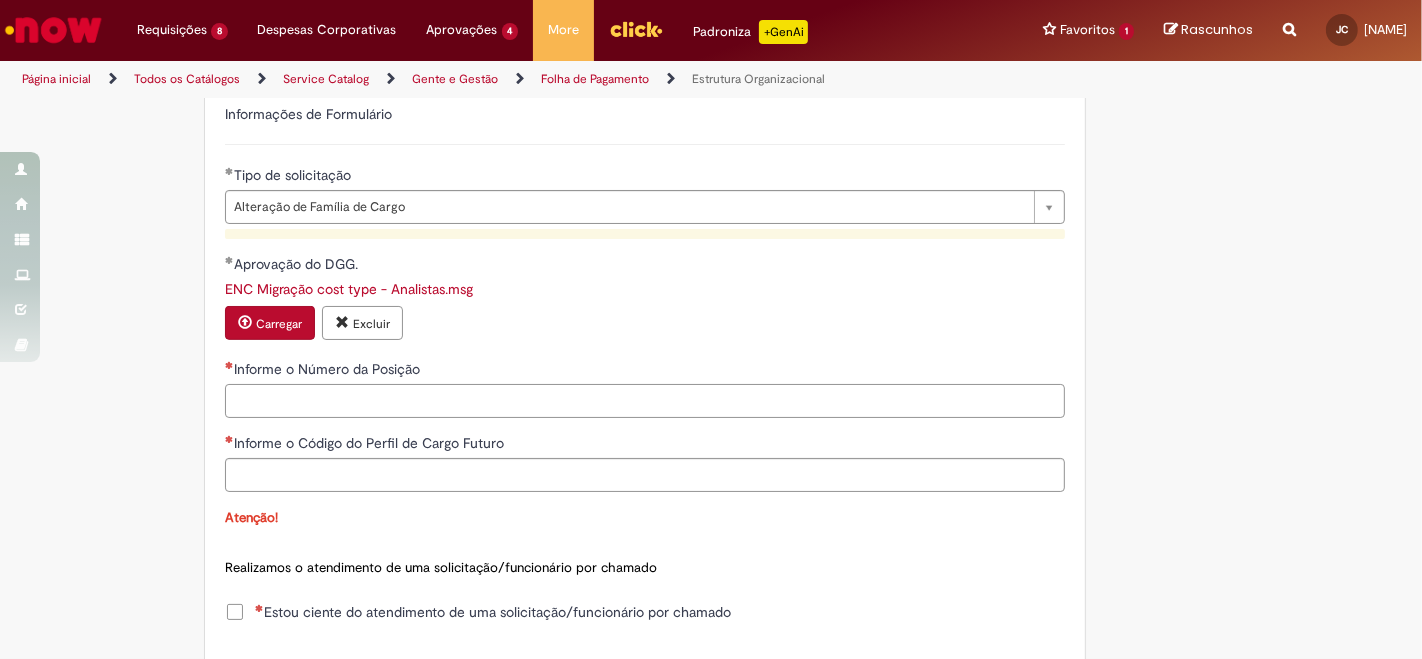 click on "Informe o Número da Posição" at bounding box center (645, 401) 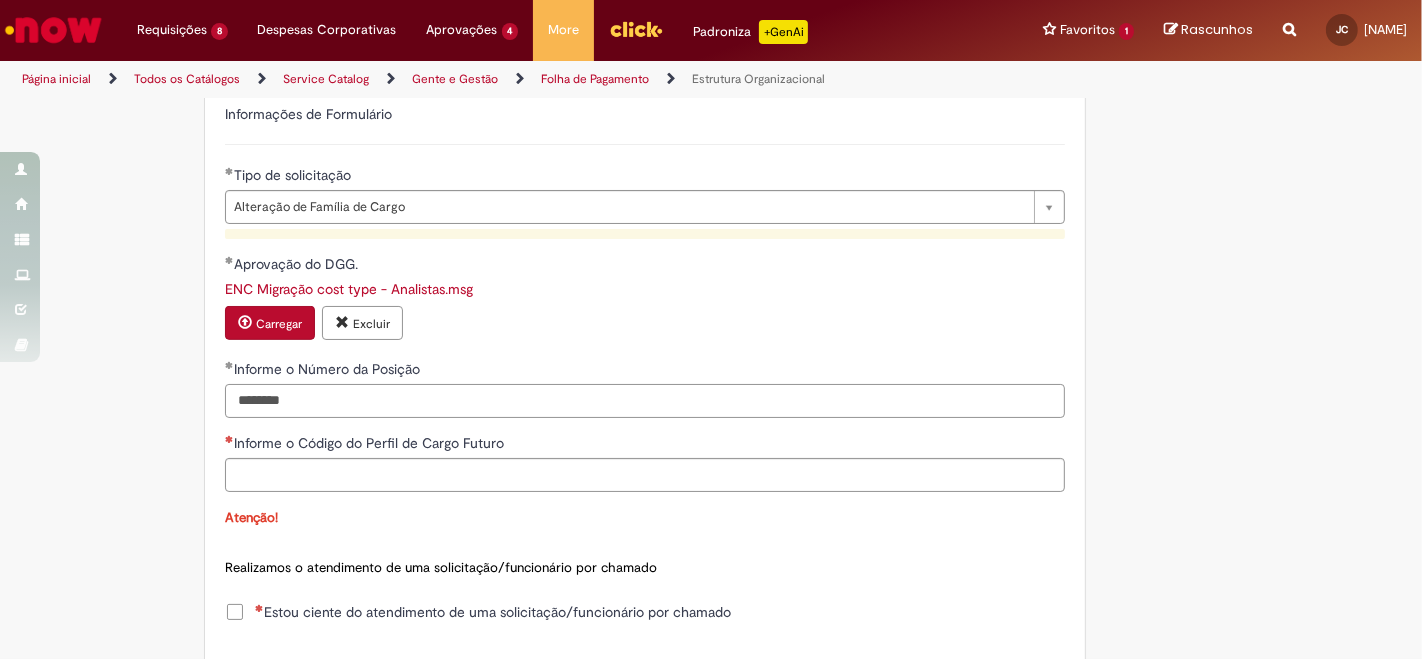 type on "********" 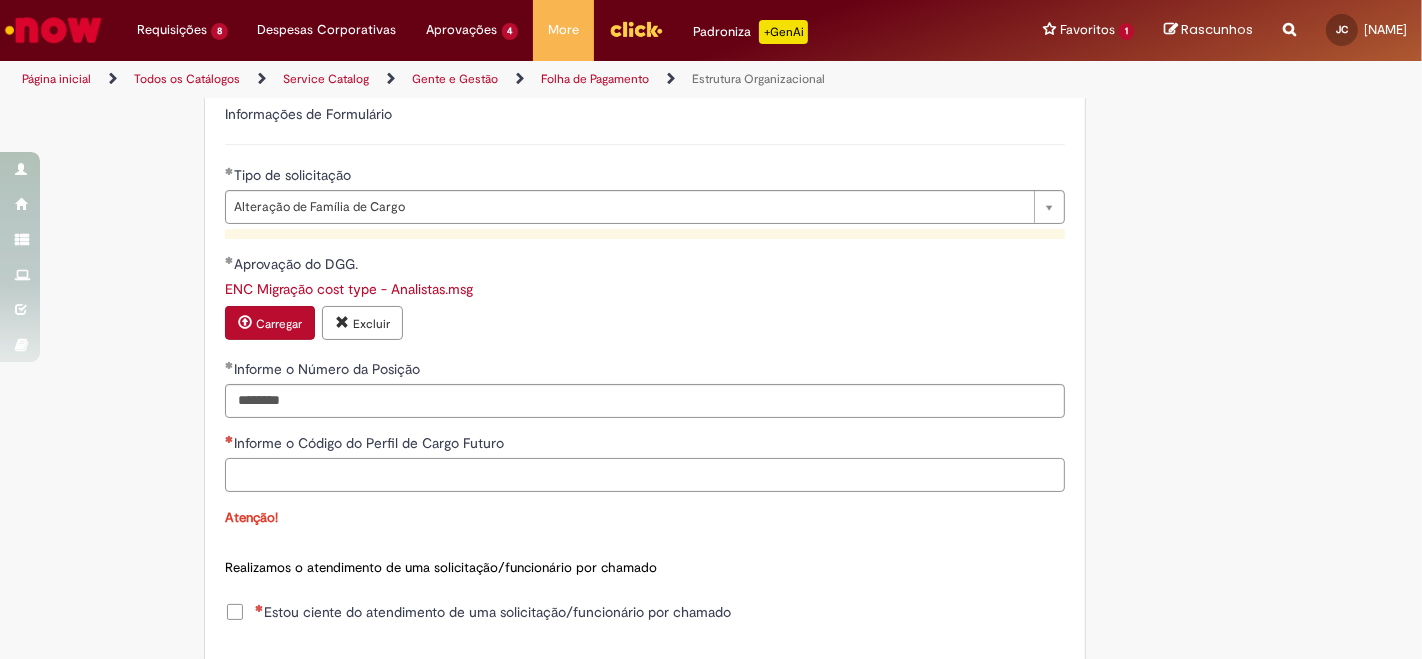 drag, startPoint x: 274, startPoint y: 499, endPoint x: 308, endPoint y: 498, distance: 34.0147 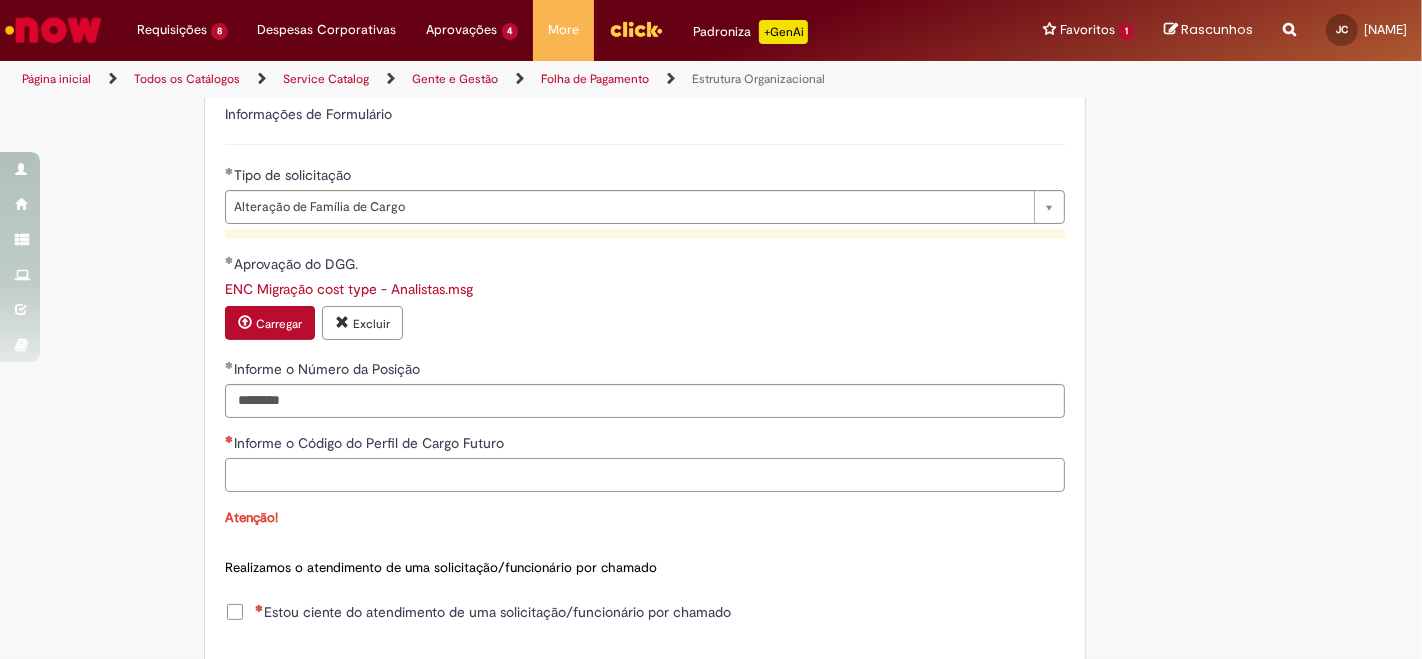 click on "Informe o Código do Perfil de Cargo Futuro" at bounding box center (645, 475) 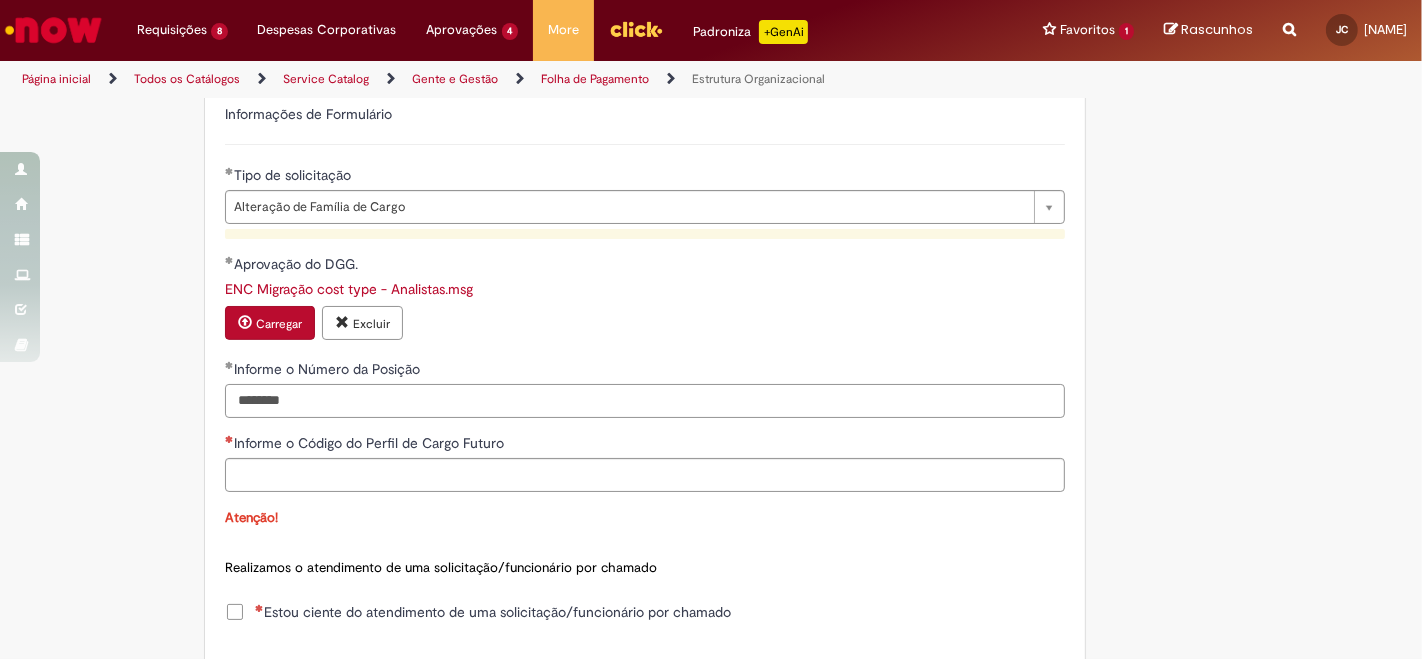click on "********" at bounding box center [645, 401] 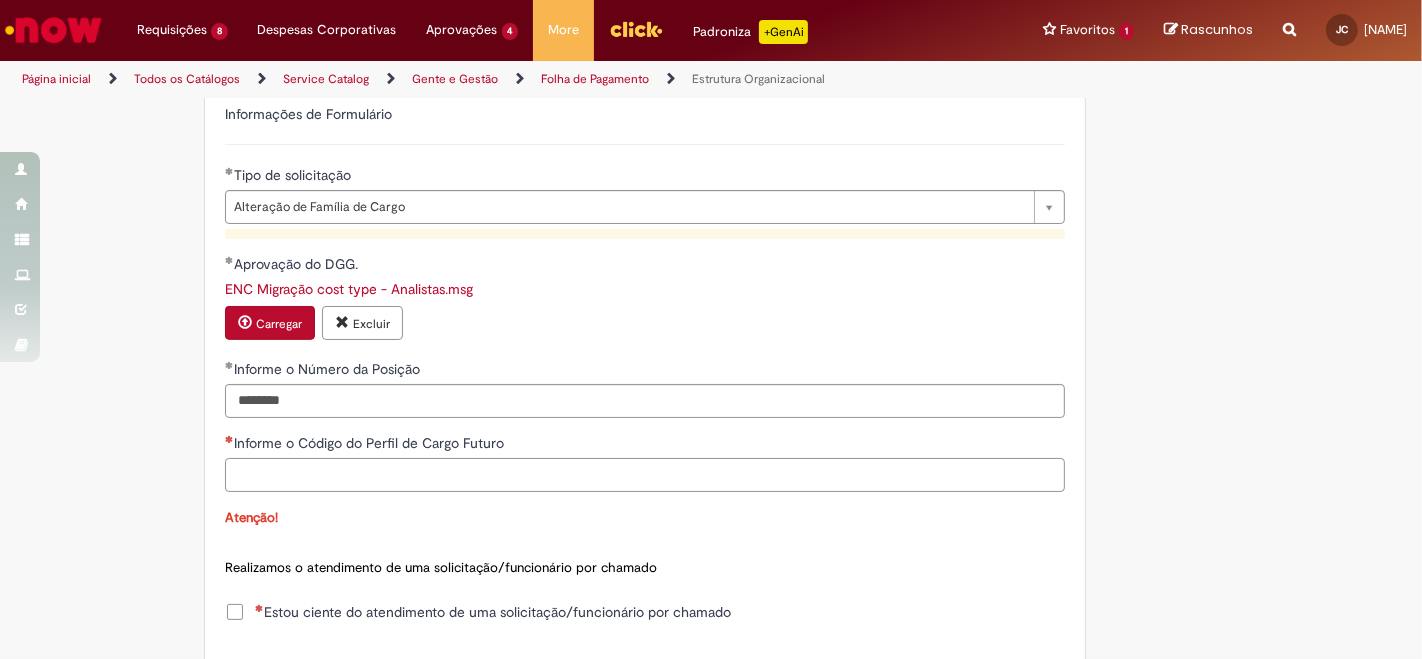 click on "Informe o Código do Perfil de Cargo Futuro" at bounding box center (645, 475) 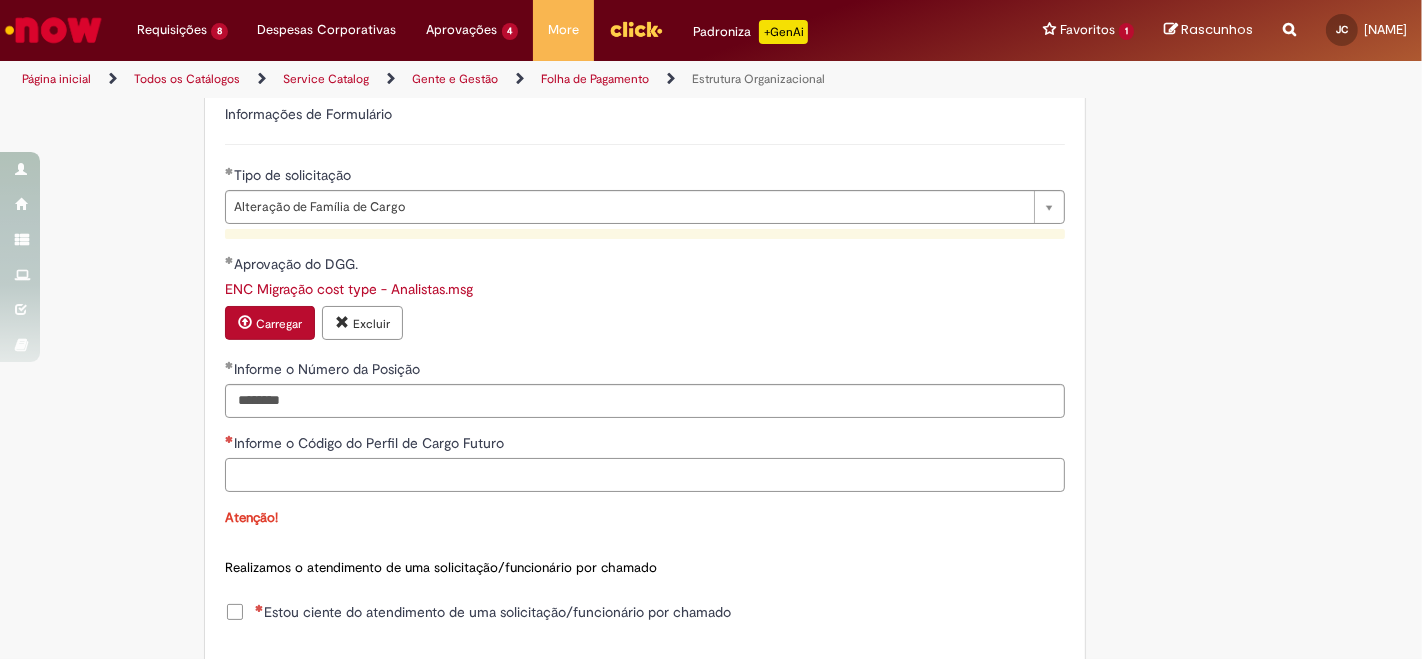 paste on "**********" 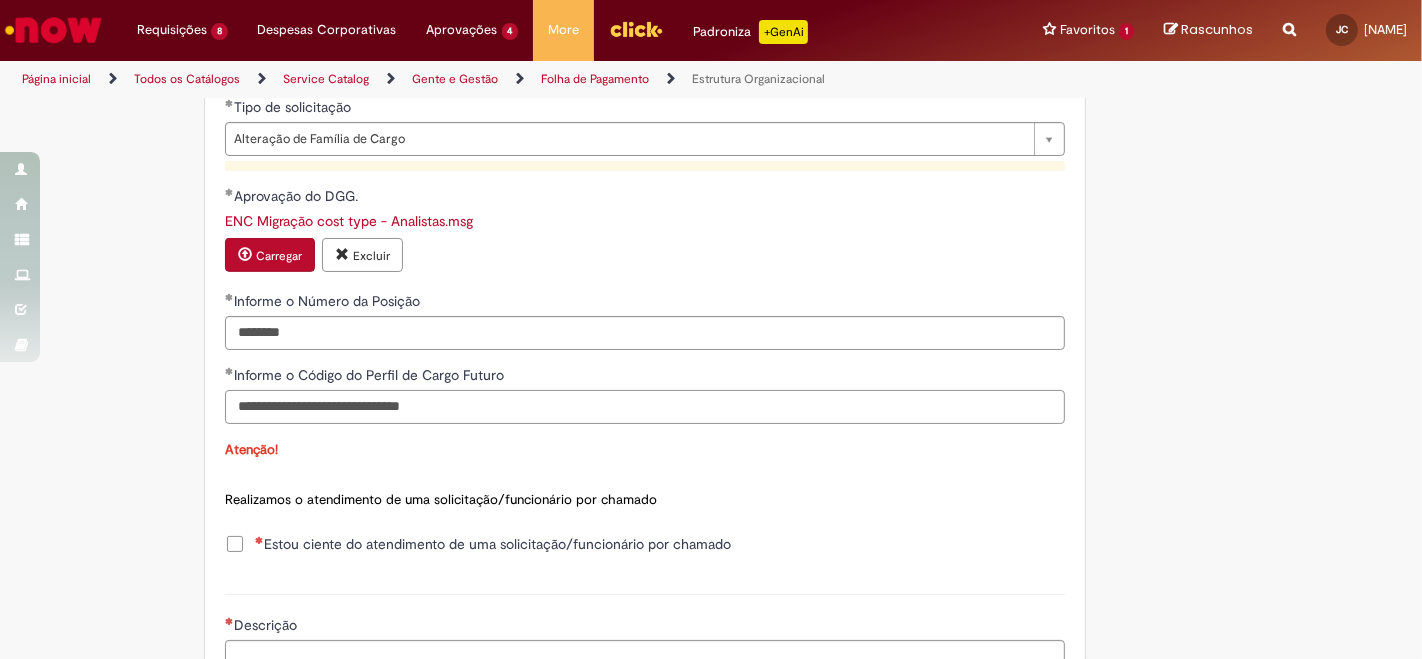 scroll, scrollTop: 1000, scrollLeft: 0, axis: vertical 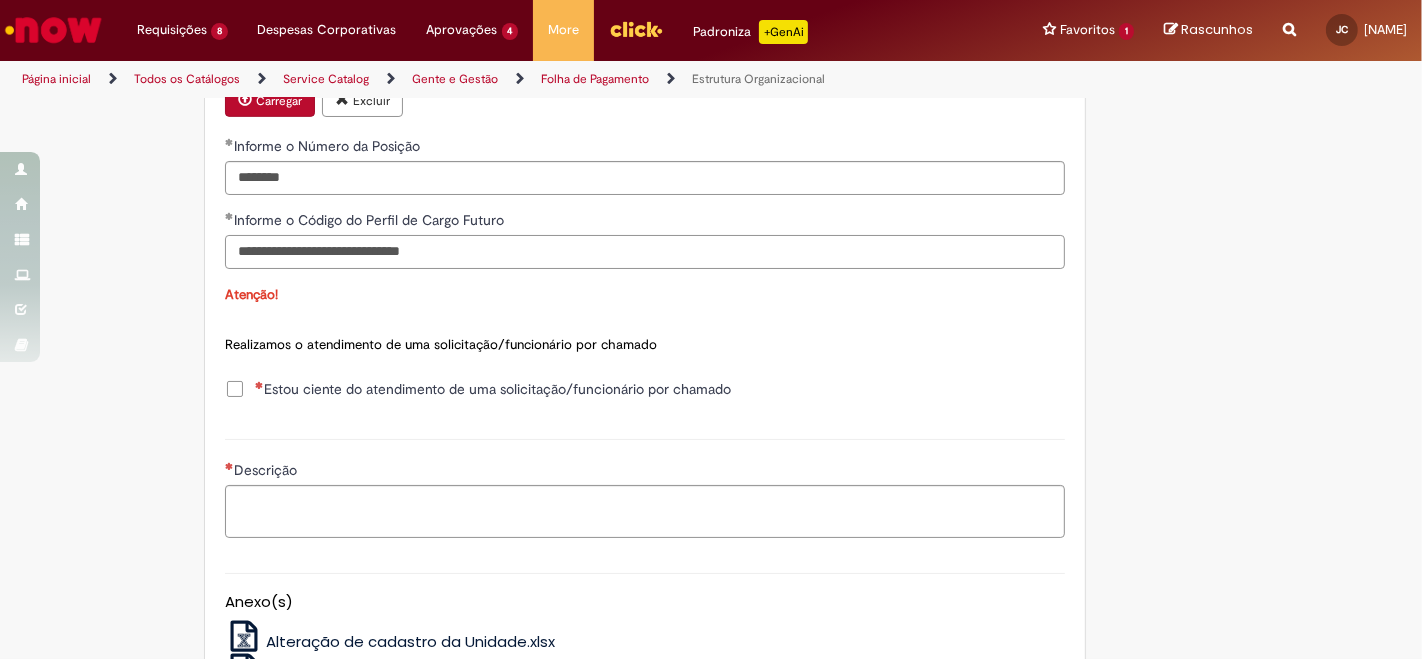 type on "**********" 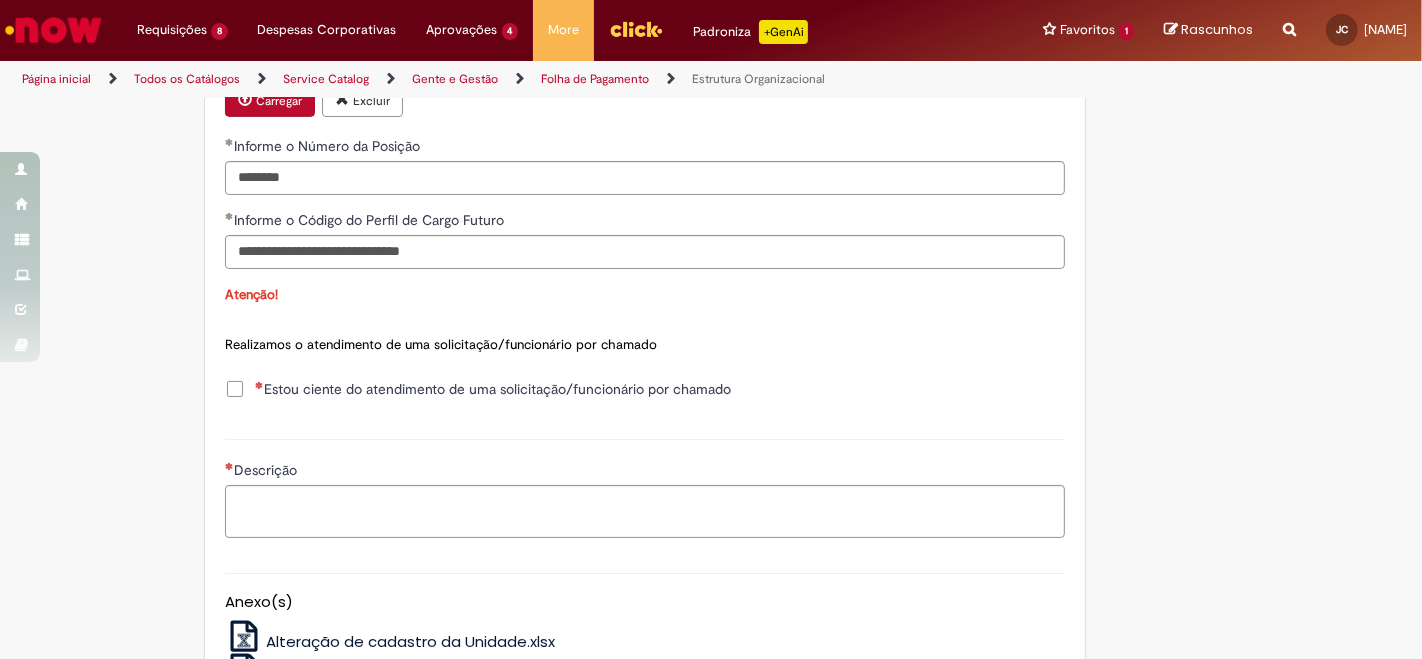 click on "Estou ciente do atendimento de uma solicitação/funcionário por chamado" at bounding box center [493, 389] 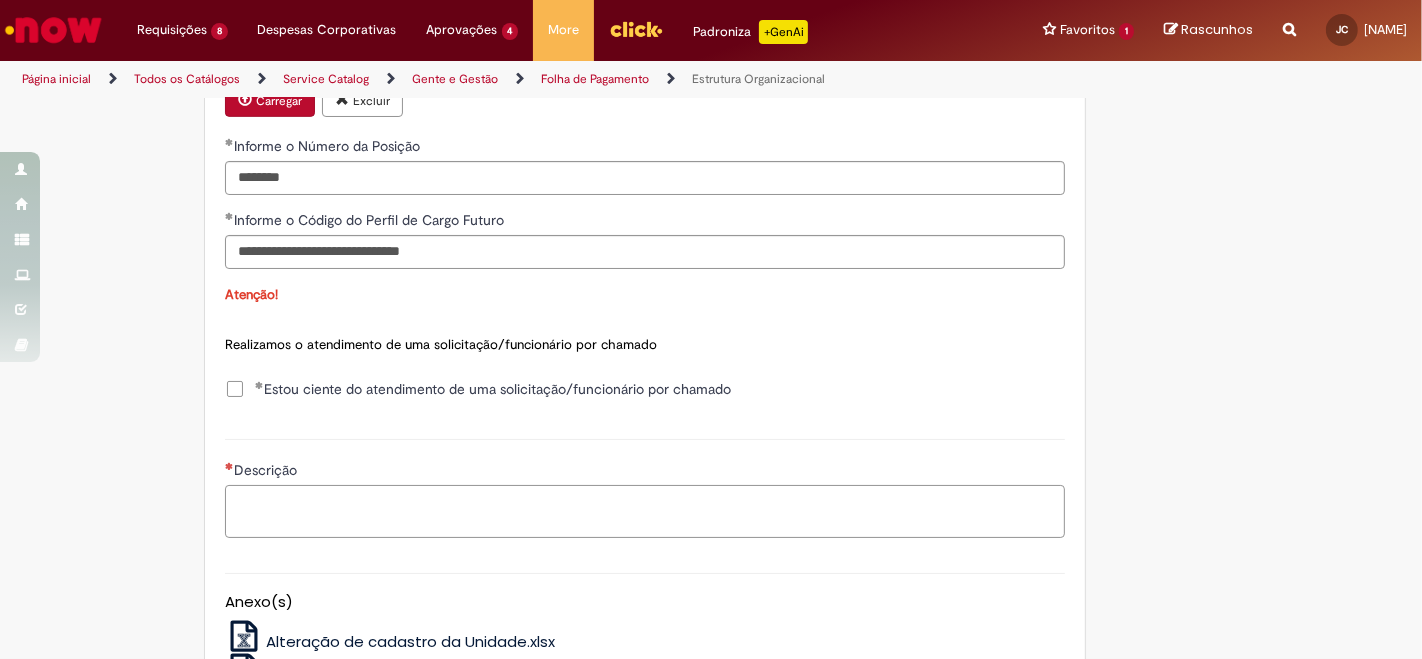 click on "Descrição" at bounding box center [645, 511] 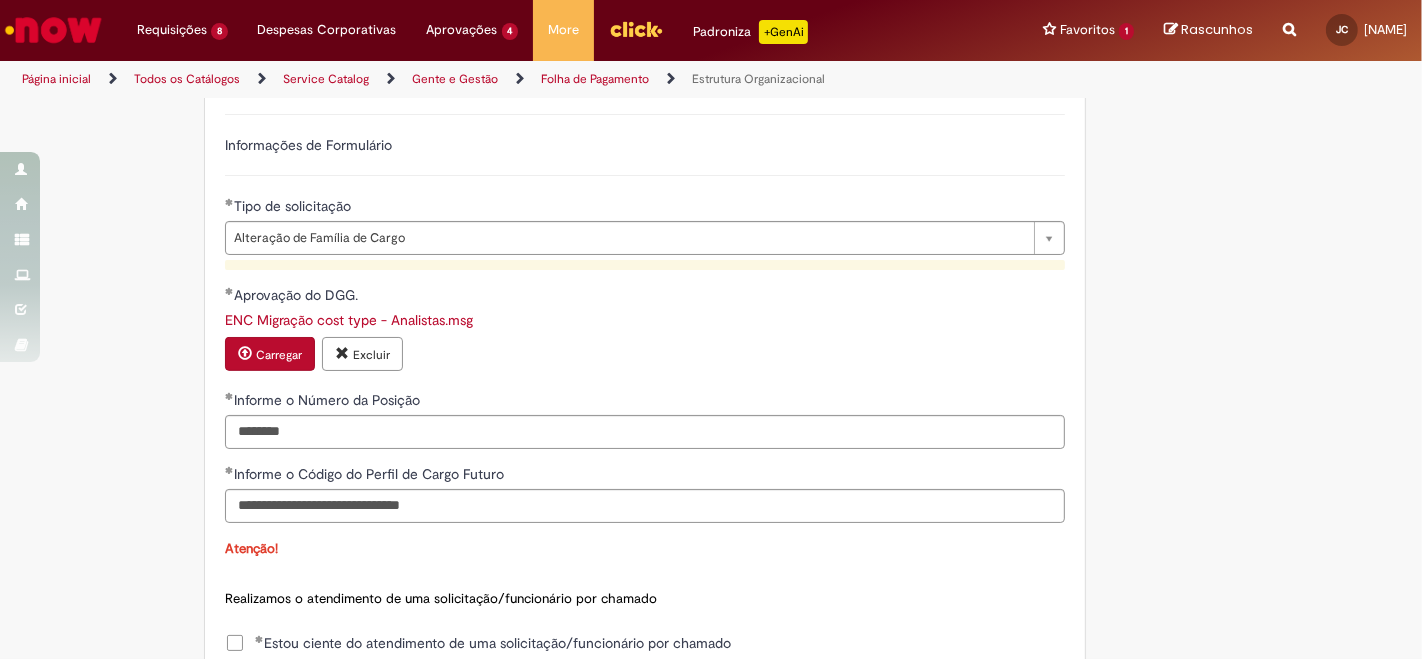 scroll, scrollTop: 688, scrollLeft: 0, axis: vertical 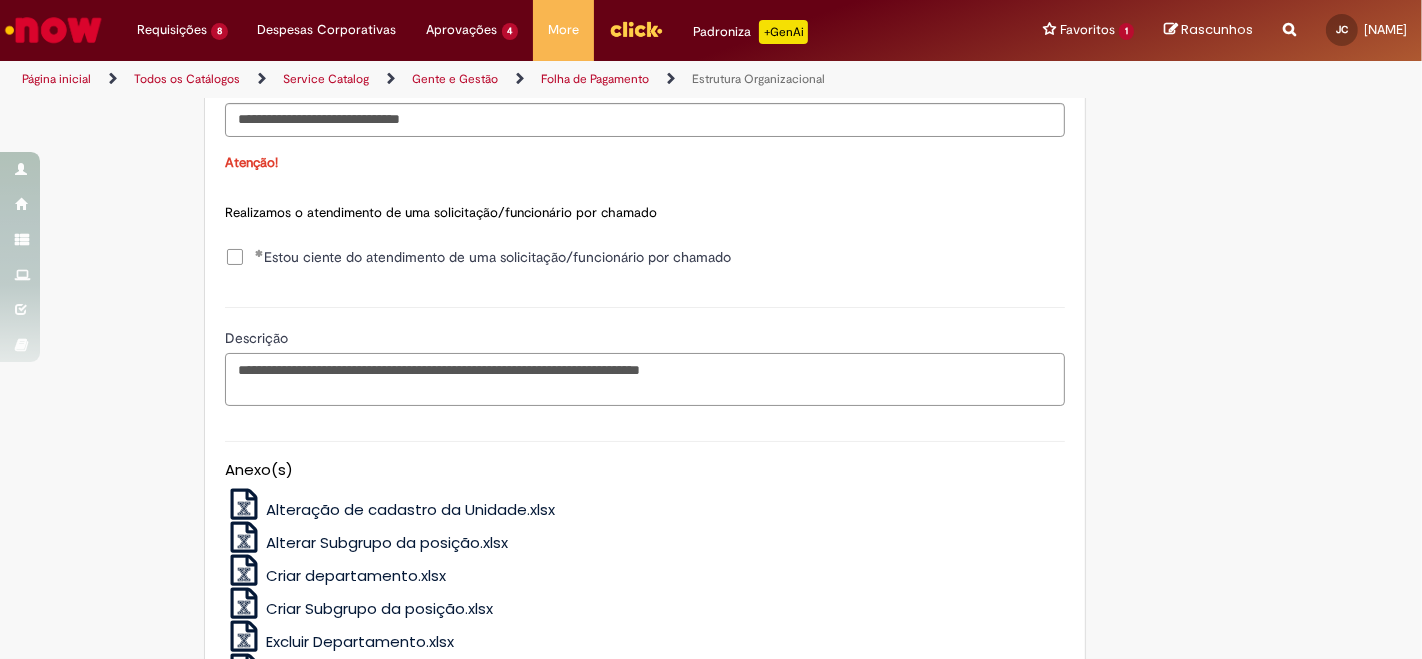 paste on "**********" 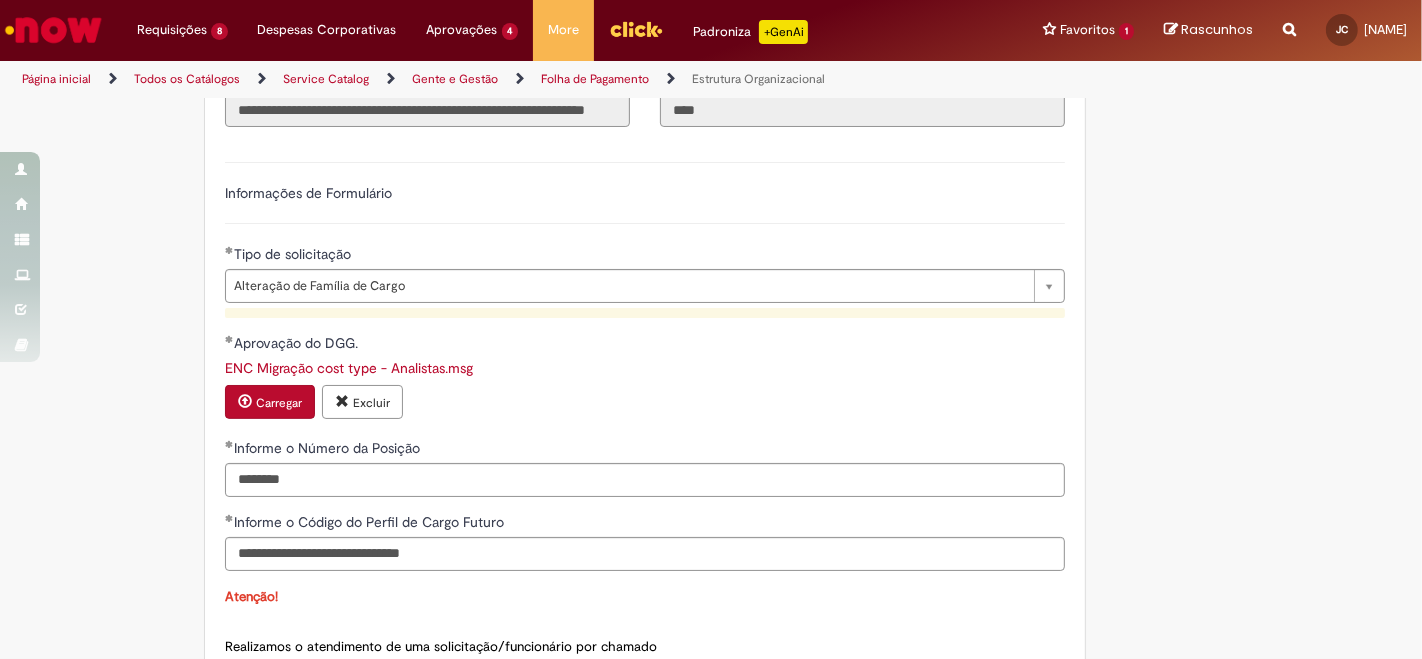 scroll, scrollTop: 688, scrollLeft: 0, axis: vertical 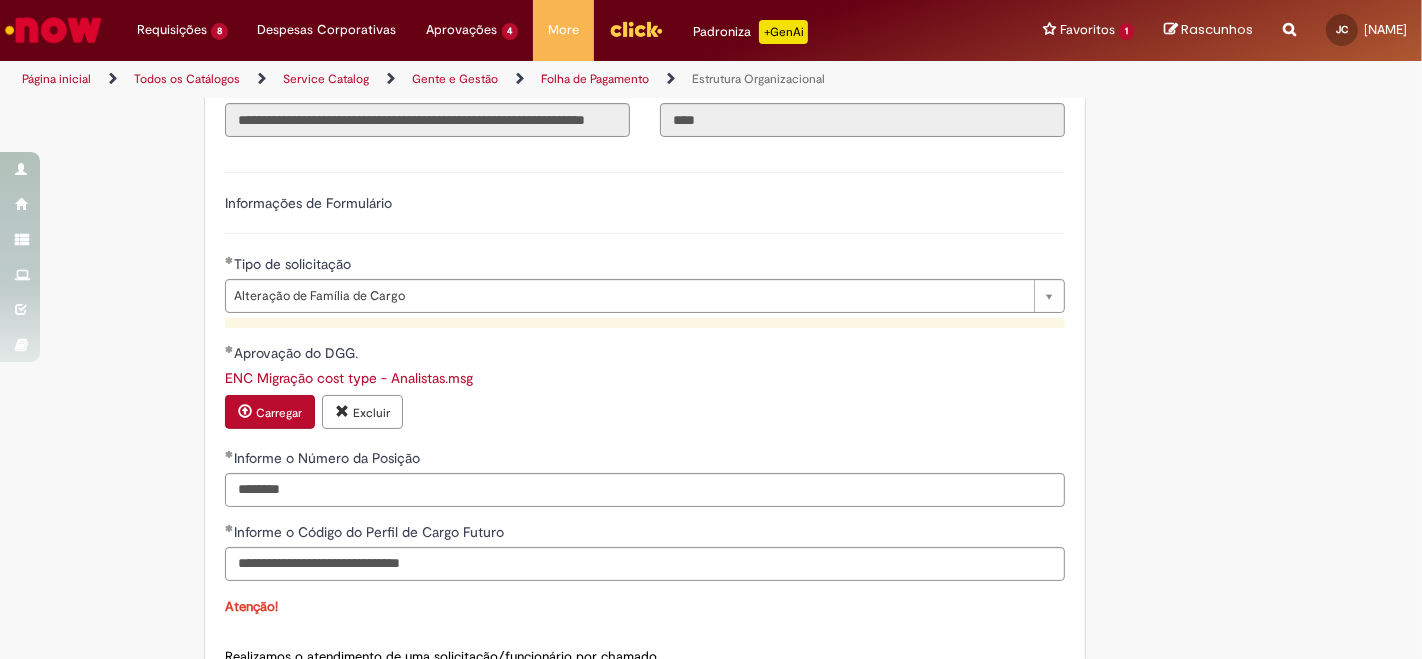 type on "**********" 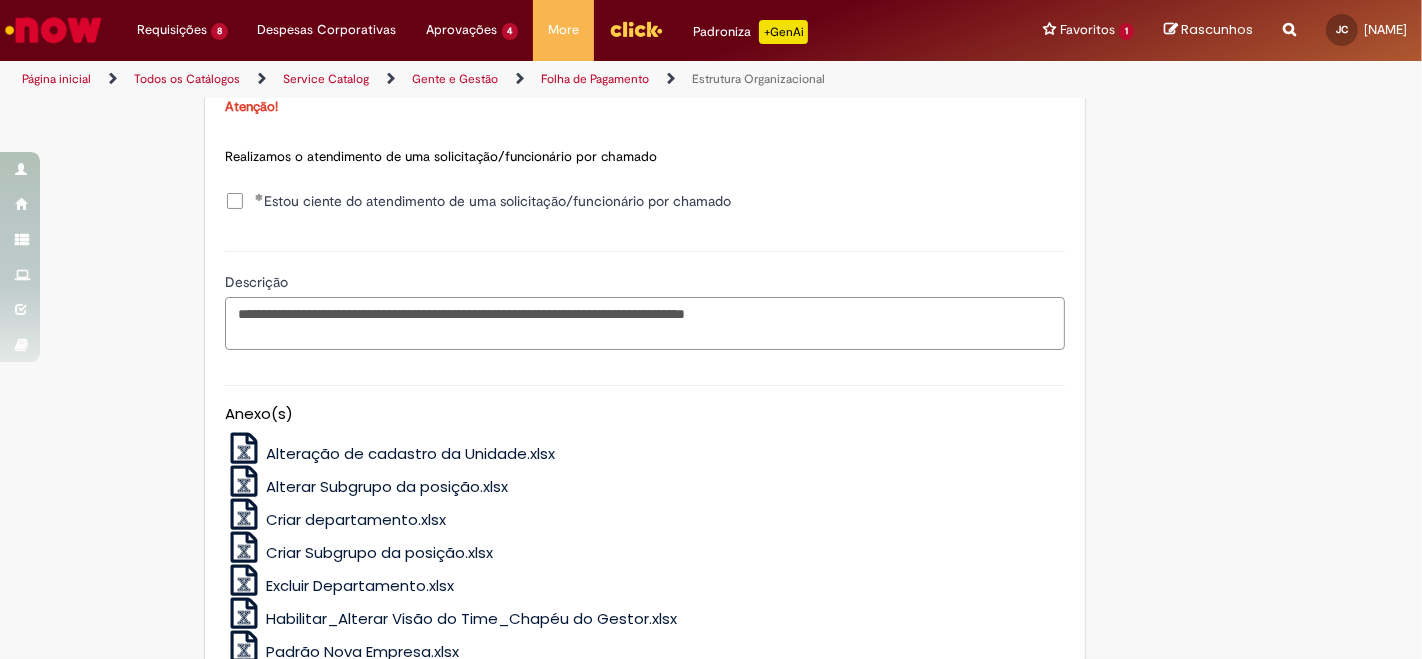 scroll, scrollTop: 1465, scrollLeft: 0, axis: vertical 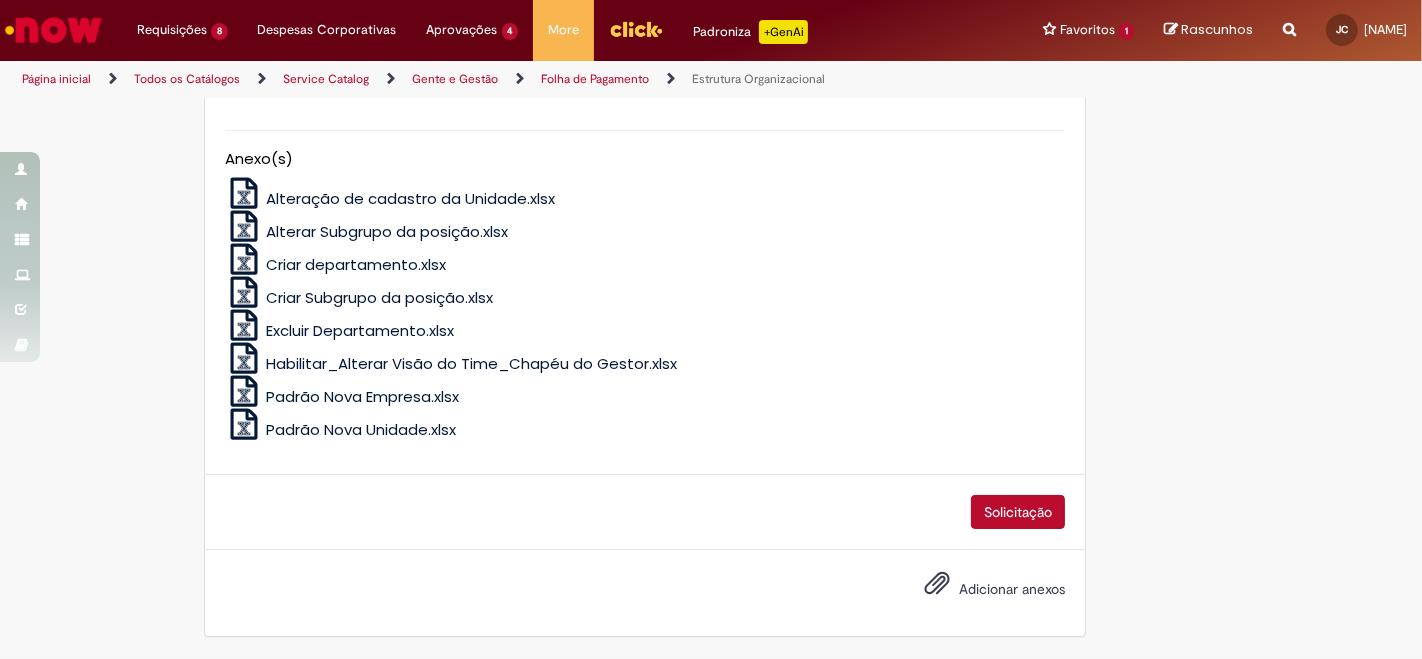 click on "Solicitação" at bounding box center [1018, 512] 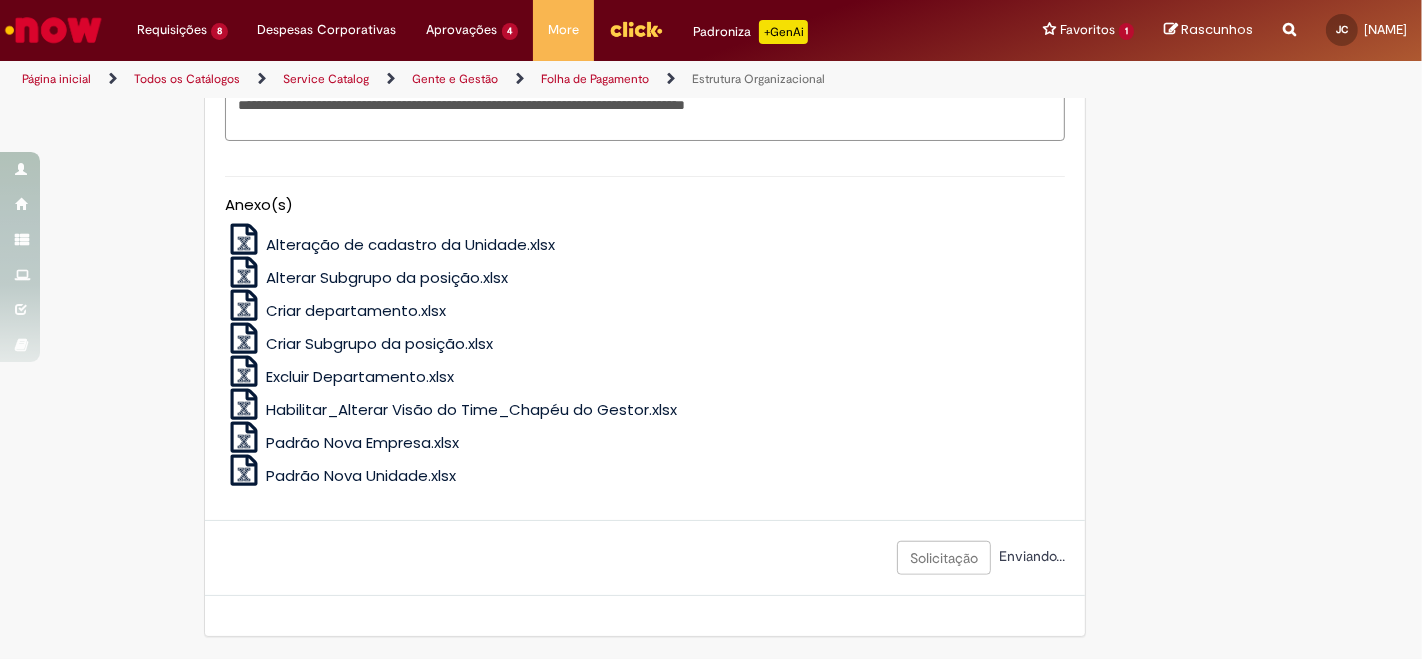 scroll, scrollTop: 1420, scrollLeft: 0, axis: vertical 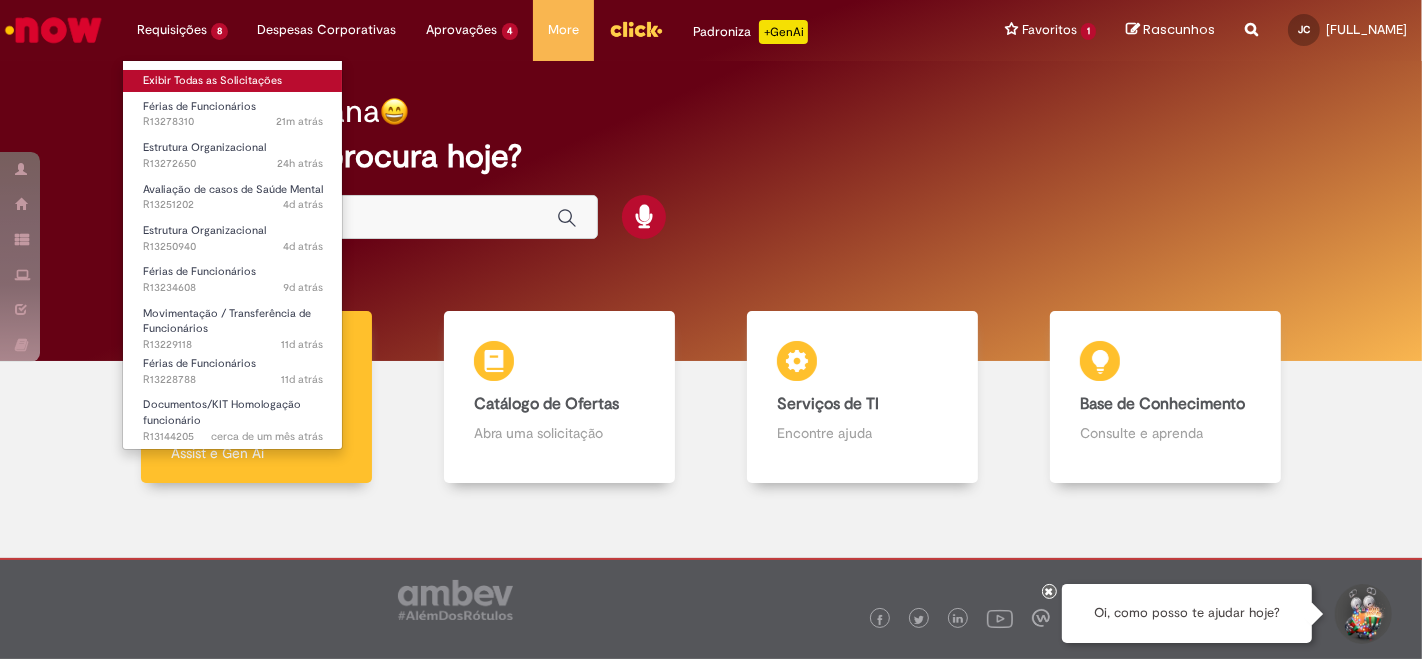 click on "Exibir Todas as Solicitações" at bounding box center (233, 81) 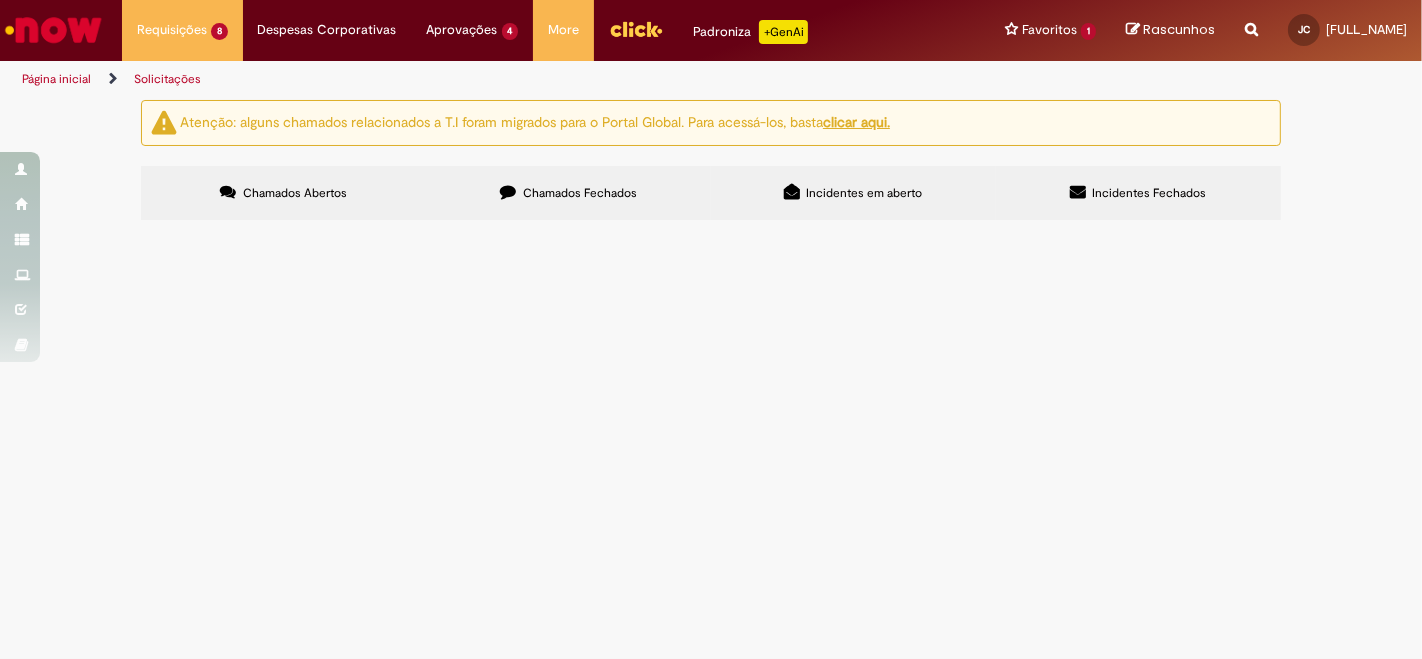 click on "Chamados Fechados" at bounding box center (568, 193) 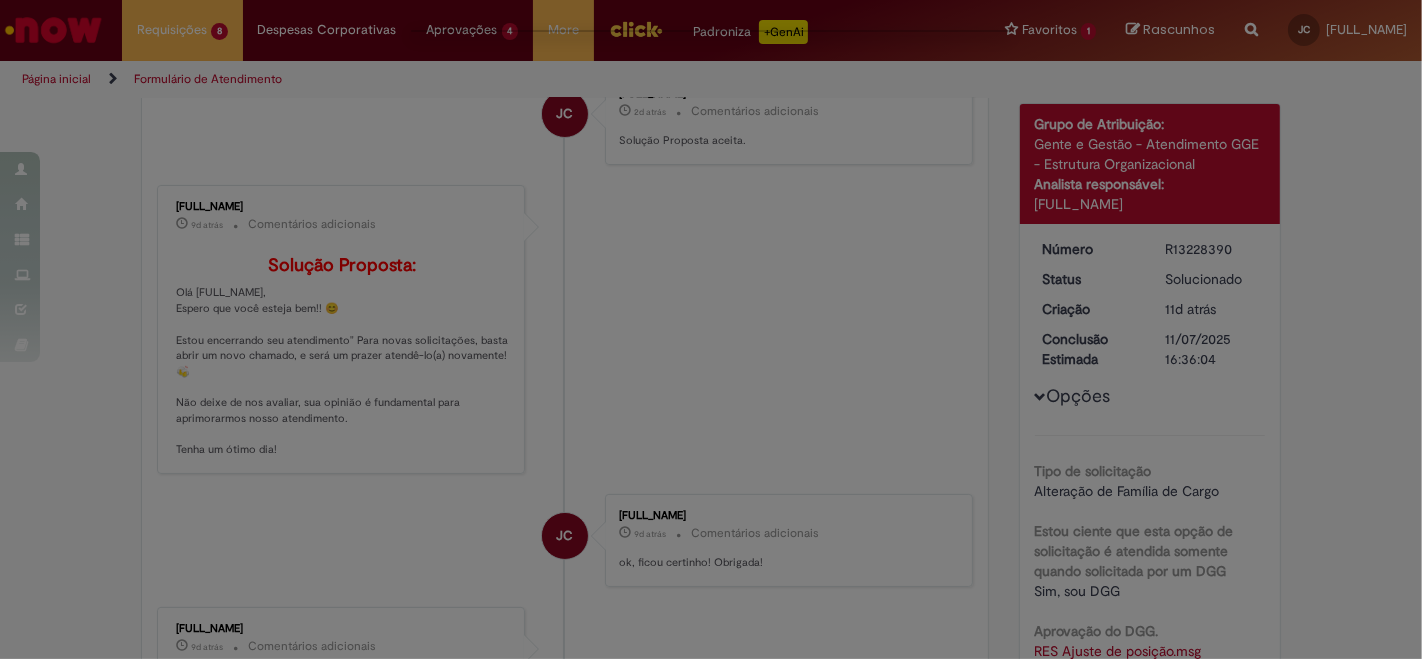 scroll, scrollTop: 0, scrollLeft: 0, axis: both 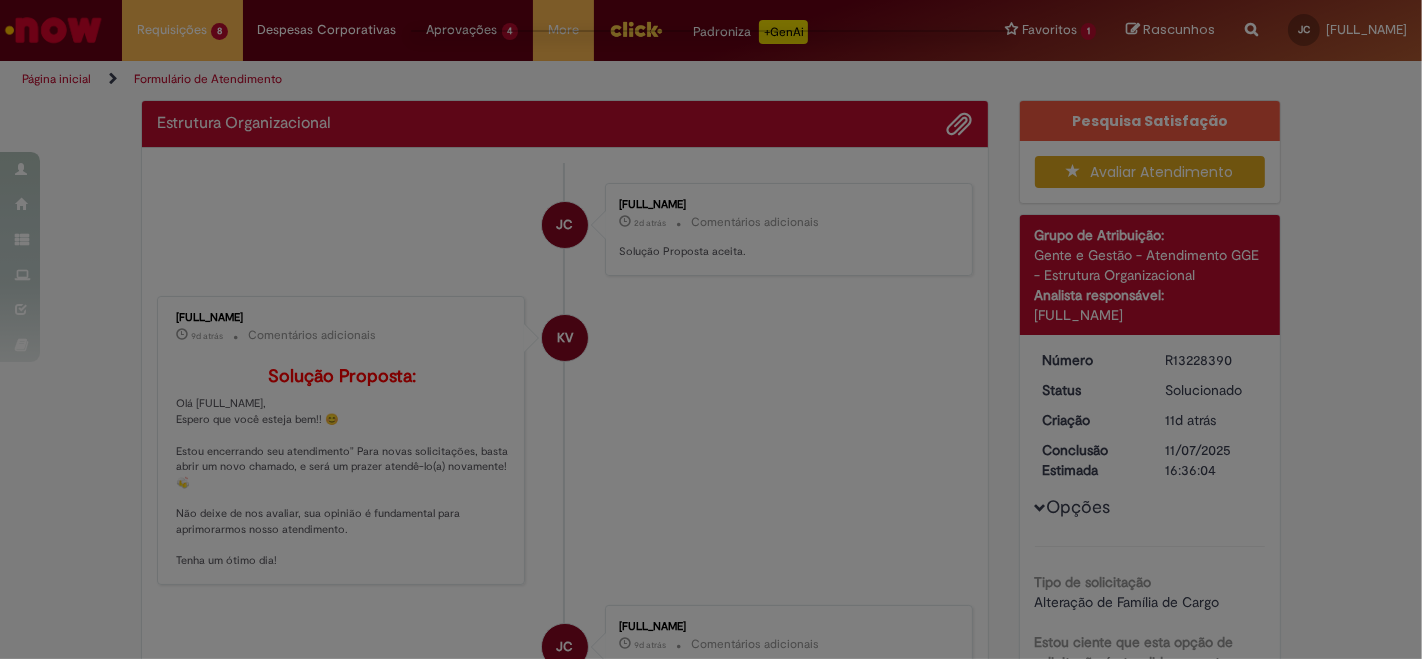click at bounding box center (711, 329) 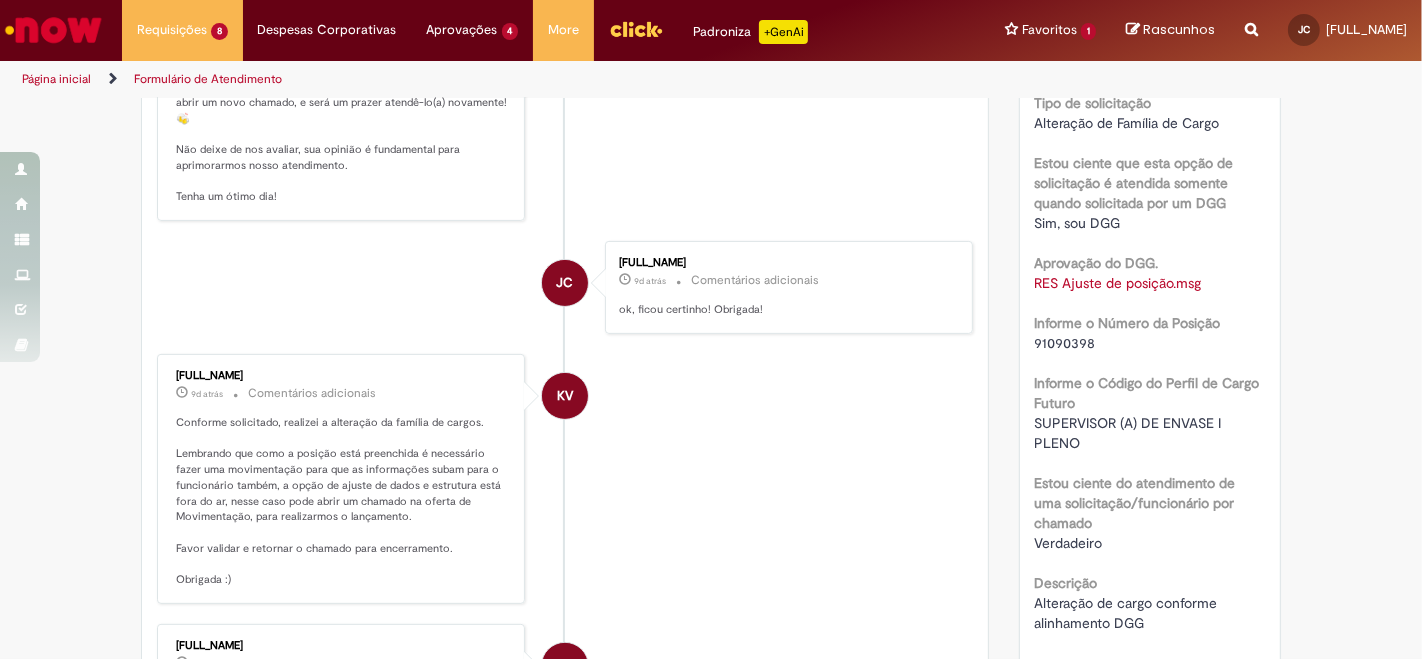 scroll, scrollTop: 444, scrollLeft: 0, axis: vertical 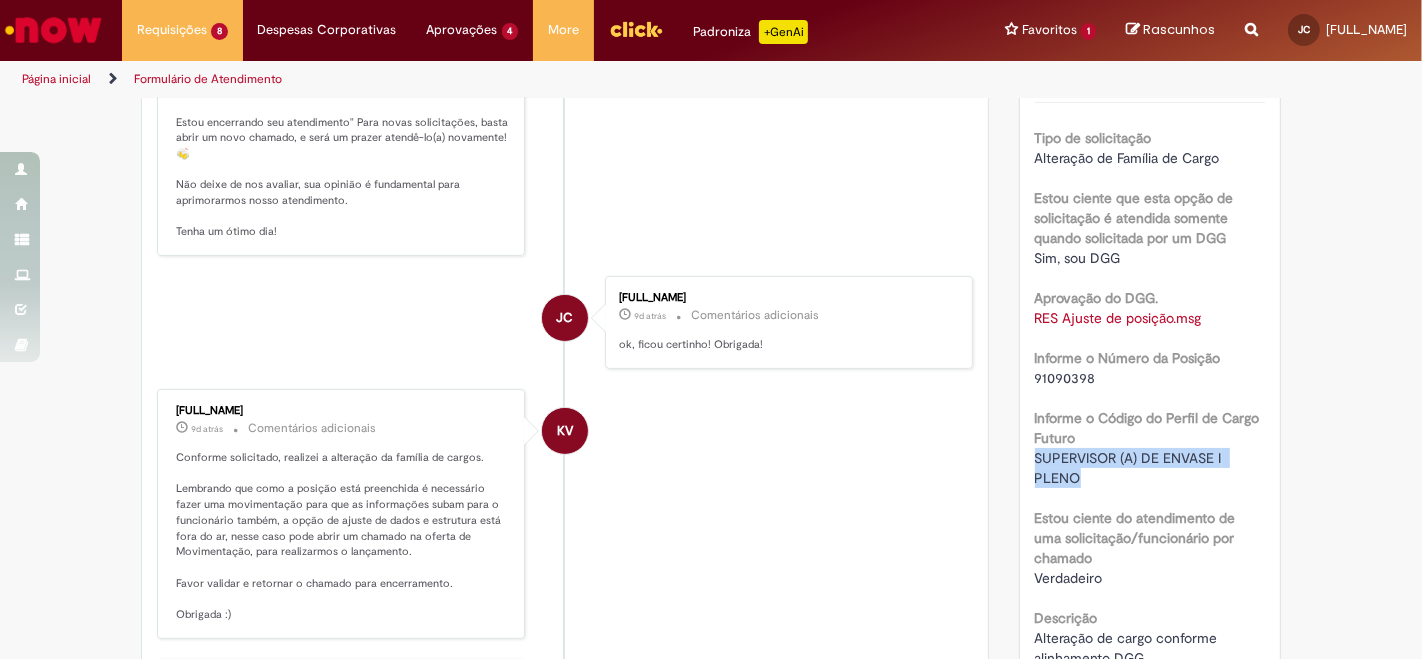 drag, startPoint x: 1028, startPoint y: 451, endPoint x: 1074, endPoint y: 473, distance: 50.990196 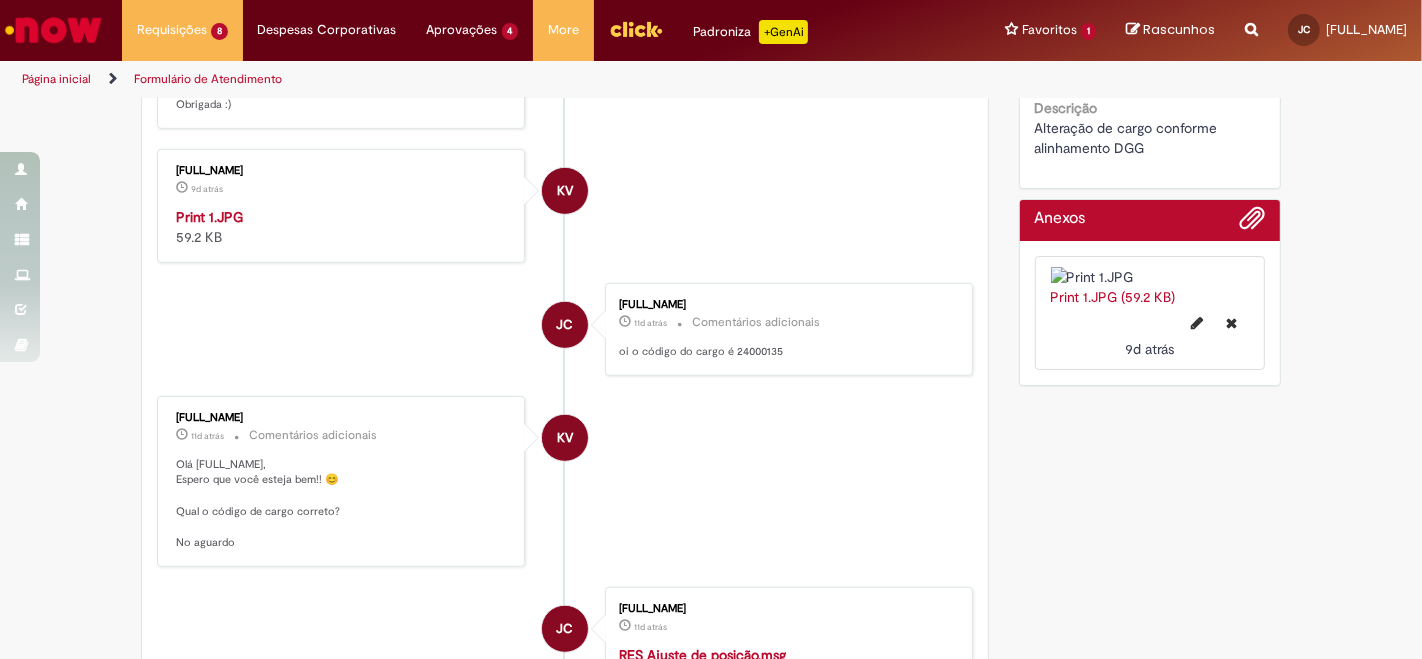 scroll, scrollTop: 1000, scrollLeft: 0, axis: vertical 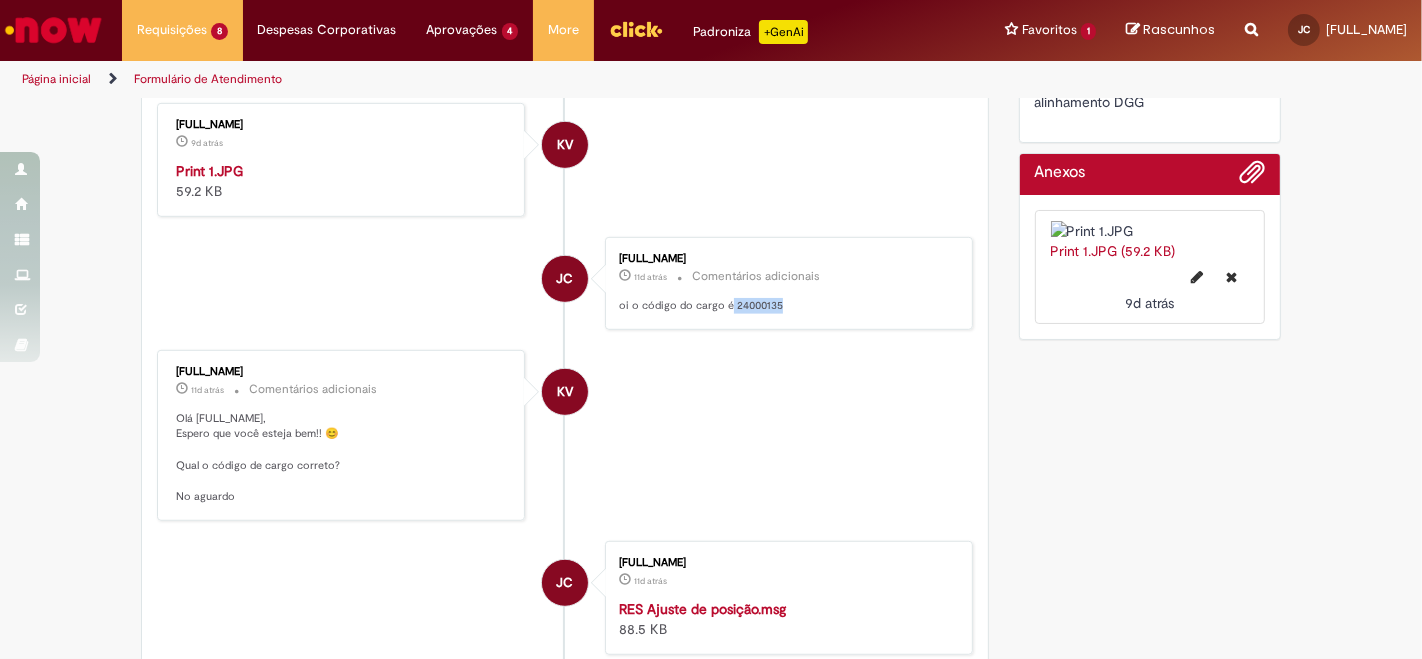 drag, startPoint x: 782, startPoint y: 489, endPoint x: 722, endPoint y: 495, distance: 60.299255 